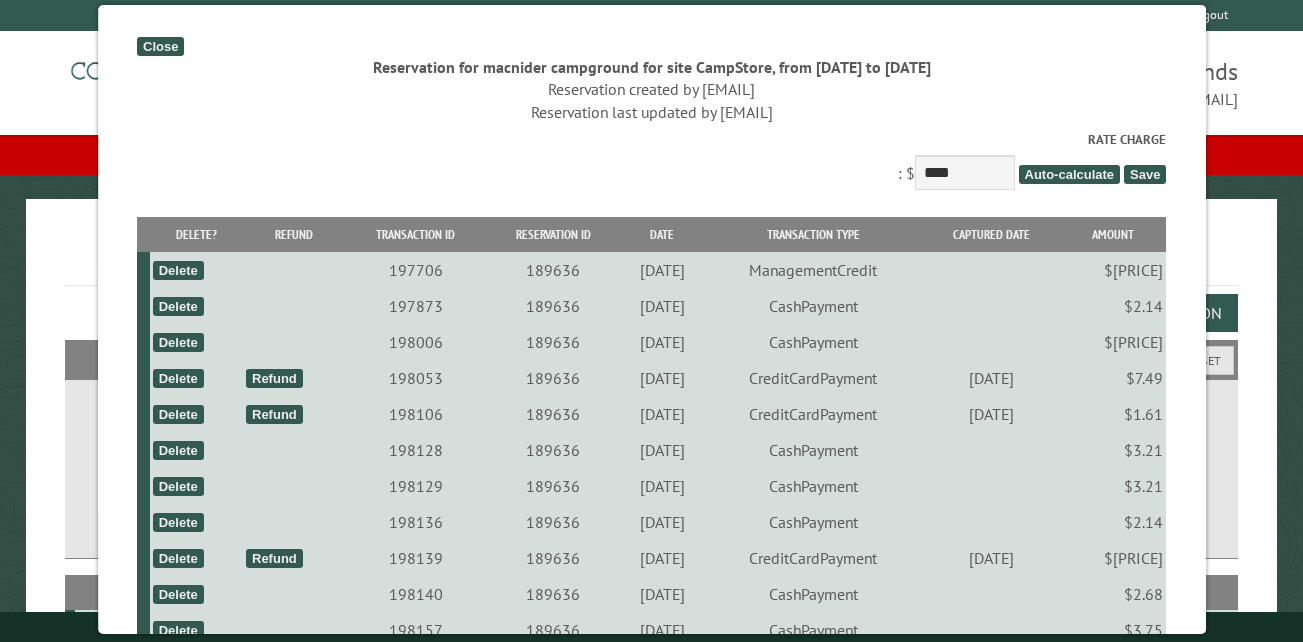 select on "*********" 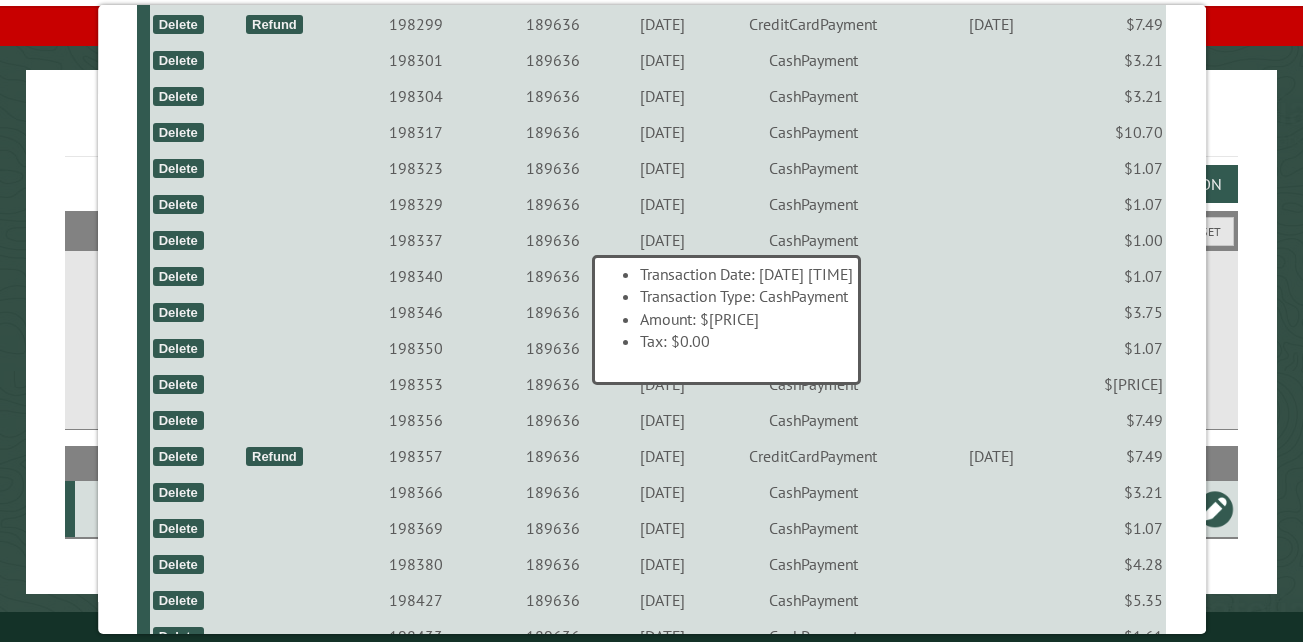 scroll, scrollTop: 782, scrollLeft: 0, axis: vertical 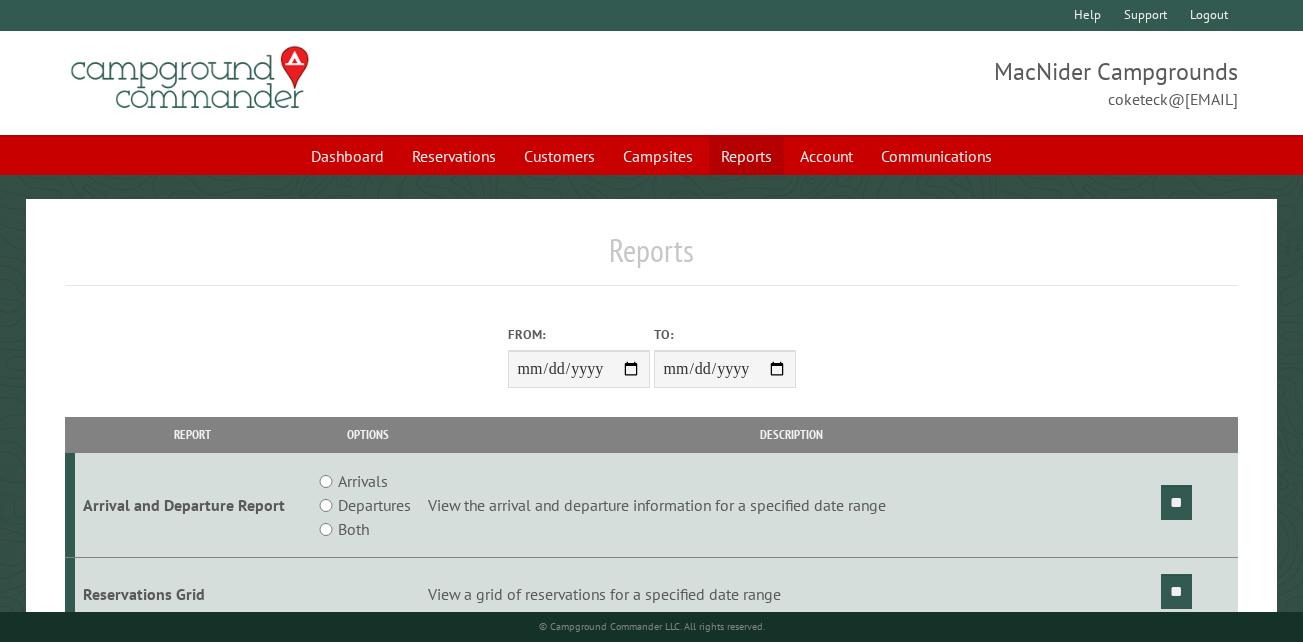 click on "Reports" at bounding box center [746, 156] 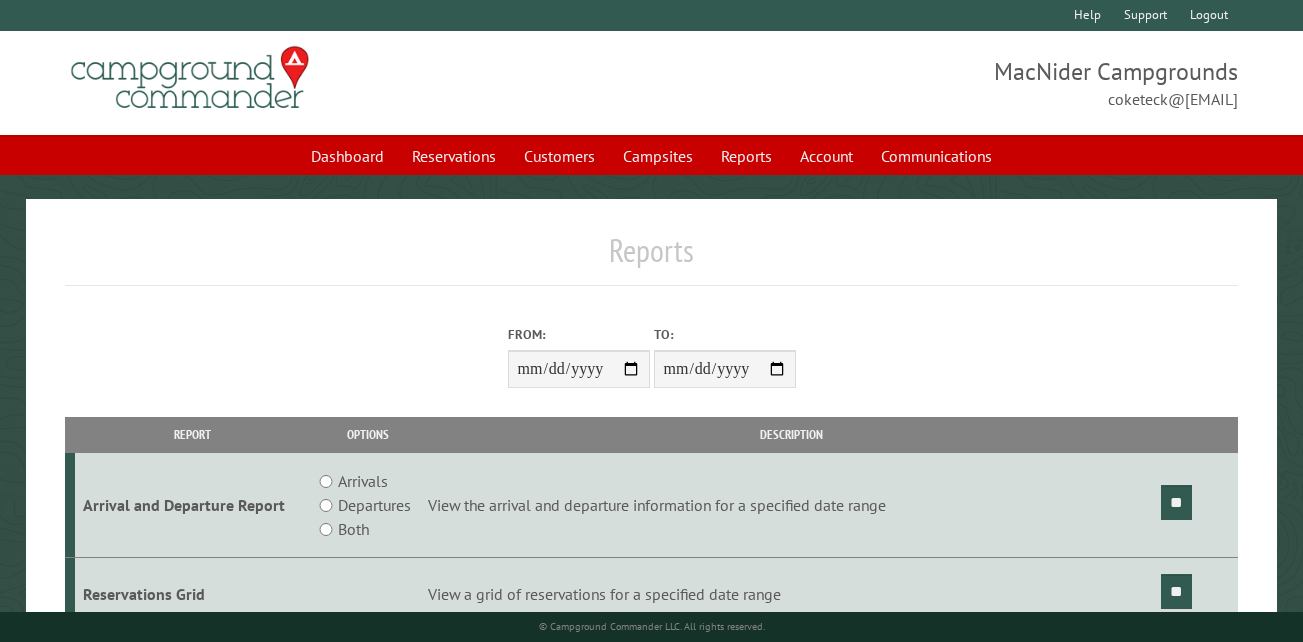 scroll, scrollTop: 0, scrollLeft: 0, axis: both 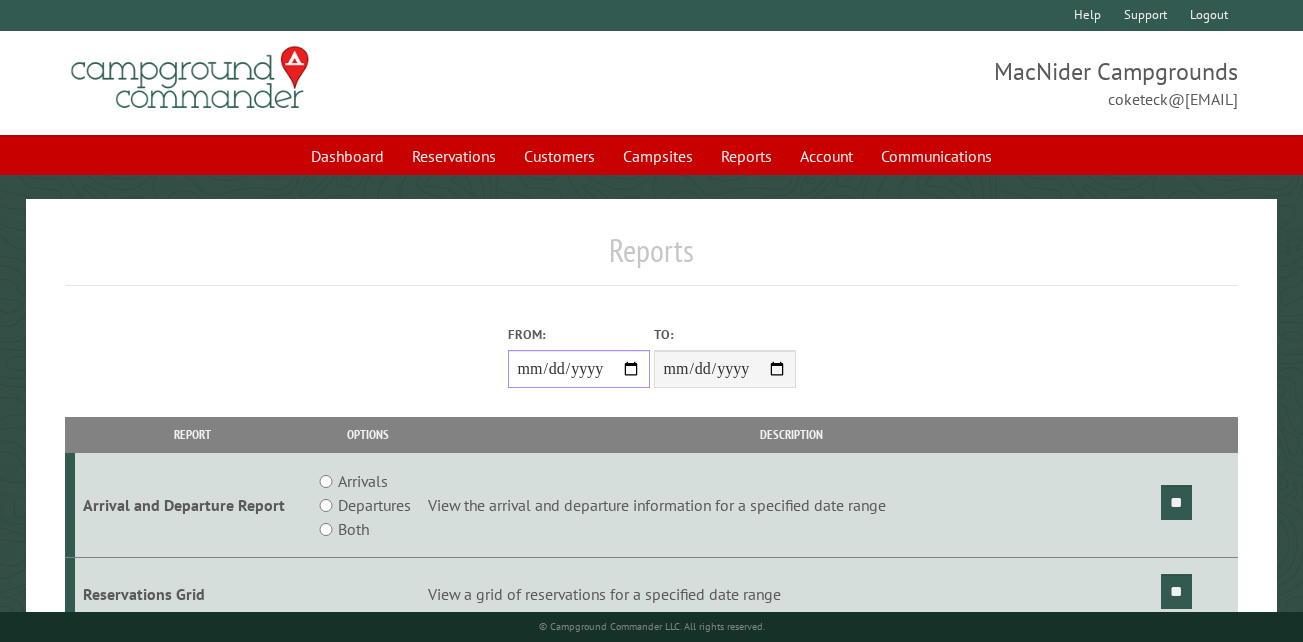 click on "From:" at bounding box center [579, 369] 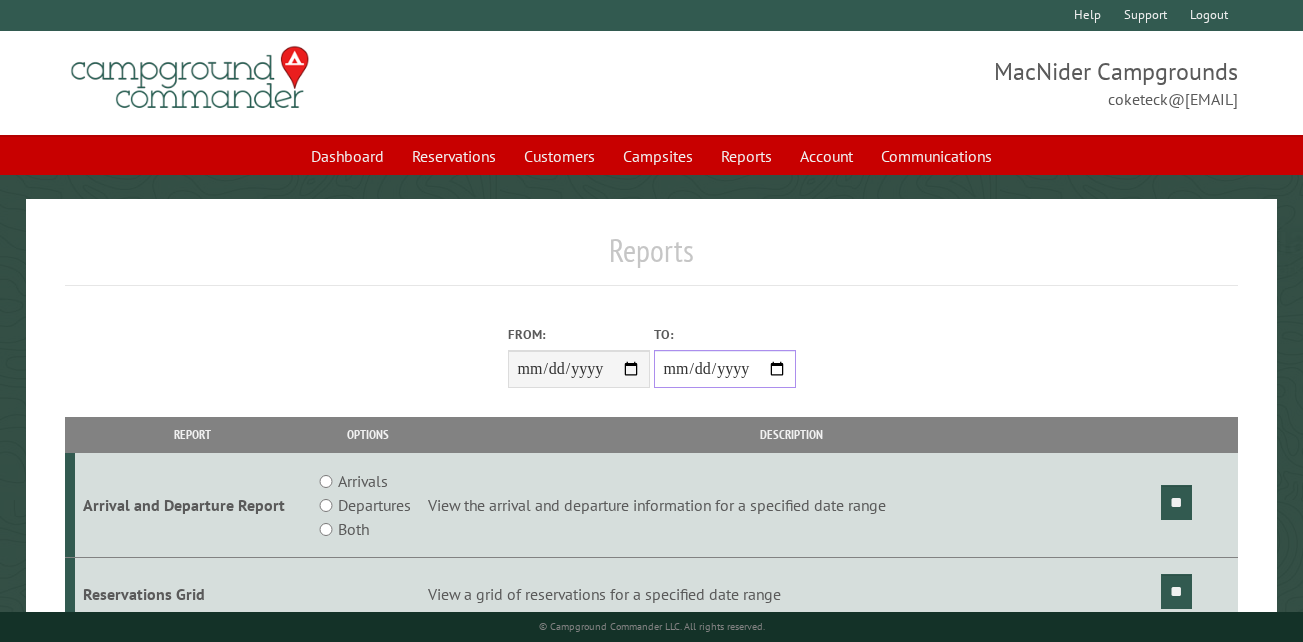 click on "**********" at bounding box center (725, 369) 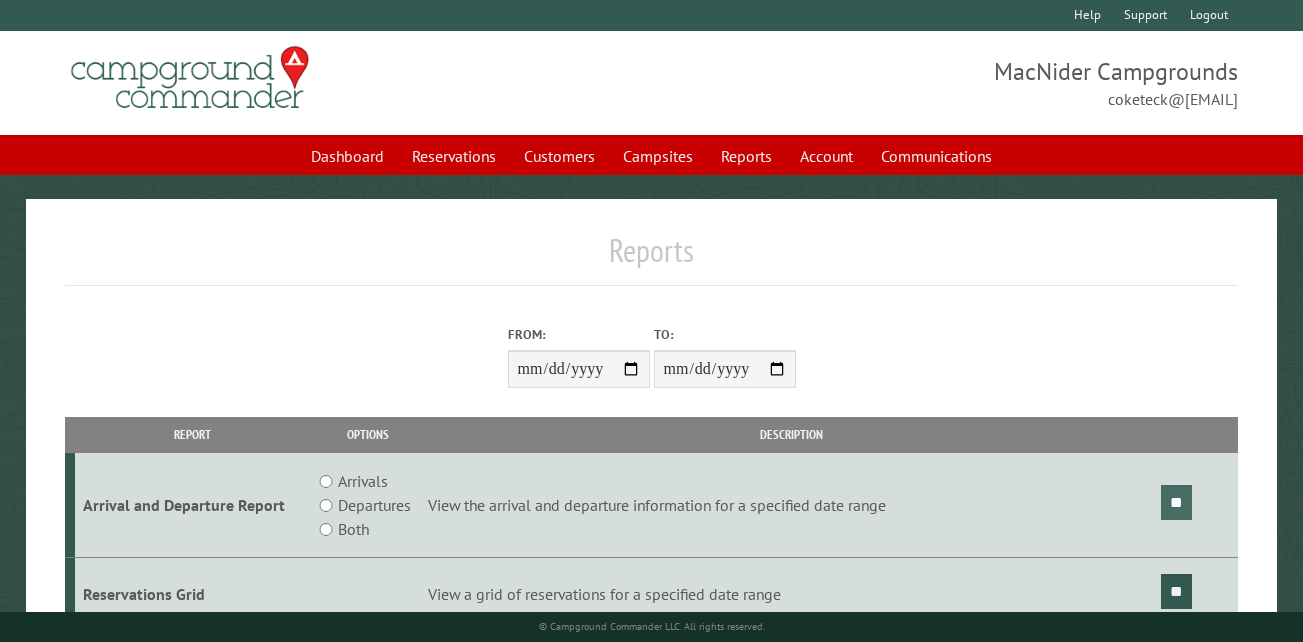 click on "**" at bounding box center [1176, 502] 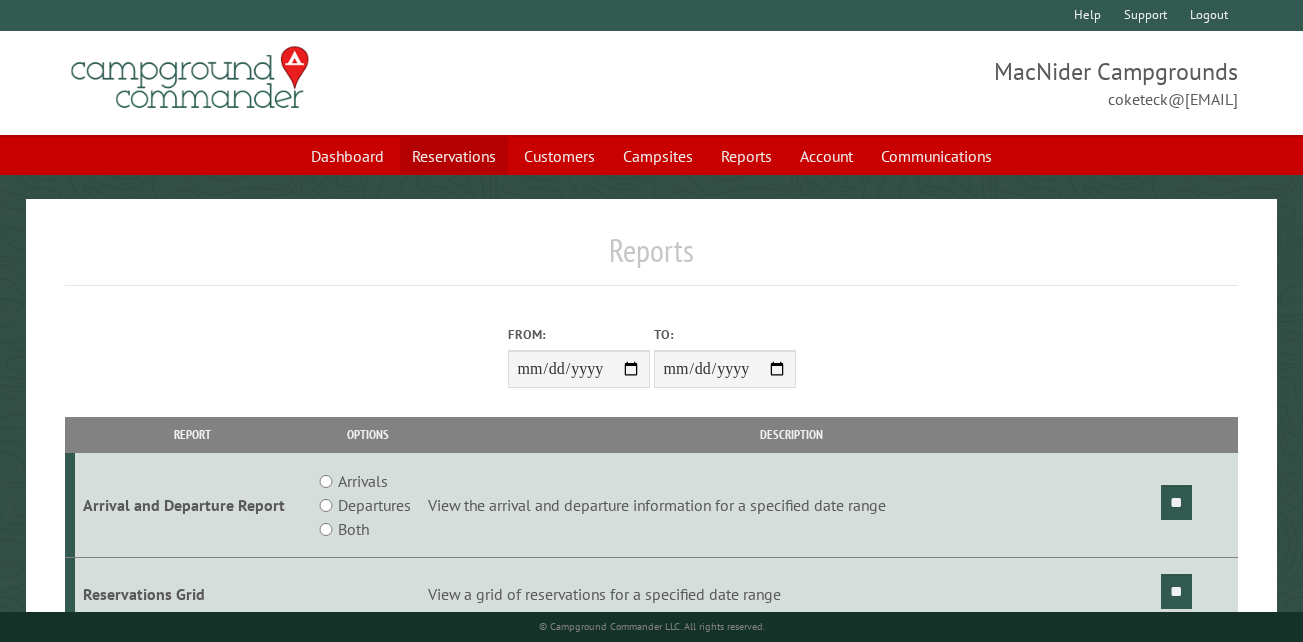 click on "Reservations" at bounding box center [454, 156] 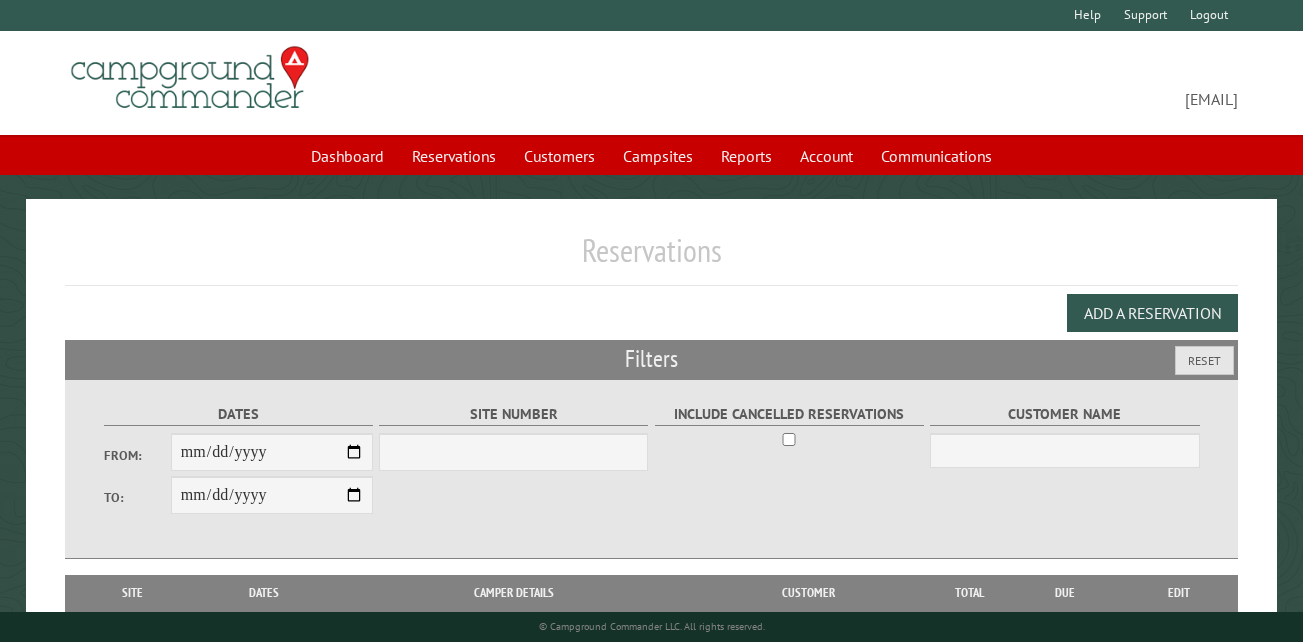 scroll, scrollTop: 0, scrollLeft: 0, axis: both 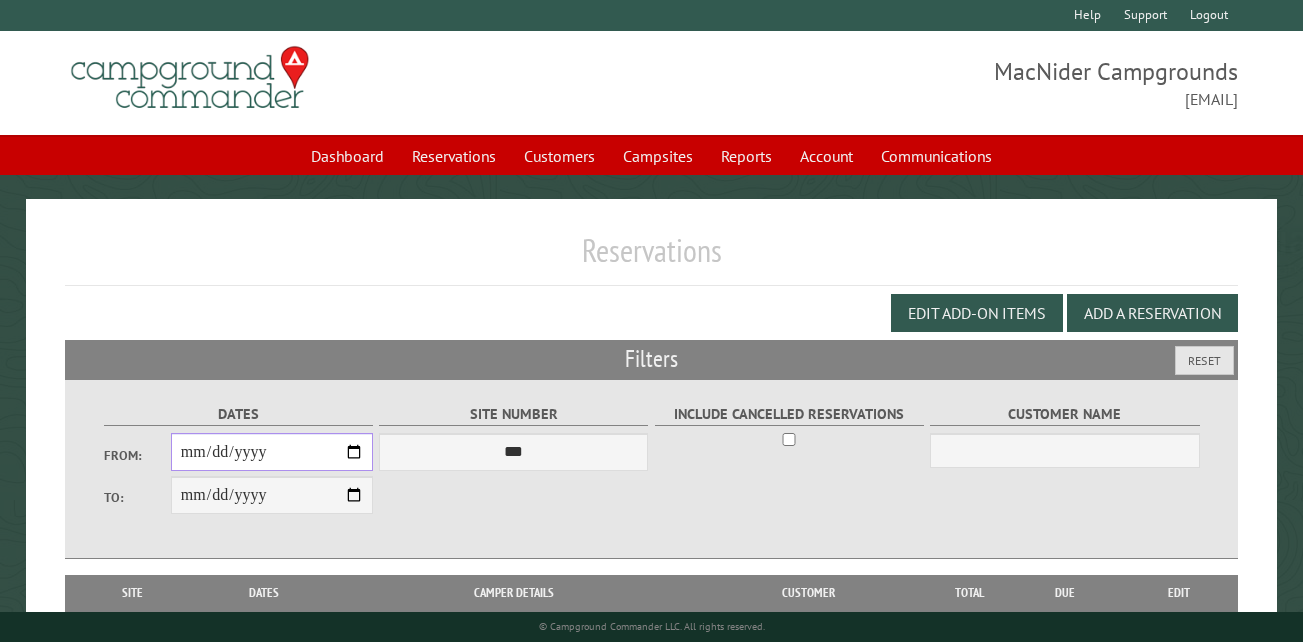 click on "From:" at bounding box center (272, 452) 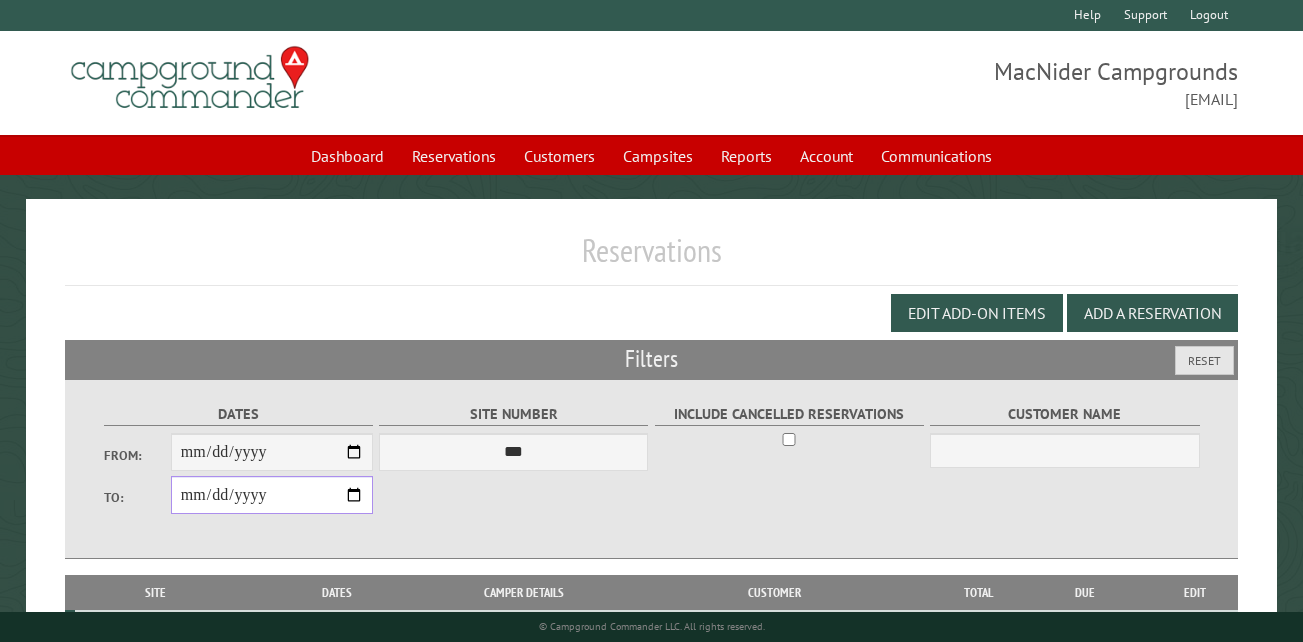 click on "**********" at bounding box center (272, 495) 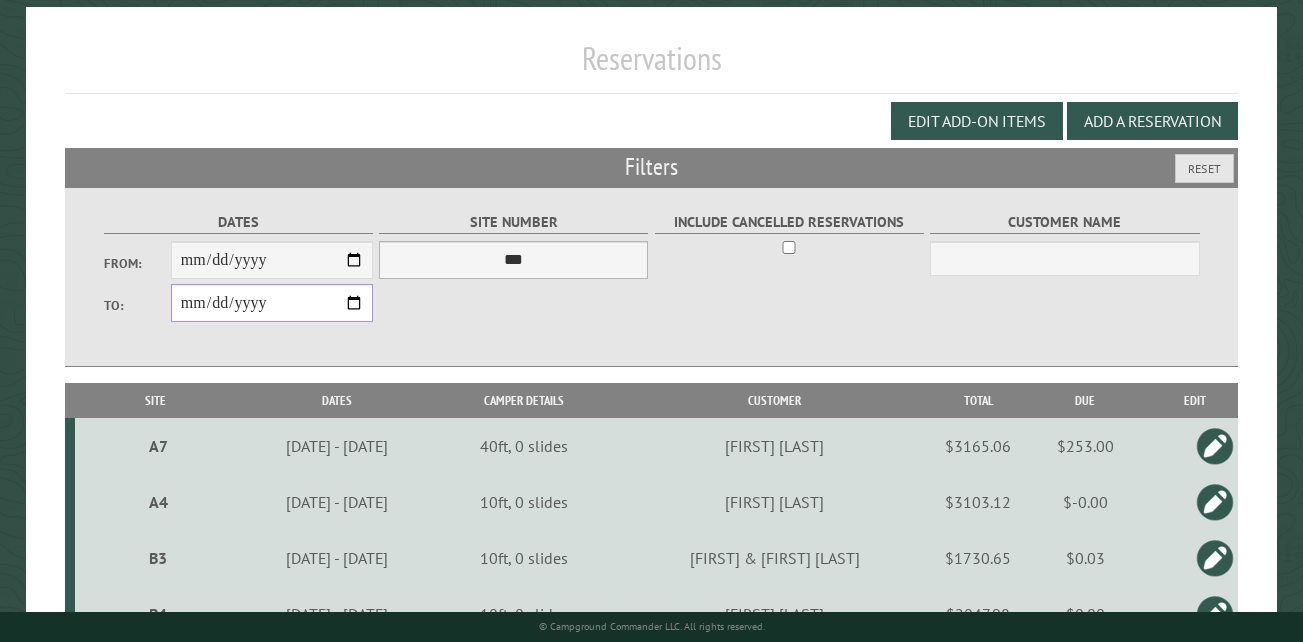 scroll, scrollTop: 200, scrollLeft: 0, axis: vertical 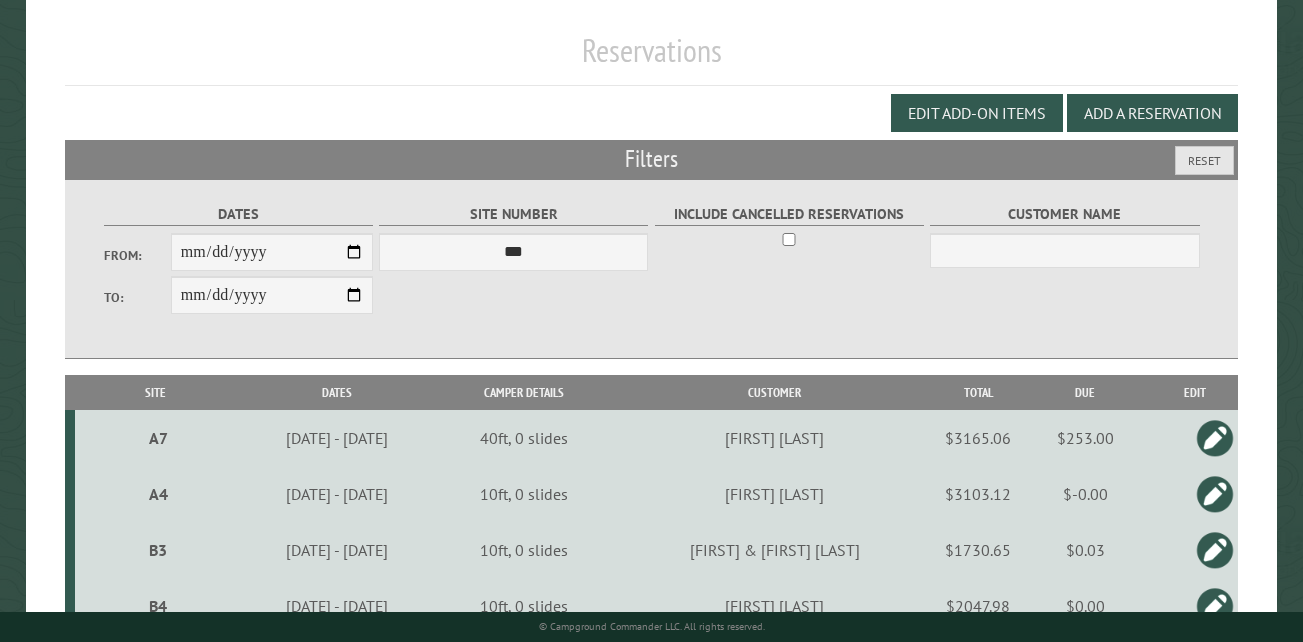 click on "Site" at bounding box center [155, 392] 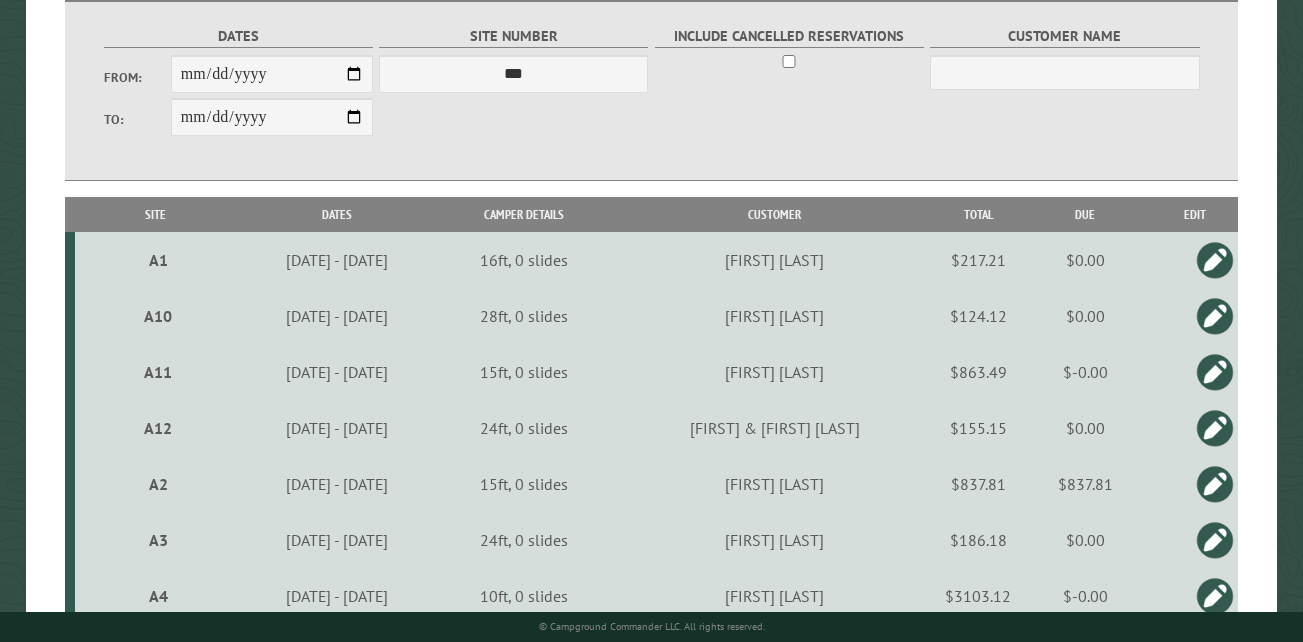scroll, scrollTop: 400, scrollLeft: 0, axis: vertical 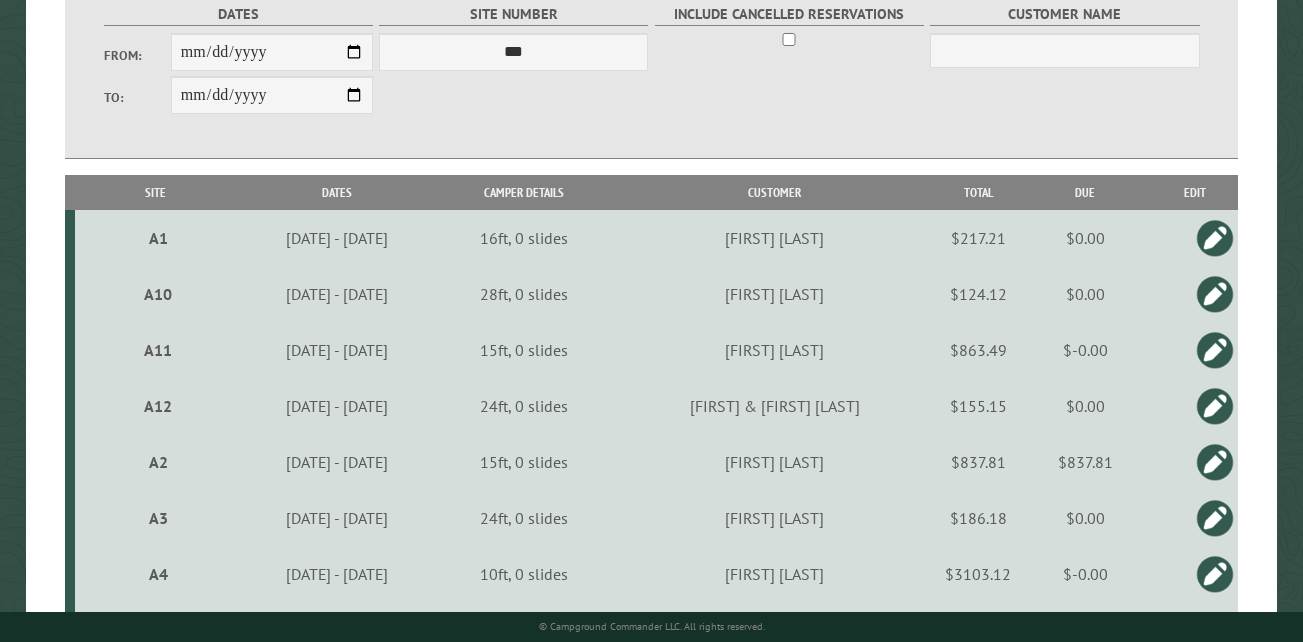 click on "Site" at bounding box center (155, 192) 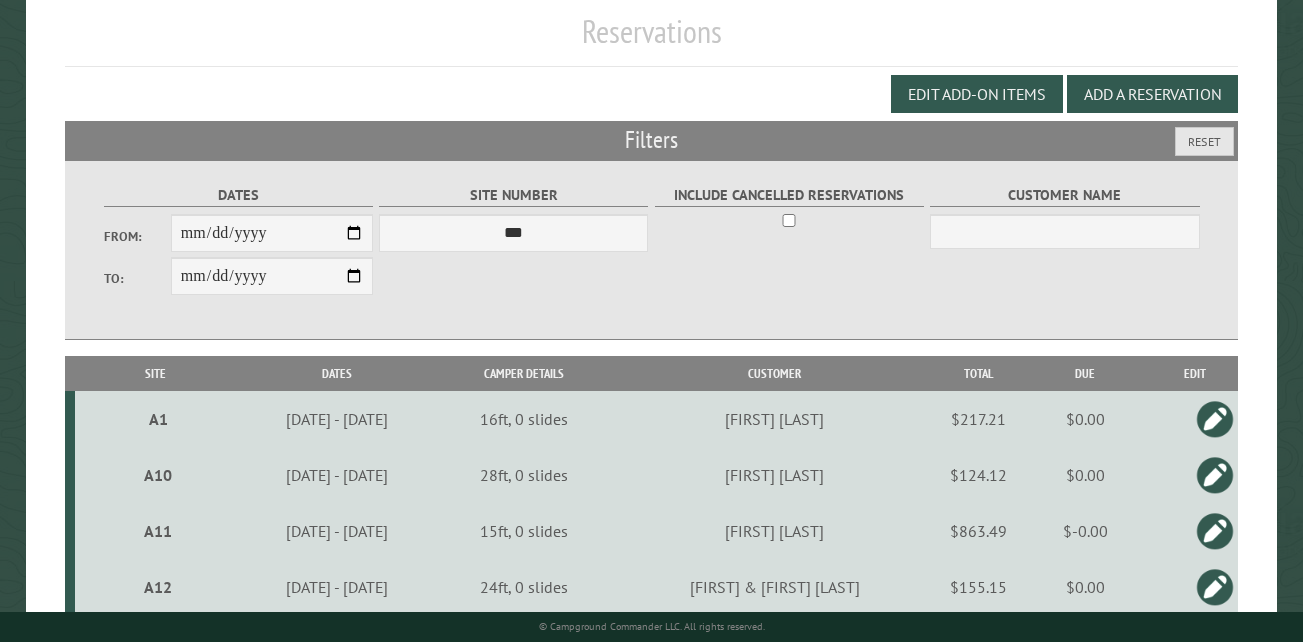 scroll, scrollTop: 0, scrollLeft: 0, axis: both 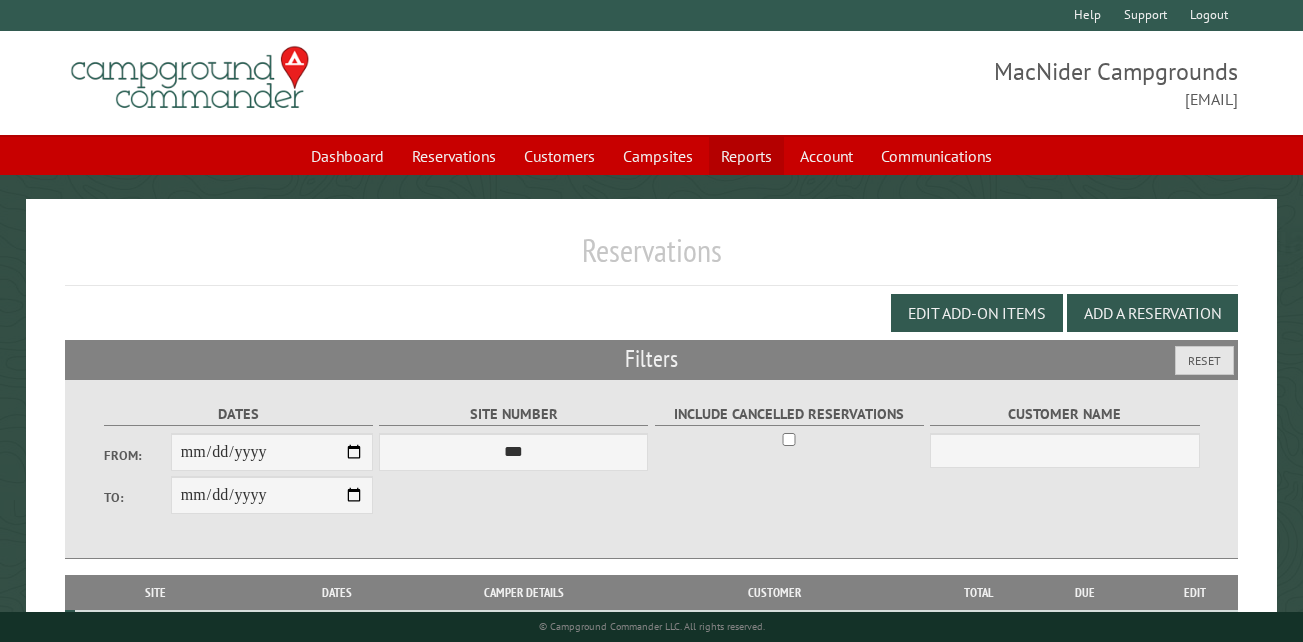 click on "Reports" at bounding box center [746, 156] 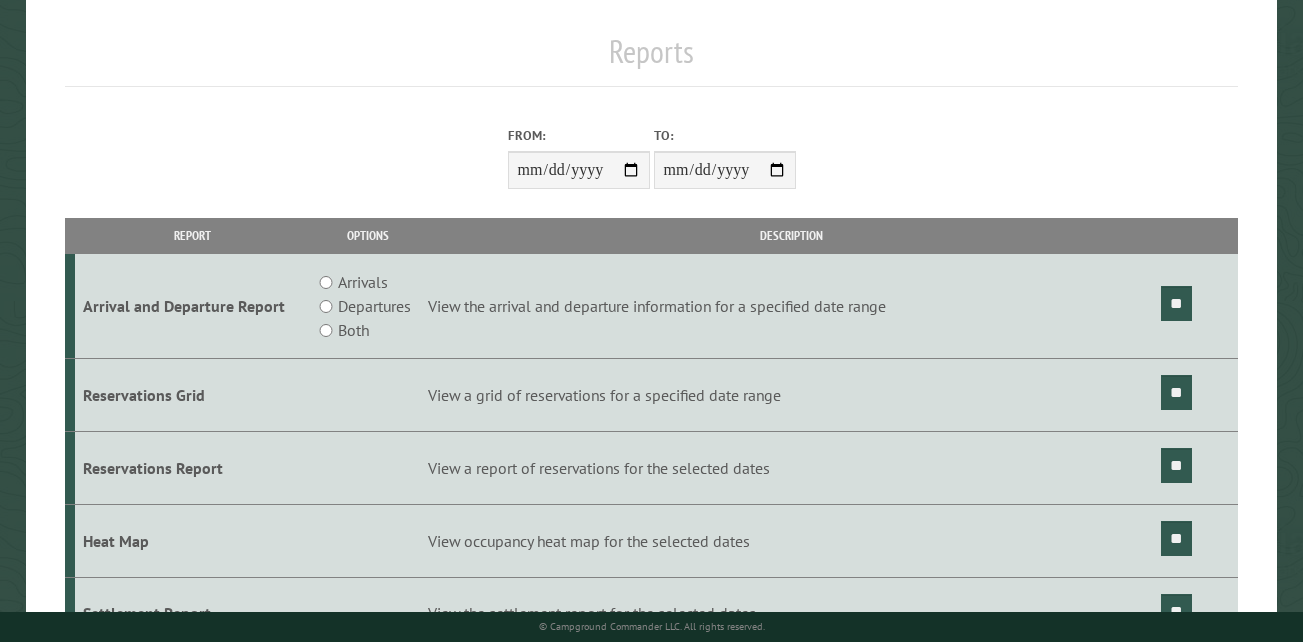 scroll, scrollTop: 200, scrollLeft: 0, axis: vertical 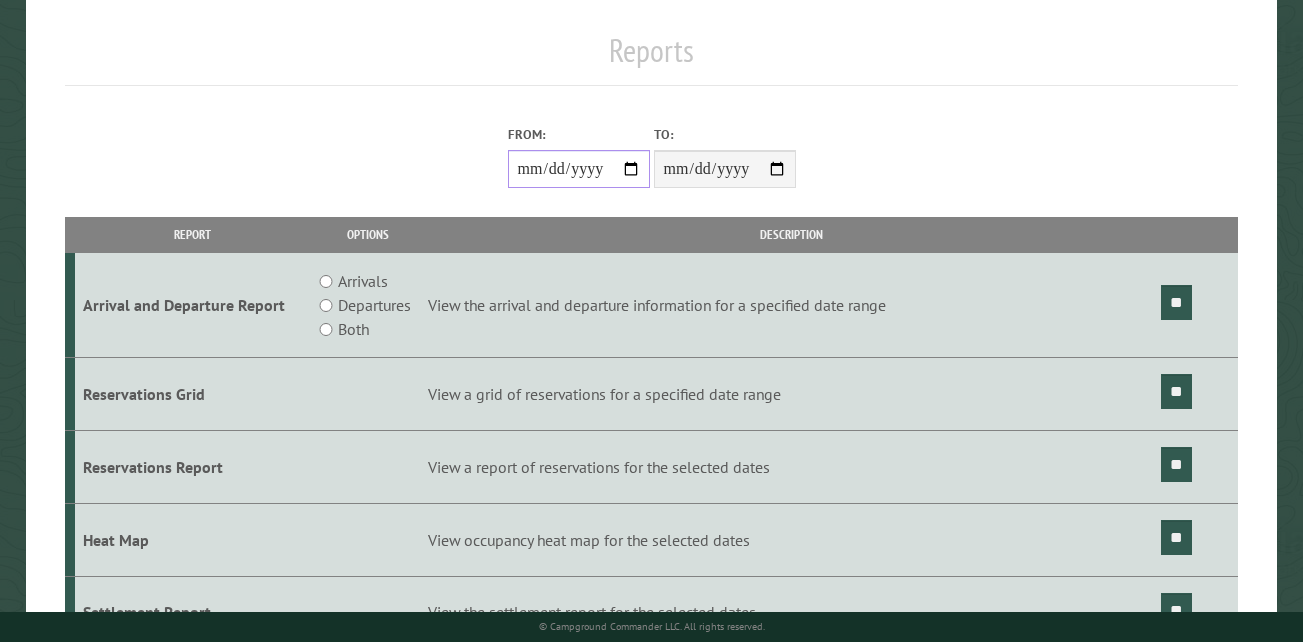 click on "From:" at bounding box center [579, 169] 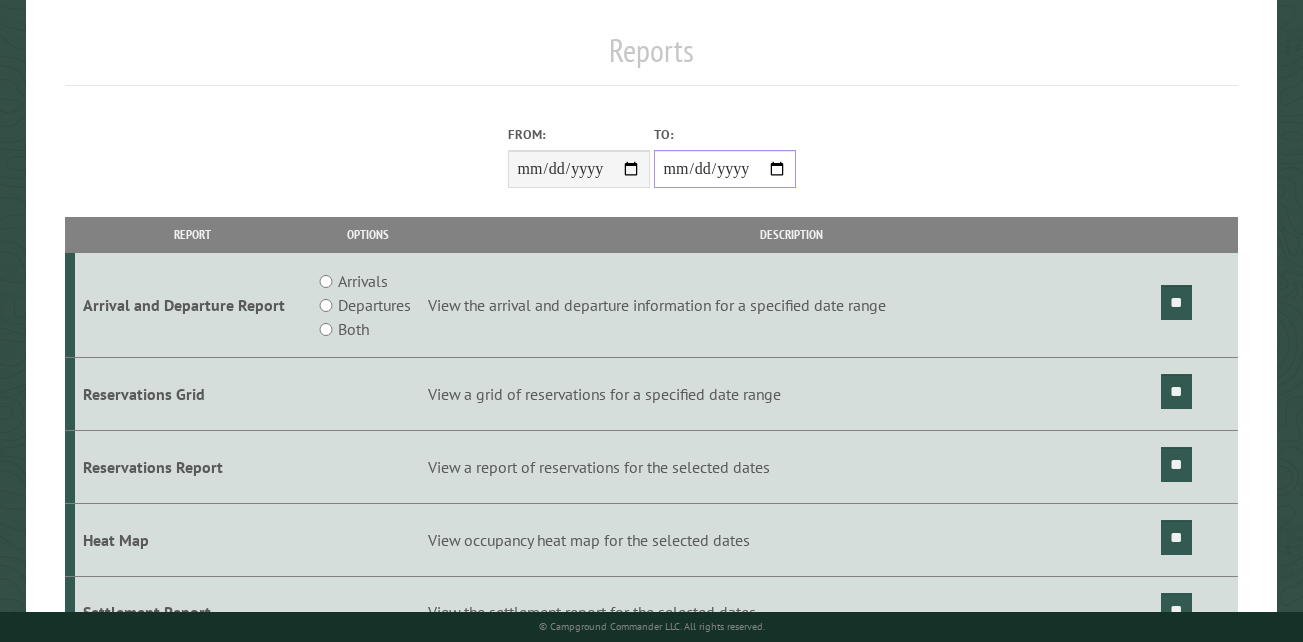 click on "**********" at bounding box center [725, 169] 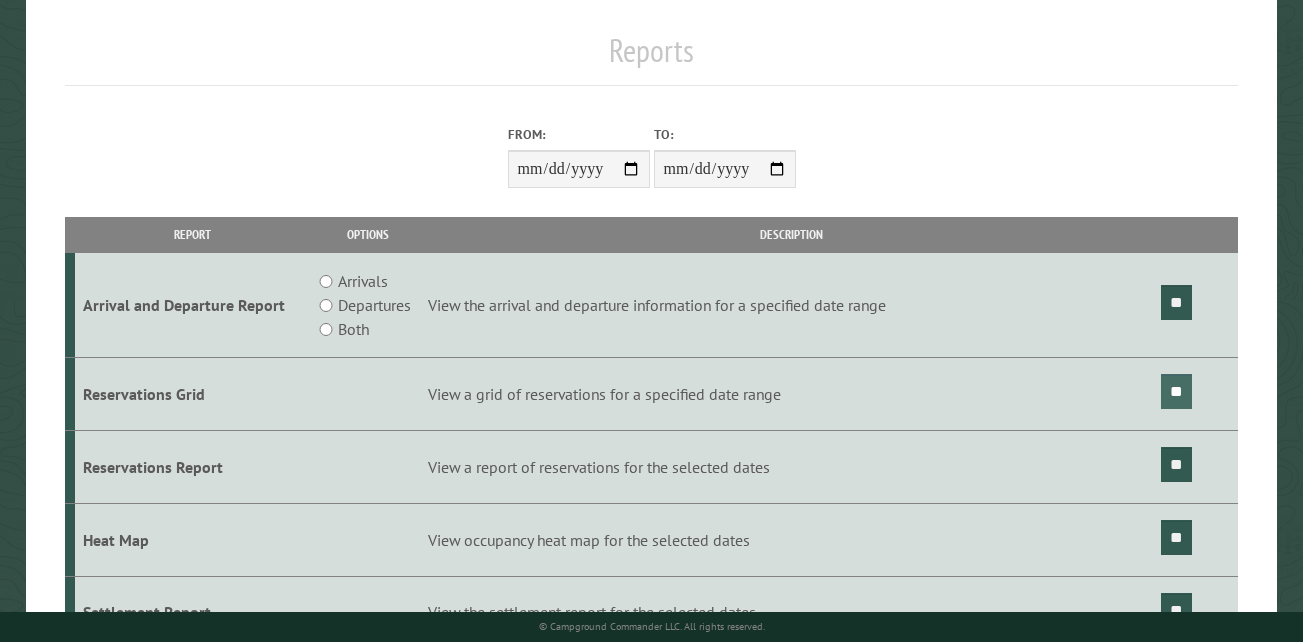 click on "**" at bounding box center (1176, 391) 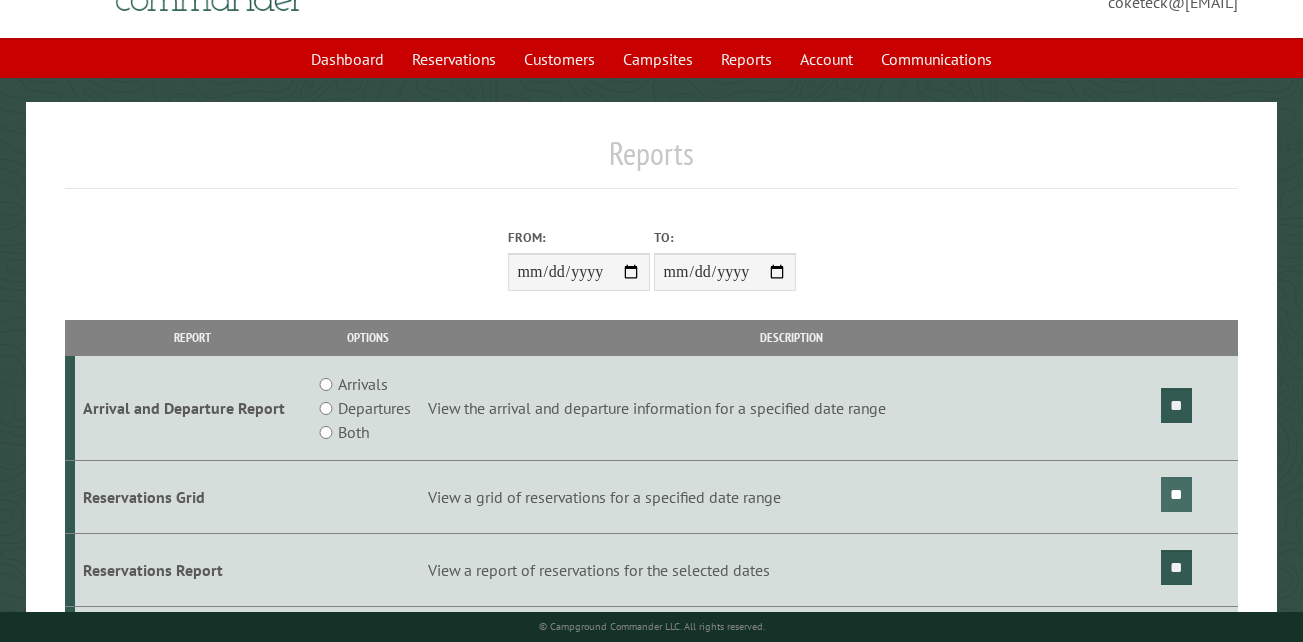 scroll, scrollTop: 0, scrollLeft: 0, axis: both 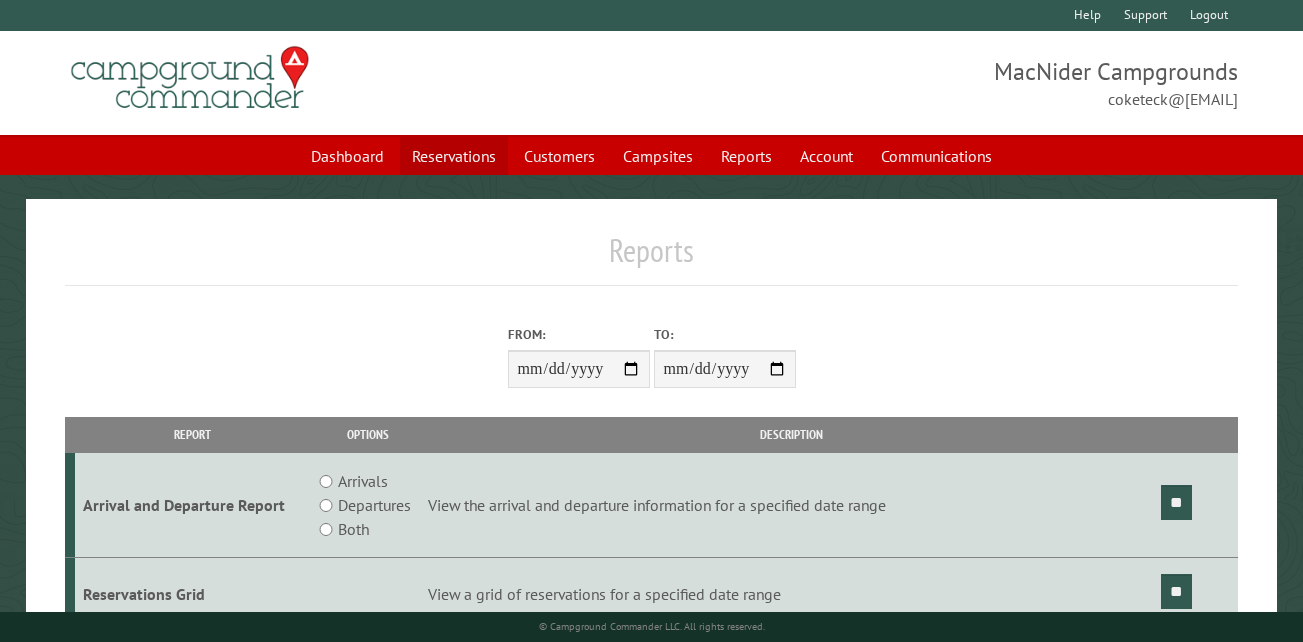 click on "Reservations" at bounding box center (454, 156) 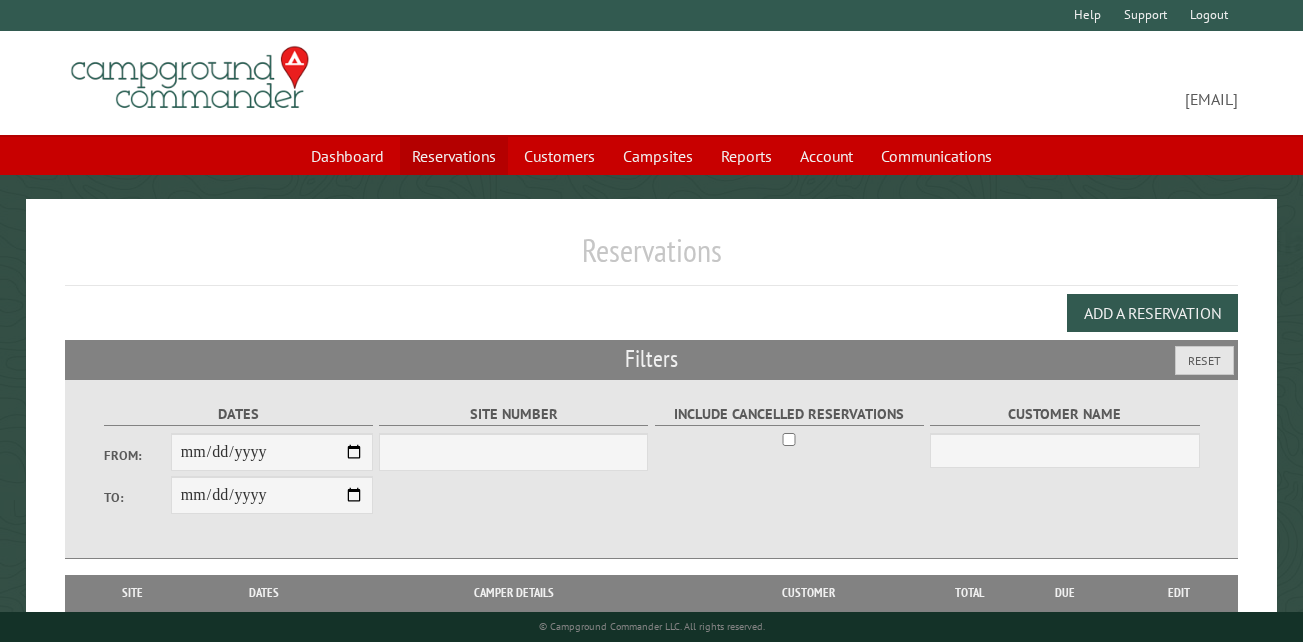 scroll, scrollTop: 0, scrollLeft: 0, axis: both 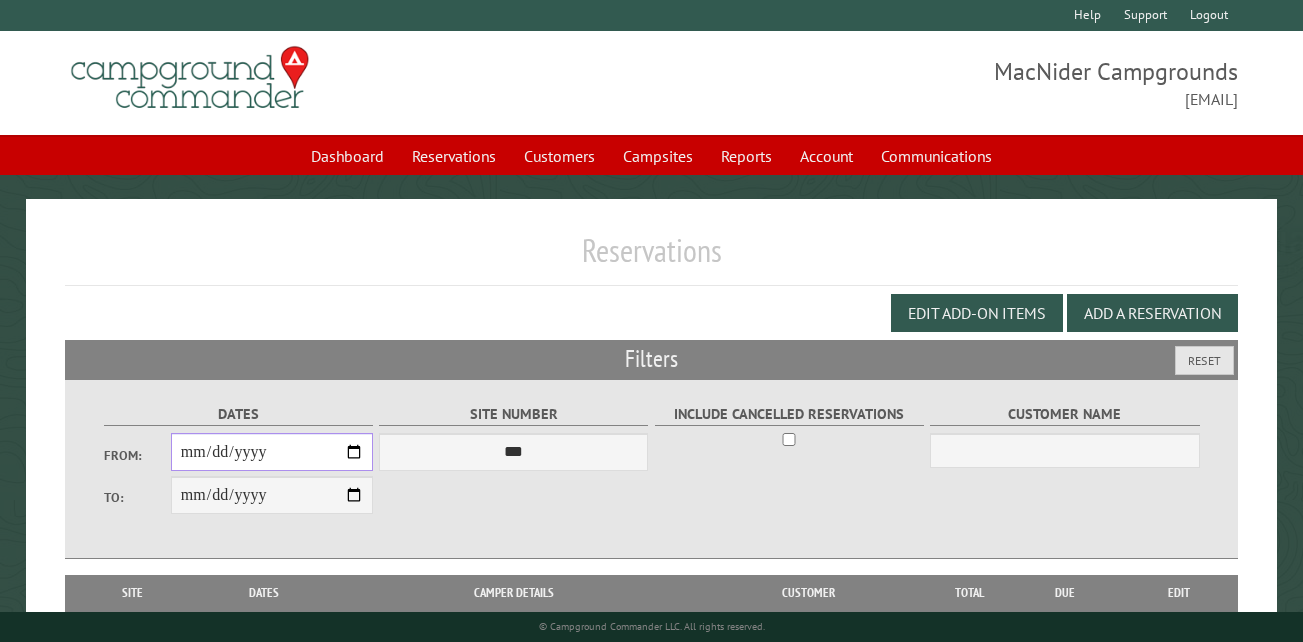 click on "From:" at bounding box center [272, 452] 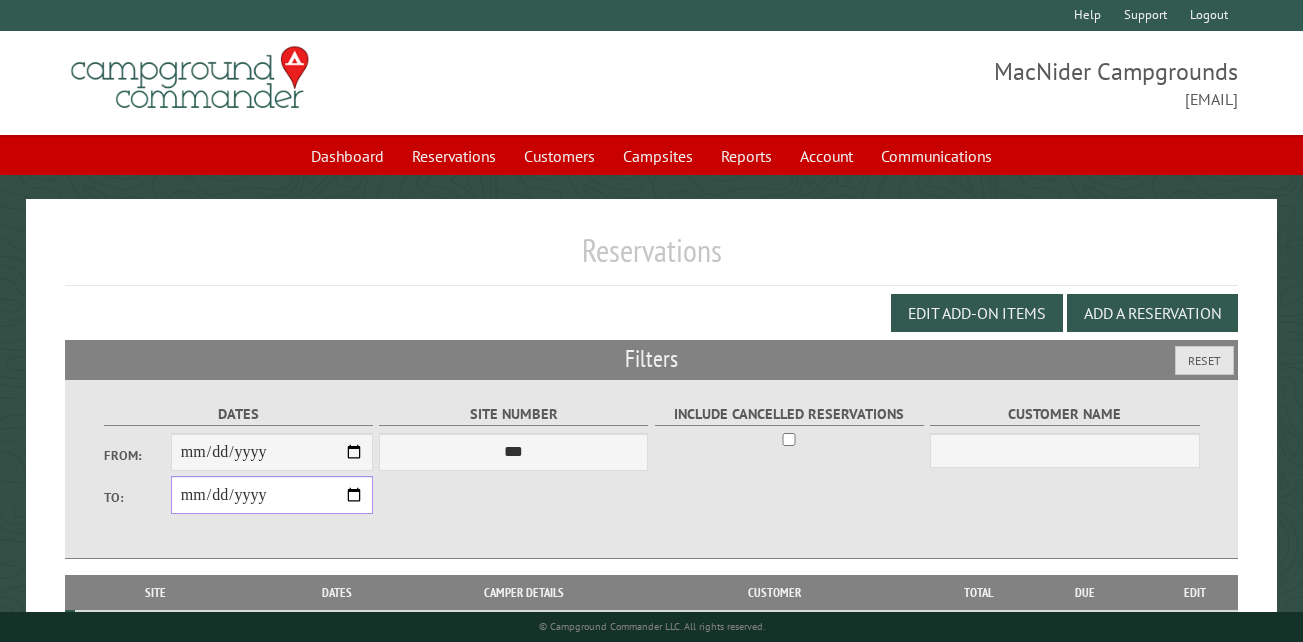 click on "**********" at bounding box center (272, 495) 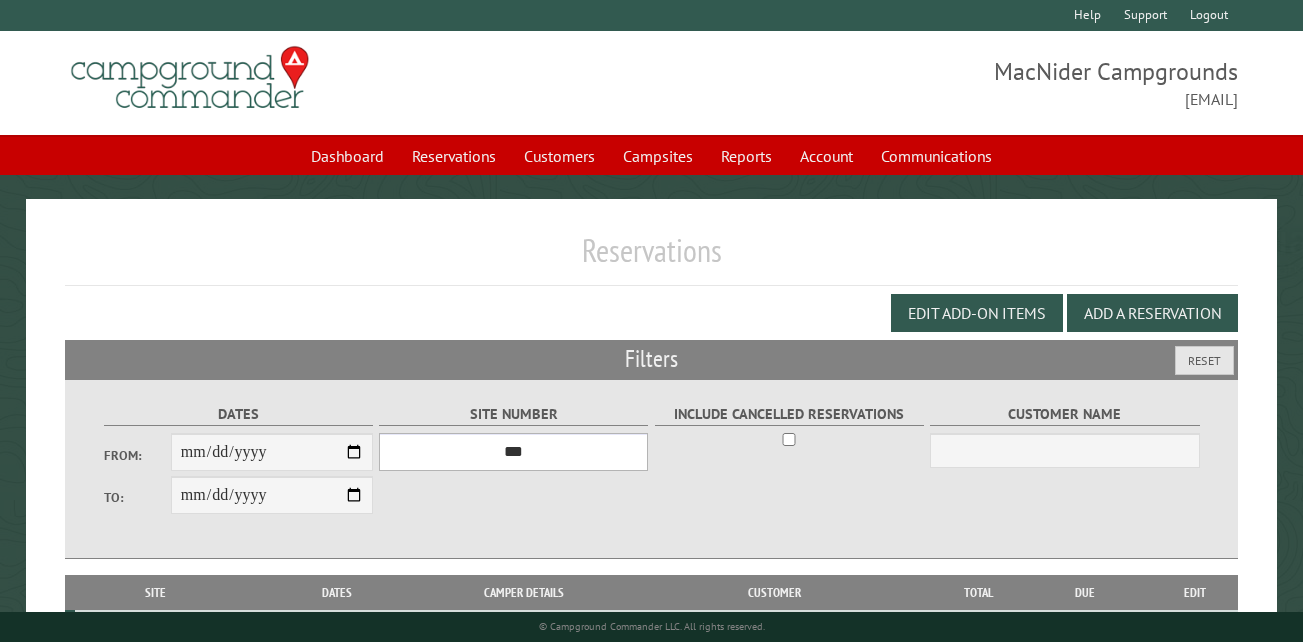 click on "*** ** ** ** ** ** ** ** ** ** *** *** *** *** ** ** ** ** ** ** ** ** ** *** *** ** ** ** ** ** ** ********* ** ** ** ** ** ** ** ** ** *** *** *** *** *** *** ** ** ** ** ** ** ** ** ** *** *** *** *** *** *** ** ** ** ** ** ** ** ** ** ** ** ** ** ** ** ** ** ** ** ** ** ** ** ** *** *** *** *** *** ***" at bounding box center [513, 452] 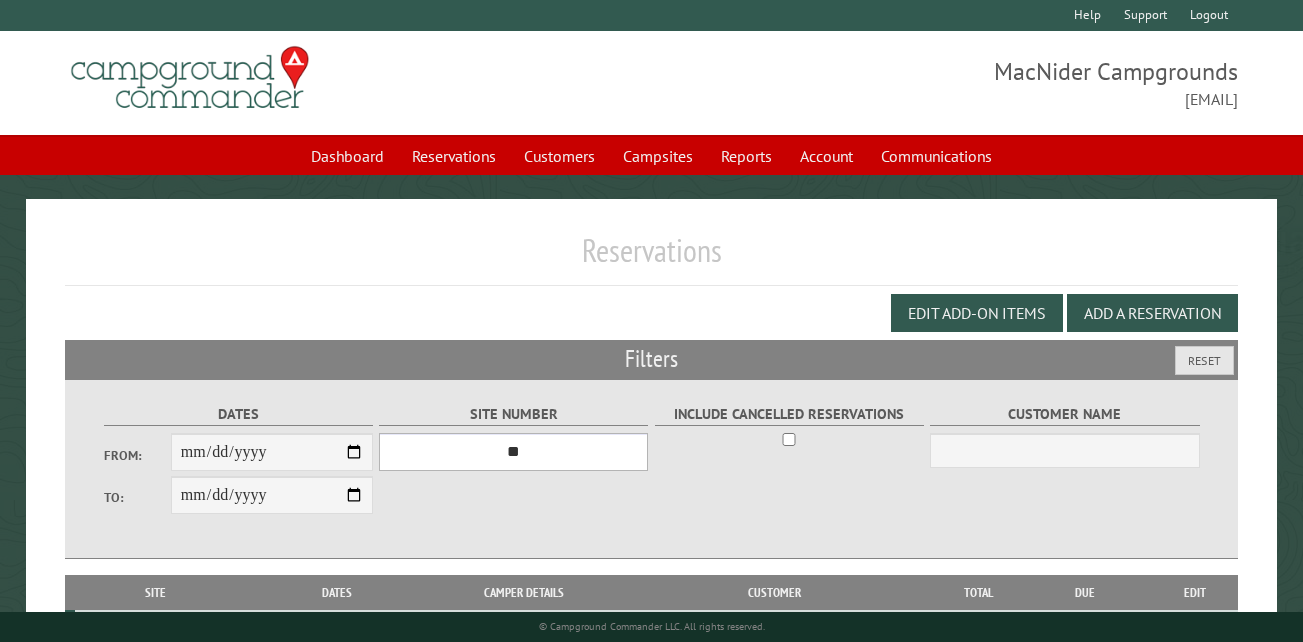 click on "*** ** ** ** ** ** ** ** ** ** *** *** *** *** ** ** ** ** ** ** ** ** ** *** *** ** ** ** ** ** ** ********* ** ** ** ** ** ** ** ** ** *** *** *** *** *** *** ** ** ** ** ** ** ** ** ** *** *** *** *** *** *** ** ** ** ** ** ** ** ** ** ** ** ** ** ** ** ** ** ** ** ** ** ** ** ** *** *** *** *** *** ***" at bounding box center [513, 452] 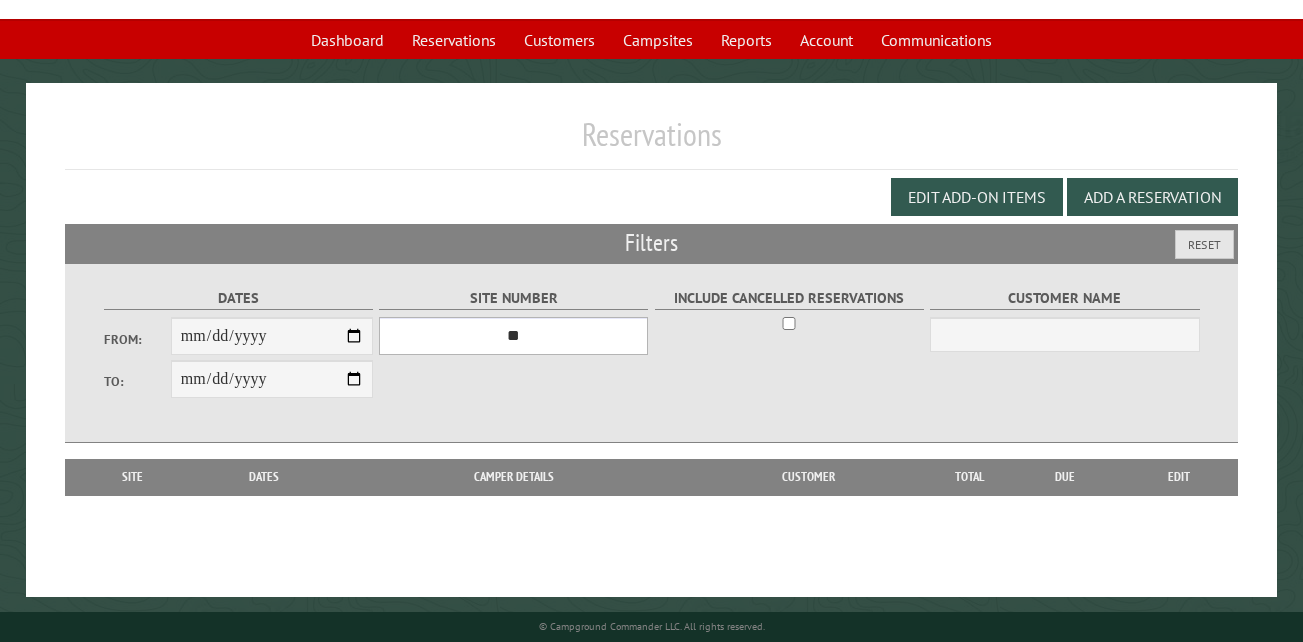 scroll, scrollTop: 119, scrollLeft: 0, axis: vertical 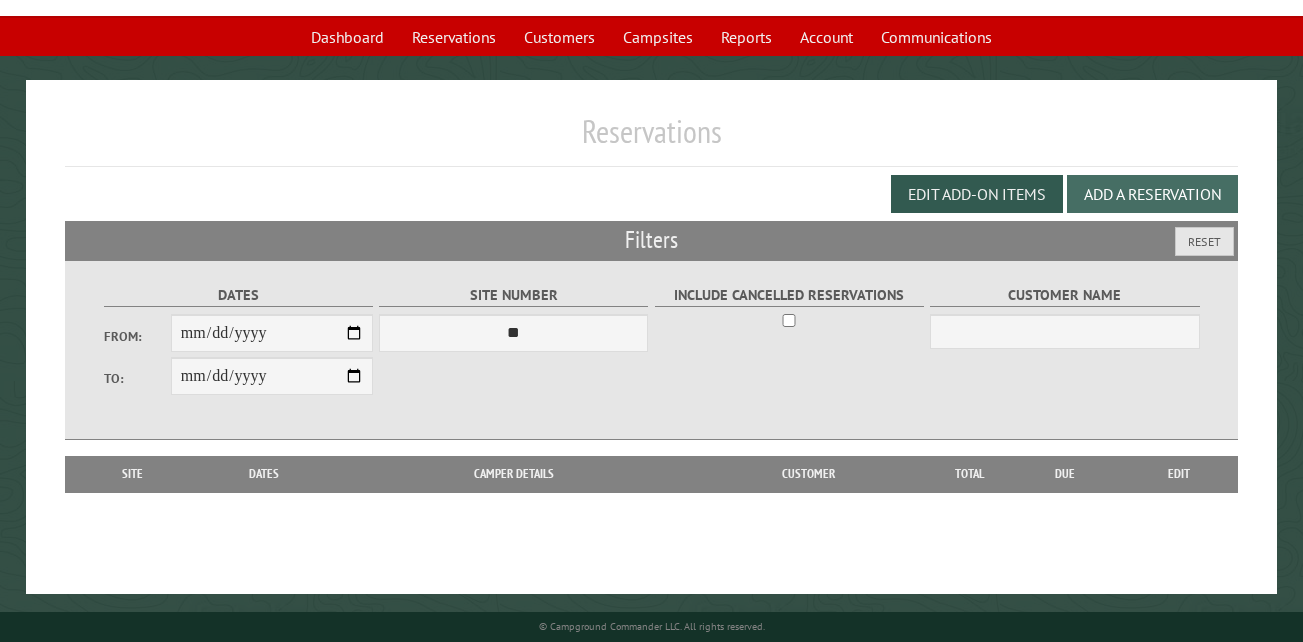 click on "Add a Reservation" at bounding box center [1152, 194] 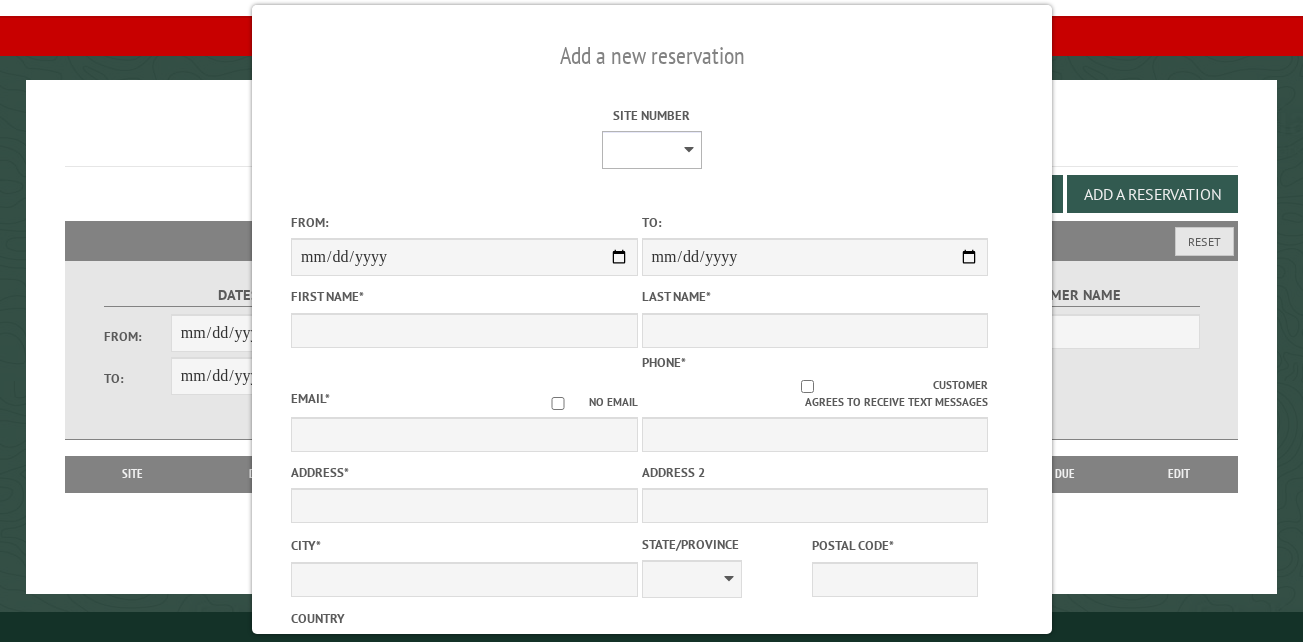 click on "** ** ** ** ** ** ** ** ** *** *** *** *** ** ** ** ** ** ** ** ** ** *** *** ** ** ** ** ** ** ********* ** ** ** ** ** ** ** ** ** *** *** *** *** *** *** ** ** ** ** ** ** ** ** ** *** *** *** *** *** *** ** ** ** ** ** ** ** ** ** ** ** ** ** ** ** ** ** ** ** ** ** ** ** ** *** *** *** *** *** ***" at bounding box center (651, 150) 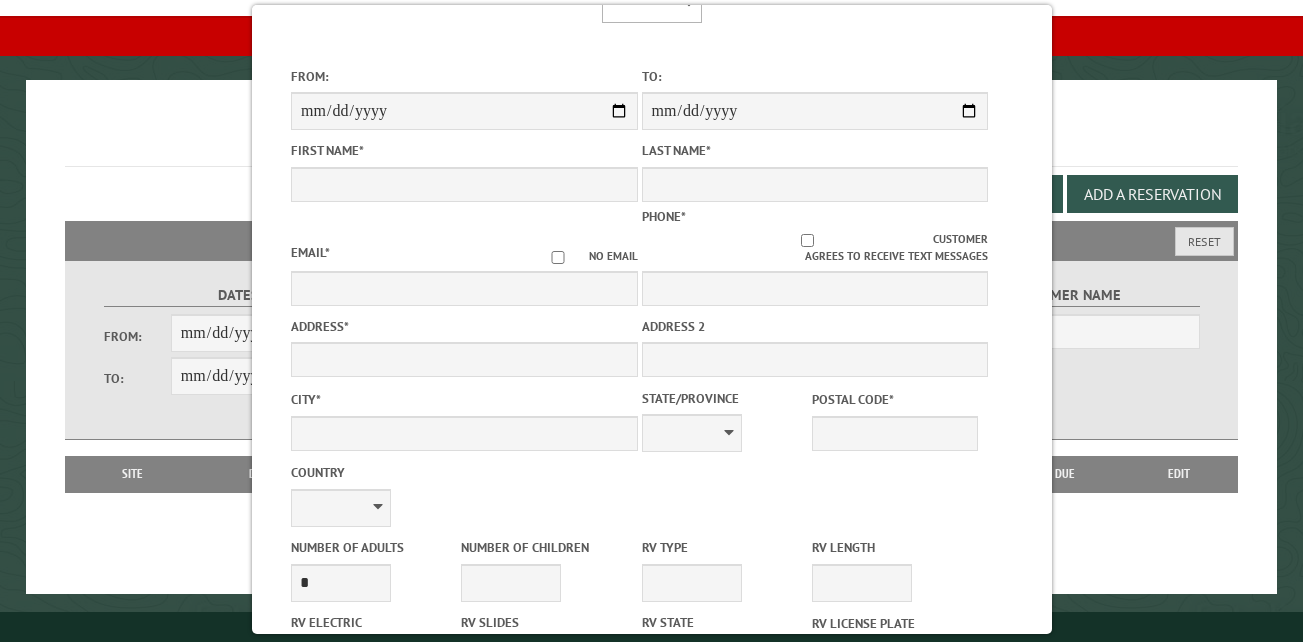 scroll, scrollTop: 100, scrollLeft: 0, axis: vertical 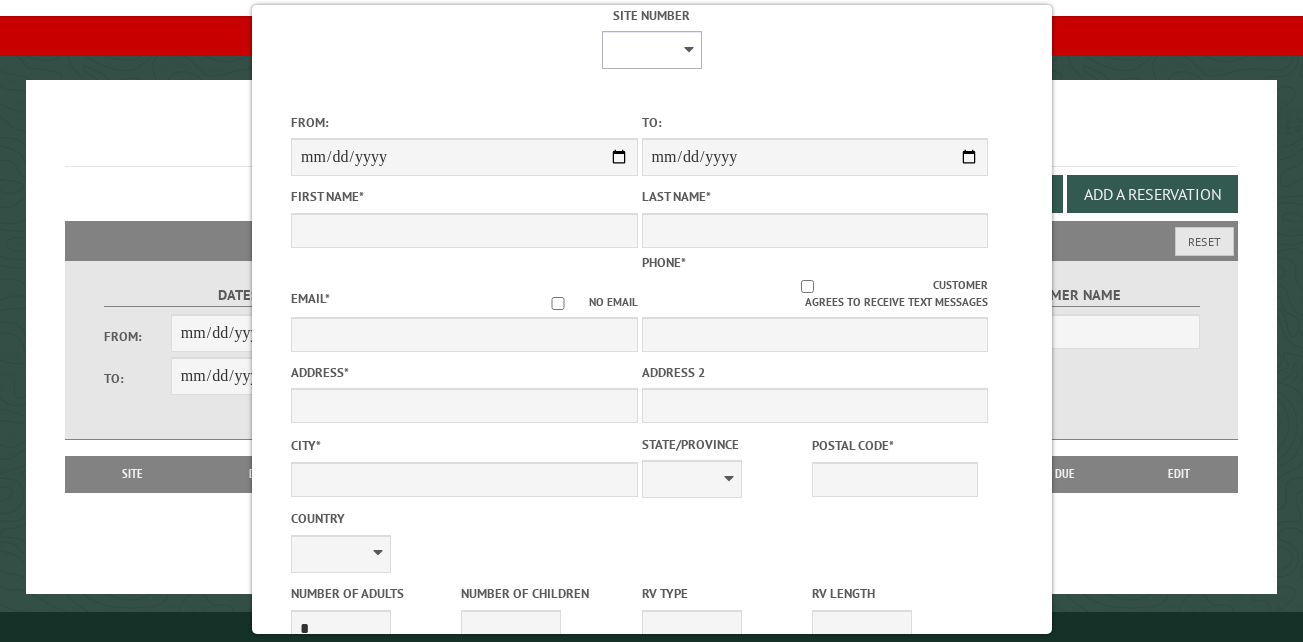 click on "** ** ** ** ** ** ** ** ** *** *** *** *** ** ** ** ** ** ** ** ** ** *** *** ** ** ** ** ** ** ********* ** ** ** ** ** ** ** ** ** *** *** *** *** *** *** ** ** ** ** ** ** ** ** ** *** *** *** *** *** *** ** ** ** ** ** ** ** ** ** ** ** ** ** ** ** ** ** ** ** ** ** ** ** ** *** *** *** *** *** ***" at bounding box center [651, 50] 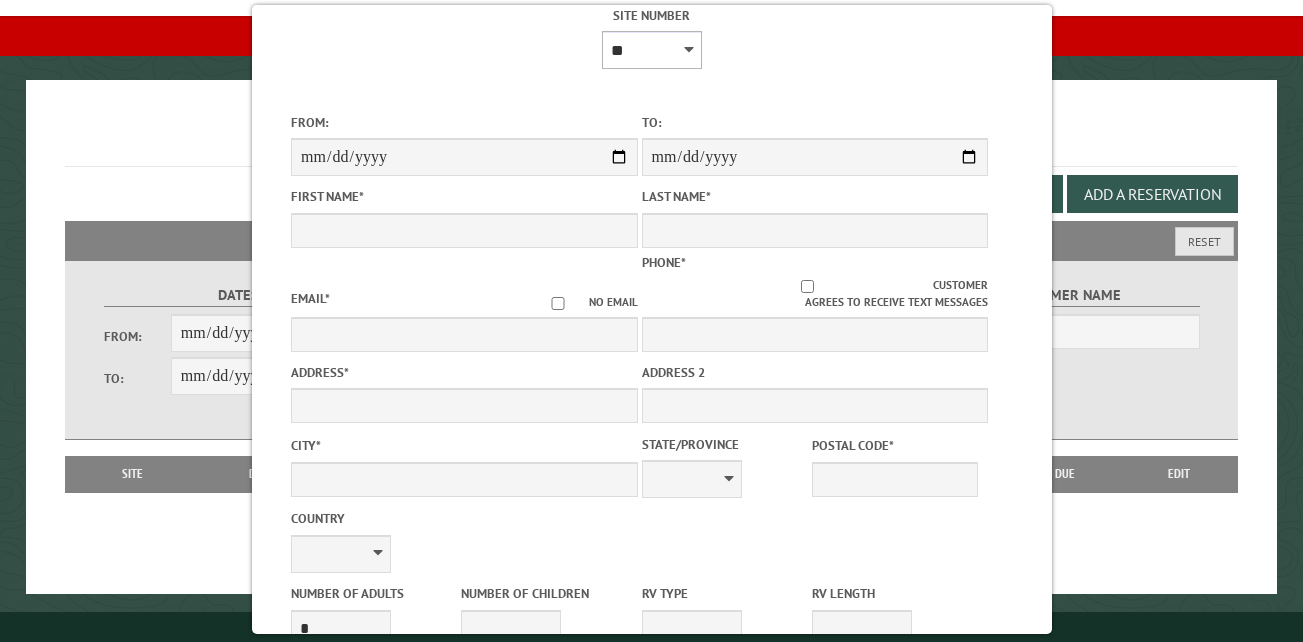 click on "** ** ** ** ** ** ** ** ** *** *** *** *** ** ** ** ** ** ** ** ** ** *** *** ** ** ** ** ** ** ********* ** ** ** ** ** ** ** ** ** *** *** *** *** *** *** ** ** ** ** ** ** ** ** ** *** *** *** *** *** *** ** ** ** ** ** ** ** ** ** ** ** ** ** ** ** ** ** ** ** ** ** ** ** ** *** *** *** *** *** ***" at bounding box center [651, 50] 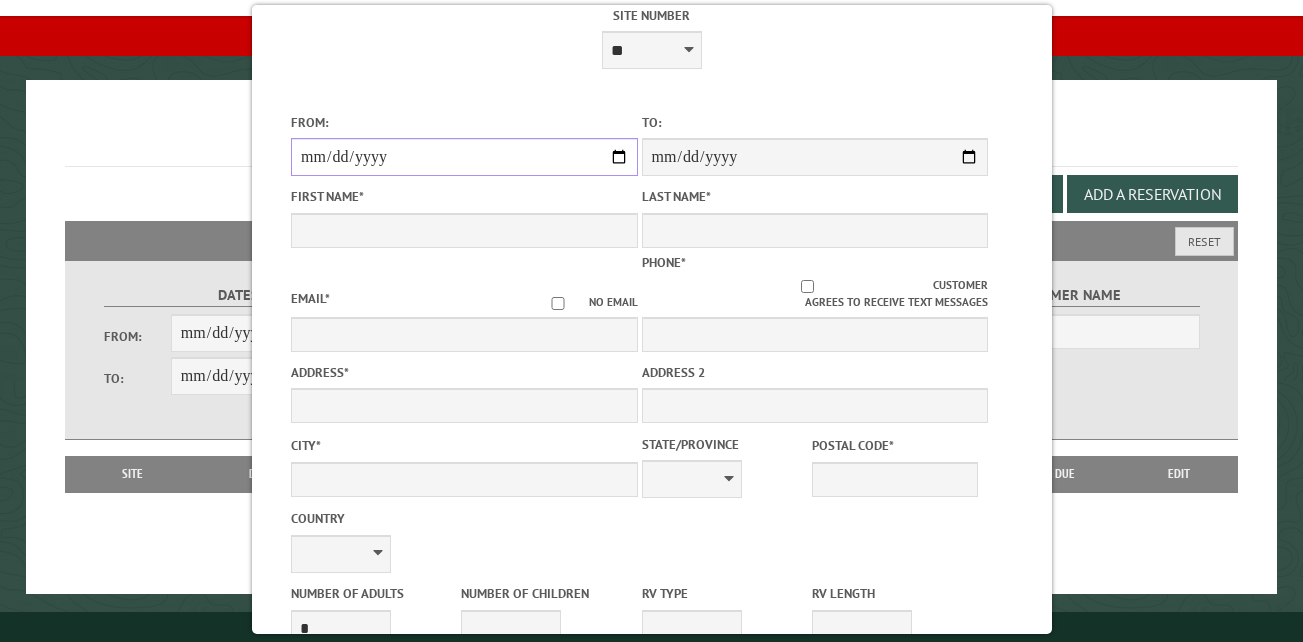 click on "From:" at bounding box center [464, 157] 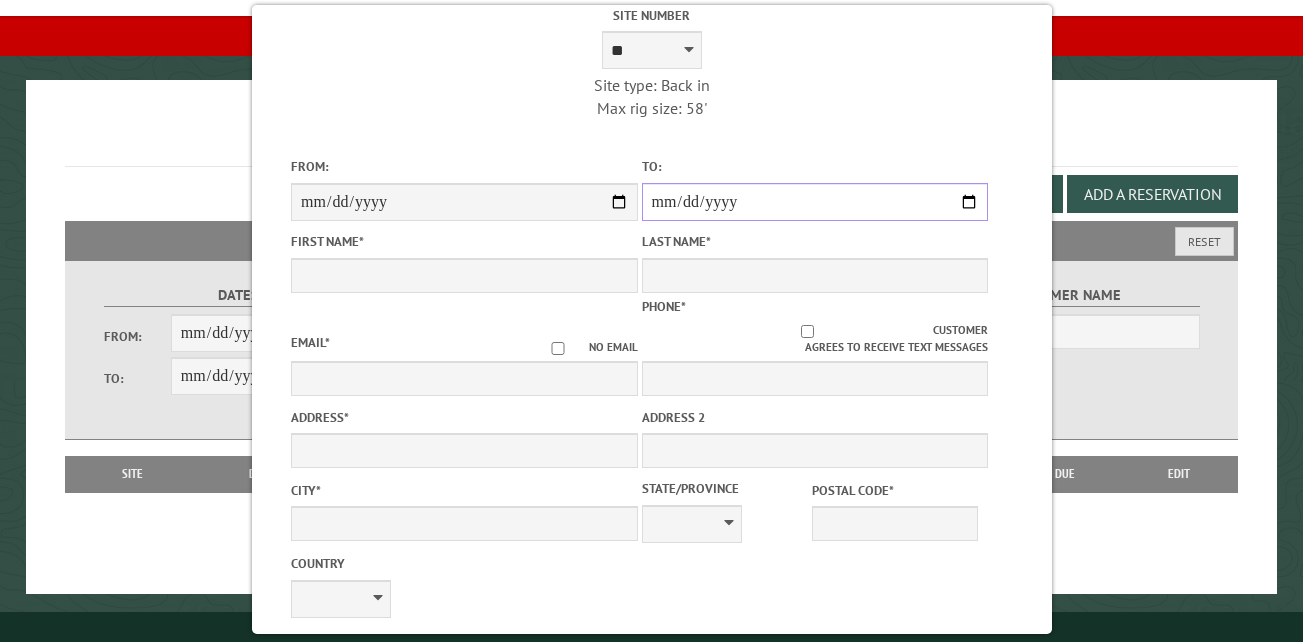 click on "**********" at bounding box center [814, 202] 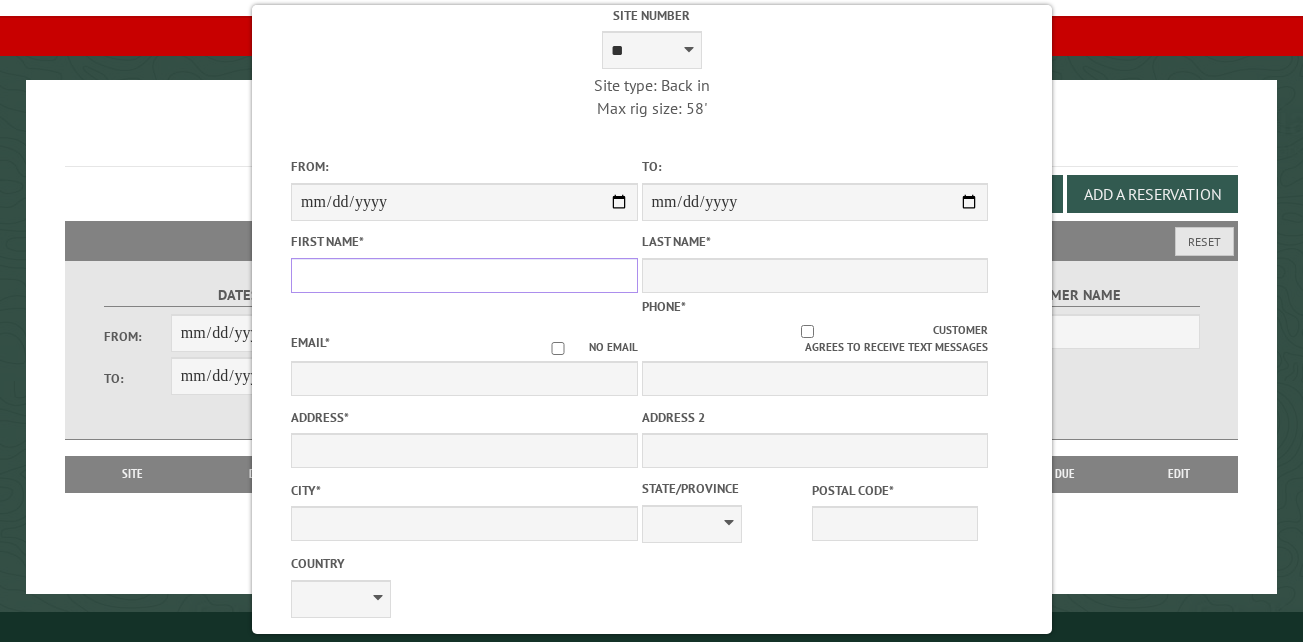 click on "First Name *" at bounding box center [464, 275] 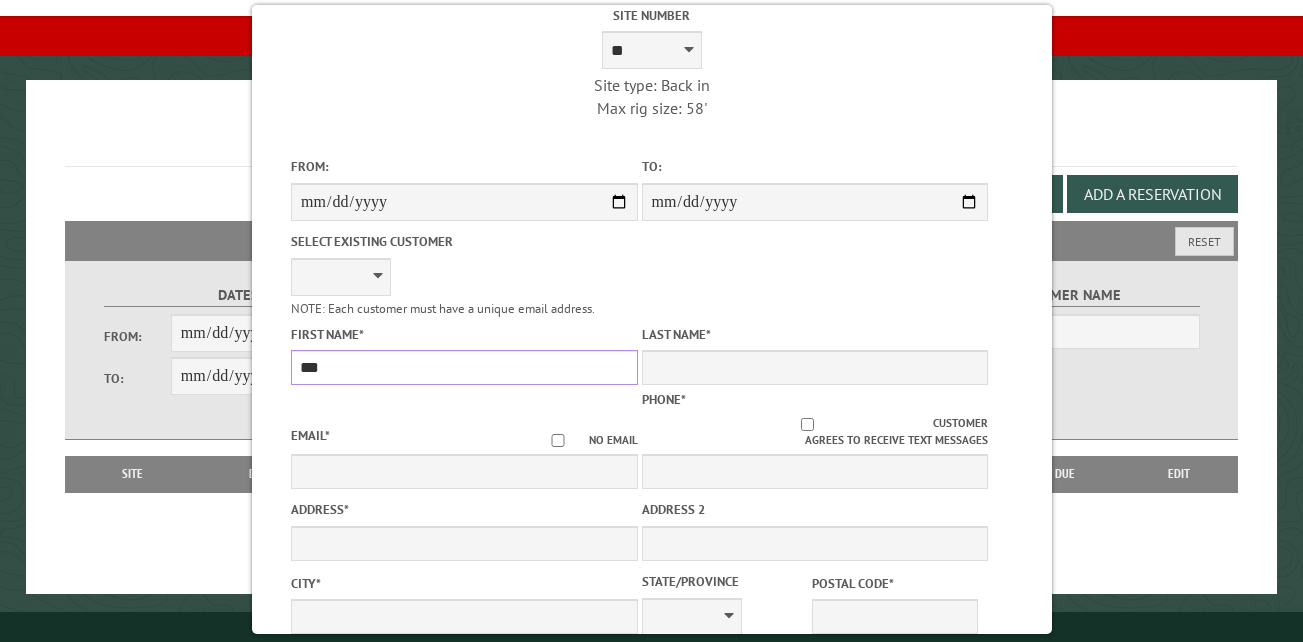 type on "***" 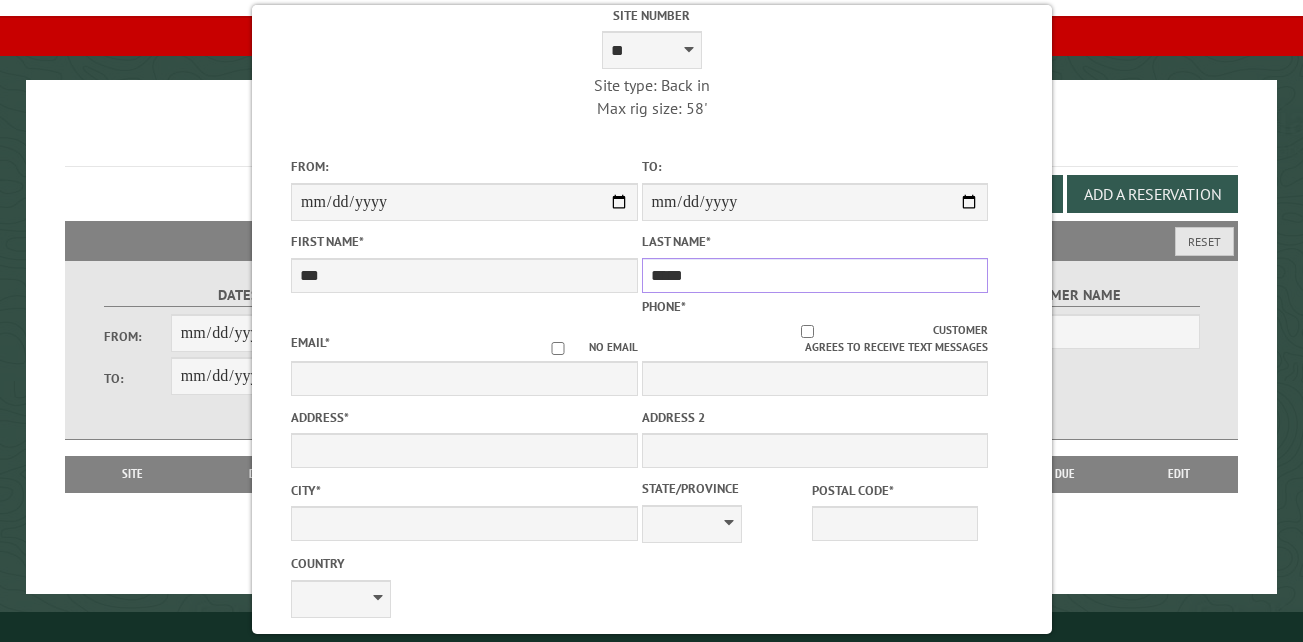 type on "*****" 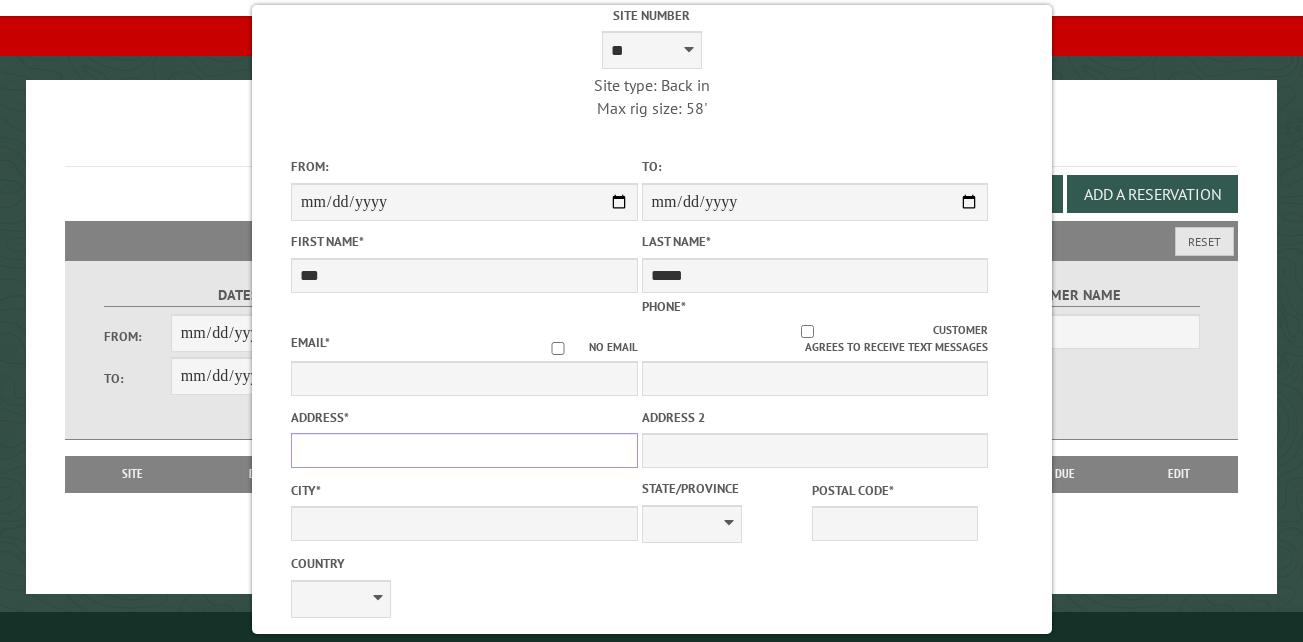 click on "Address *" at bounding box center [464, 450] 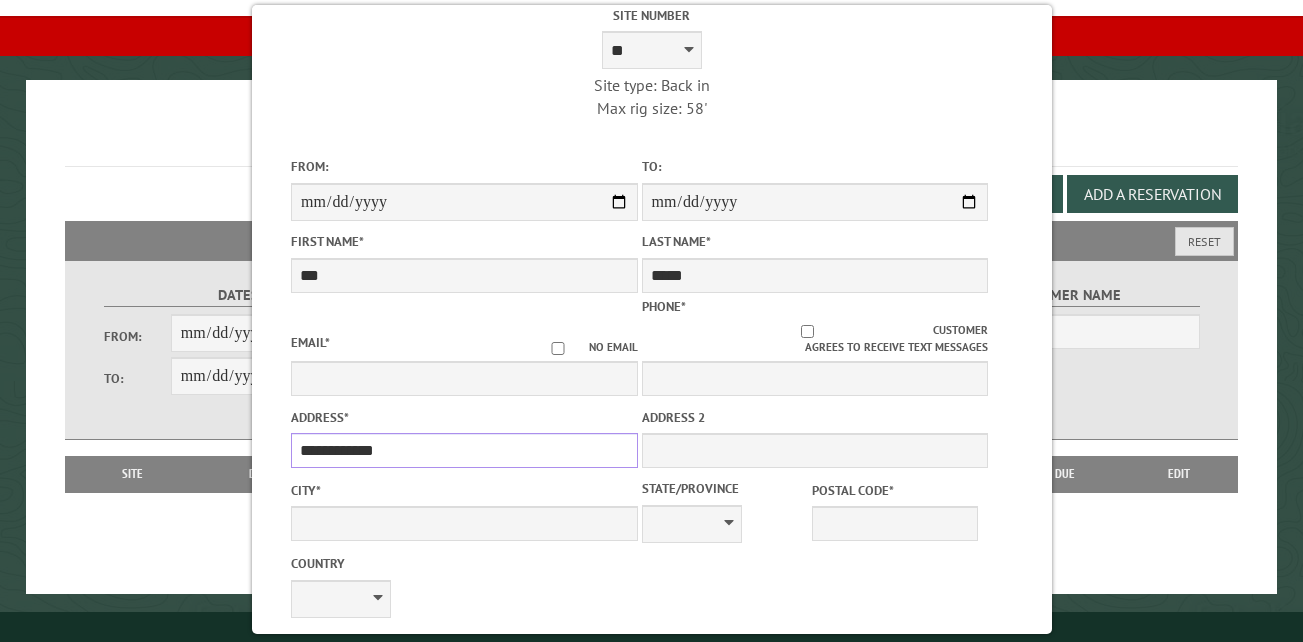 type on "**********" 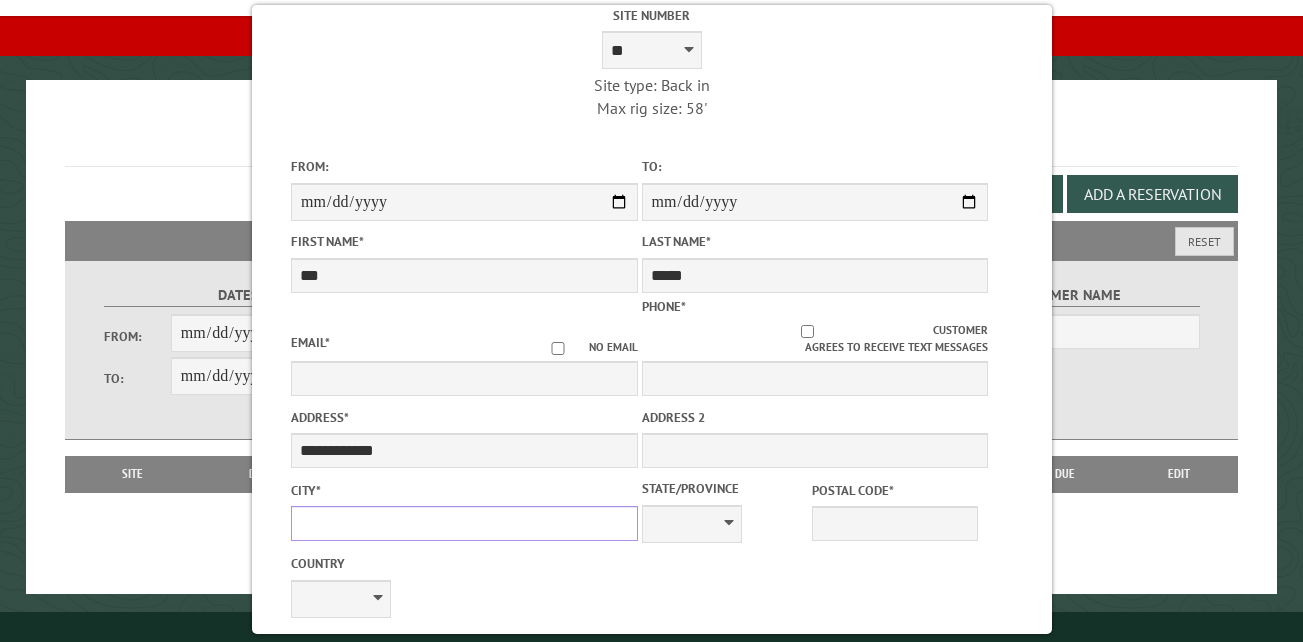 click on "City *" at bounding box center [464, 523] 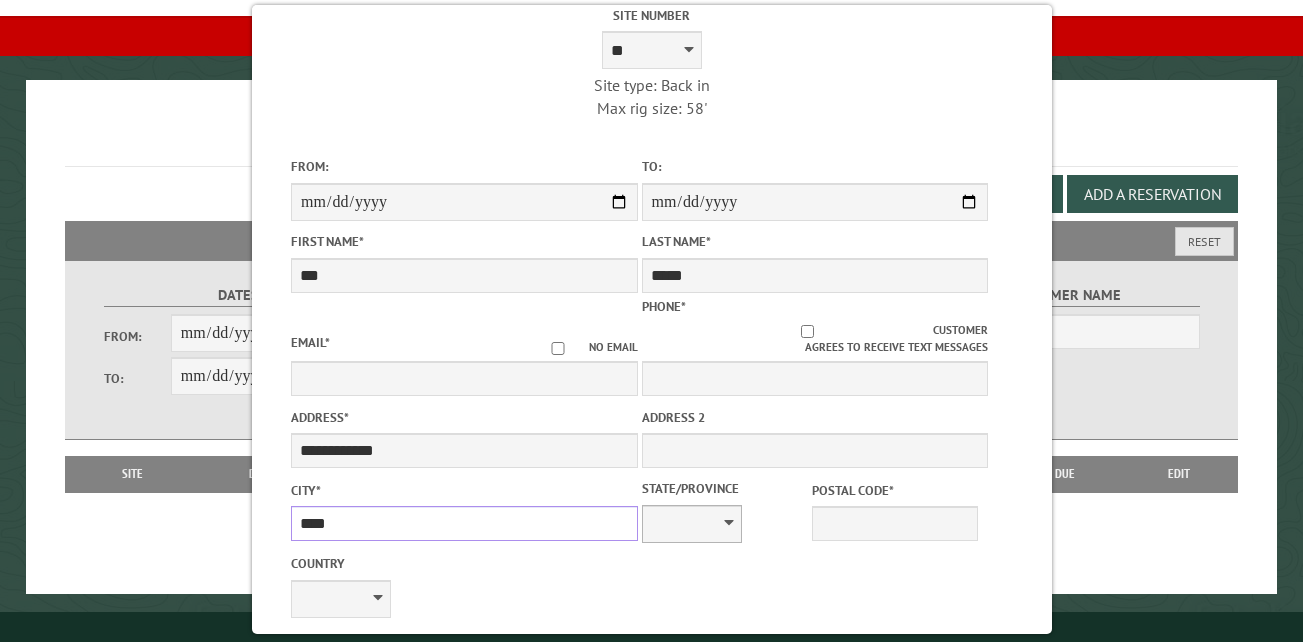 type on "****" 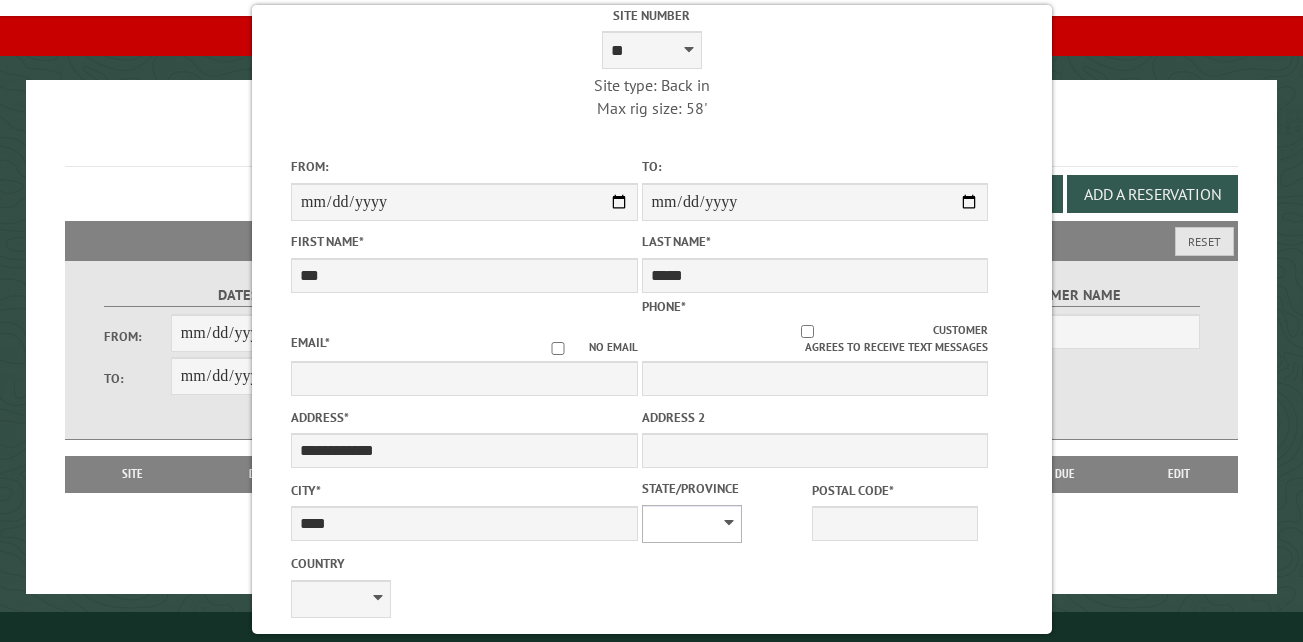 click on "** ** ** ** ** ** ** ** ** ** ** ** ** ** ** ** ** ** ** ** ** ** ** ** ** ** ** ** ** ** ** ** ** ** ** ** ** ** ** ** ** ** ** ** ** ** ** ** ** ** ** ** ** ** ** ** ** ** ** ** ** ** ** **" at bounding box center [691, 524] 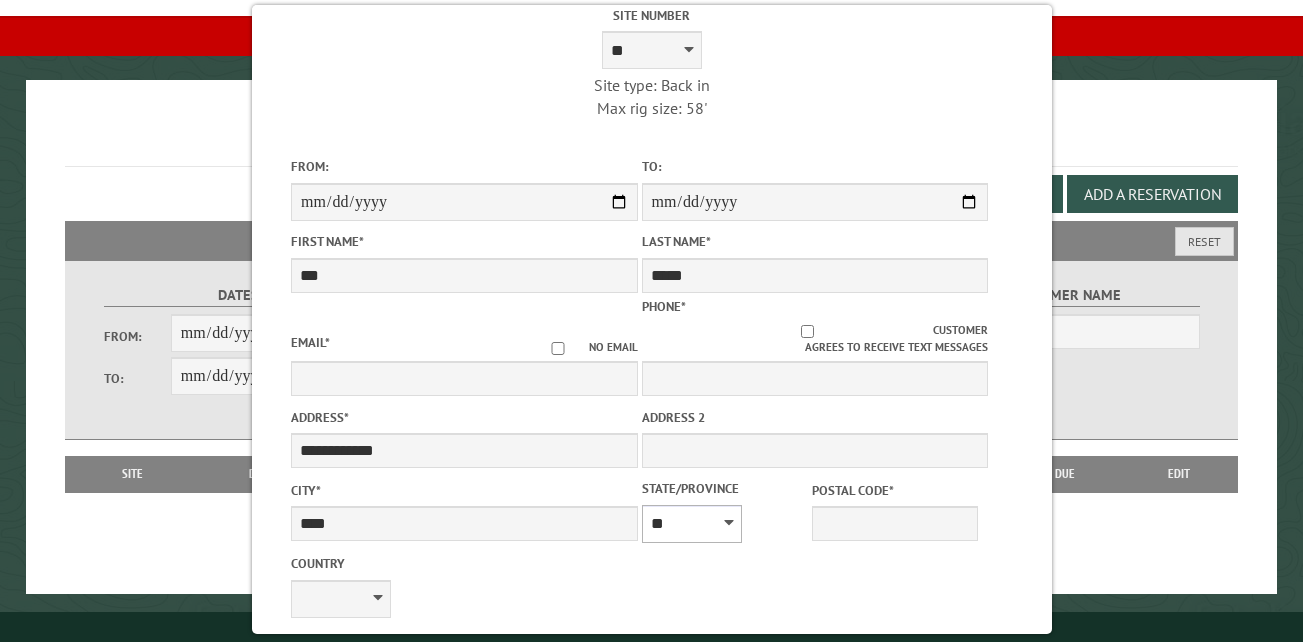 click on "** ** ** ** ** ** ** ** ** ** ** ** ** ** ** ** ** ** ** ** ** ** ** ** ** ** ** ** ** ** ** ** ** ** ** ** ** ** ** ** ** ** ** ** ** ** ** ** ** ** ** ** ** ** ** ** ** ** ** ** ** ** ** **" at bounding box center [691, 524] 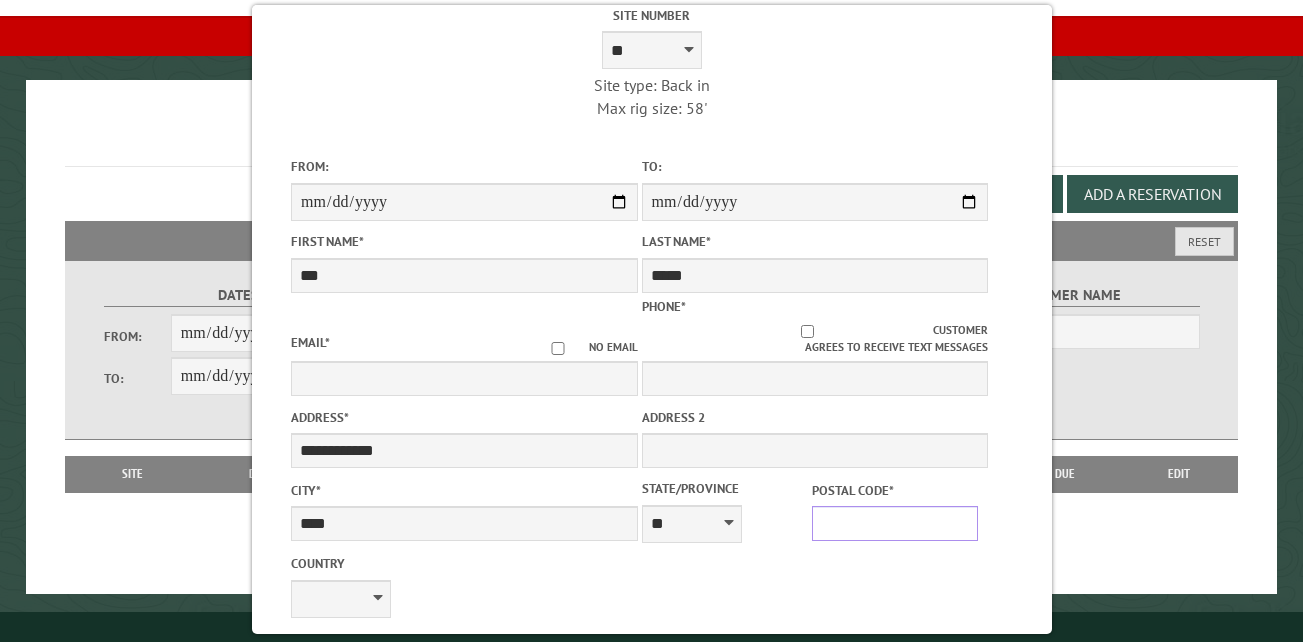 click on "Postal Code *" at bounding box center (894, 523) 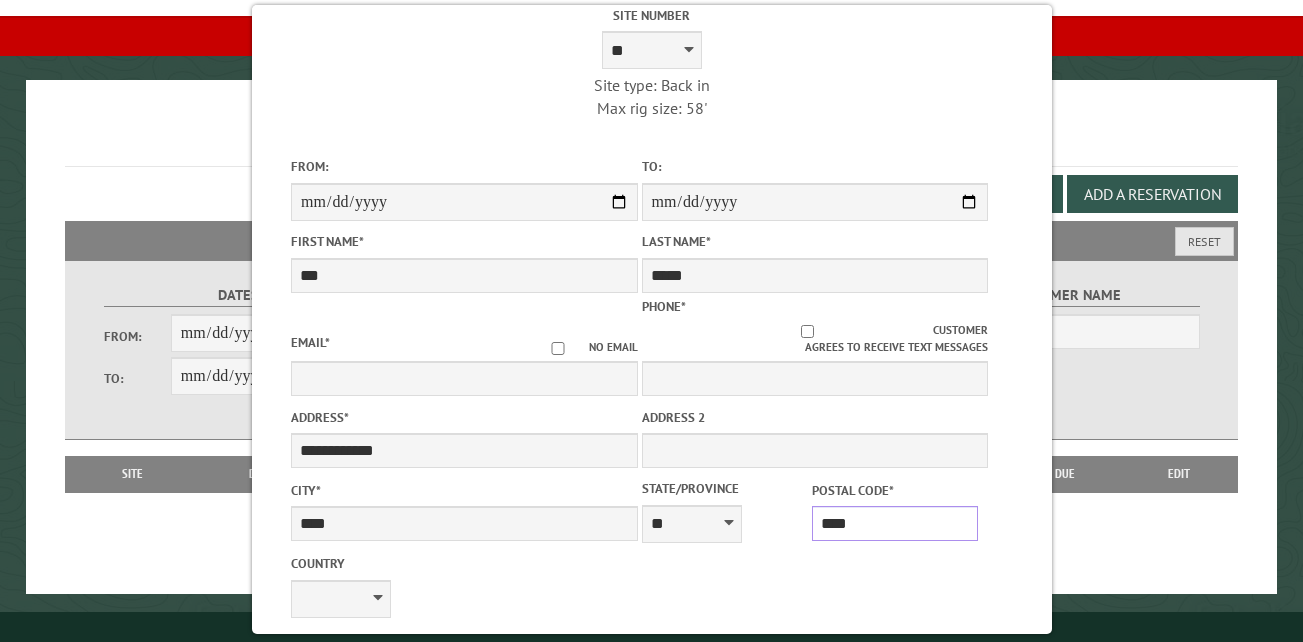type on "*****" 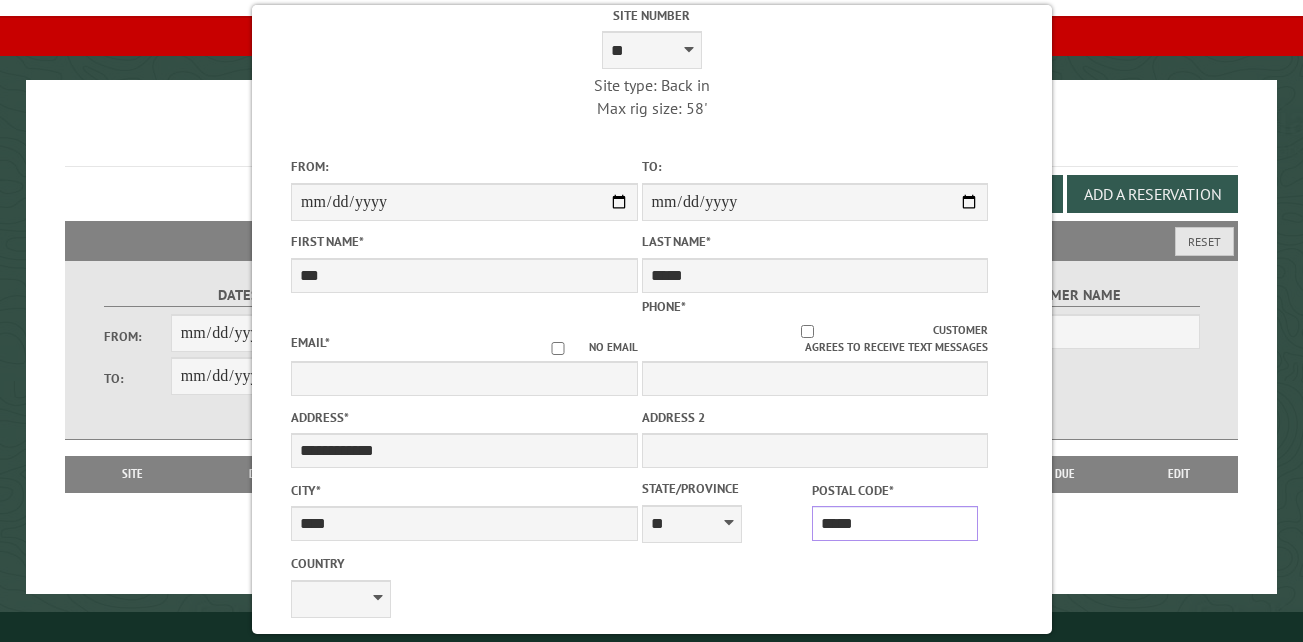 type on "****" 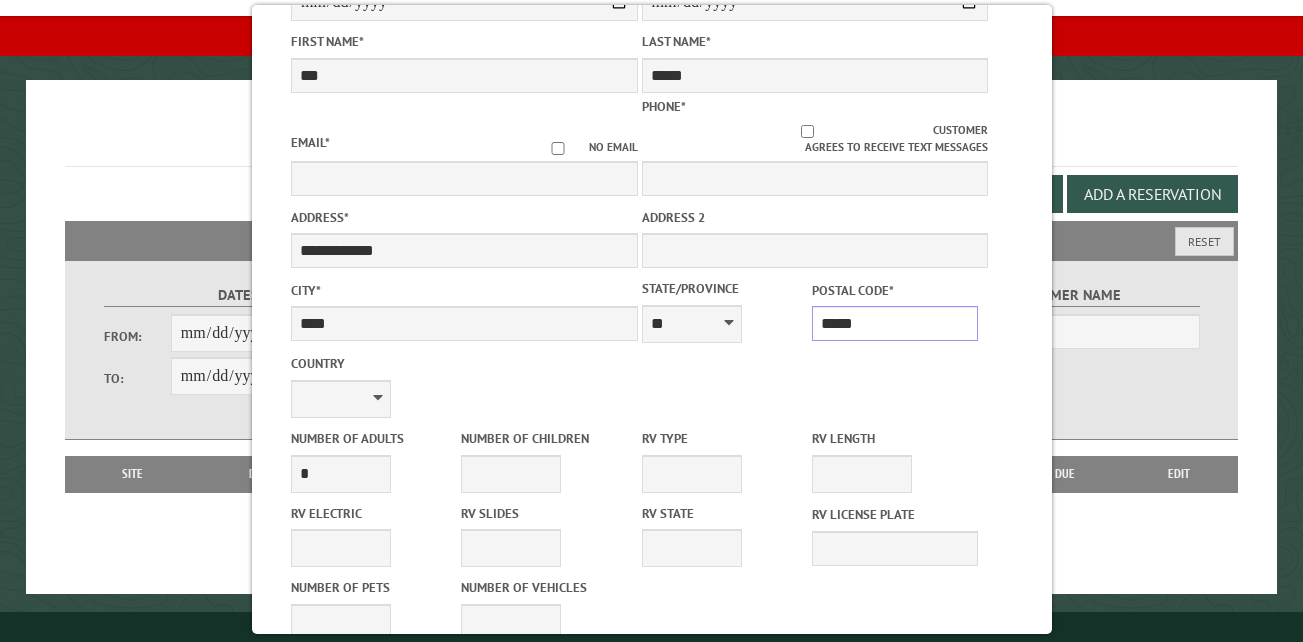 scroll, scrollTop: 400, scrollLeft: 0, axis: vertical 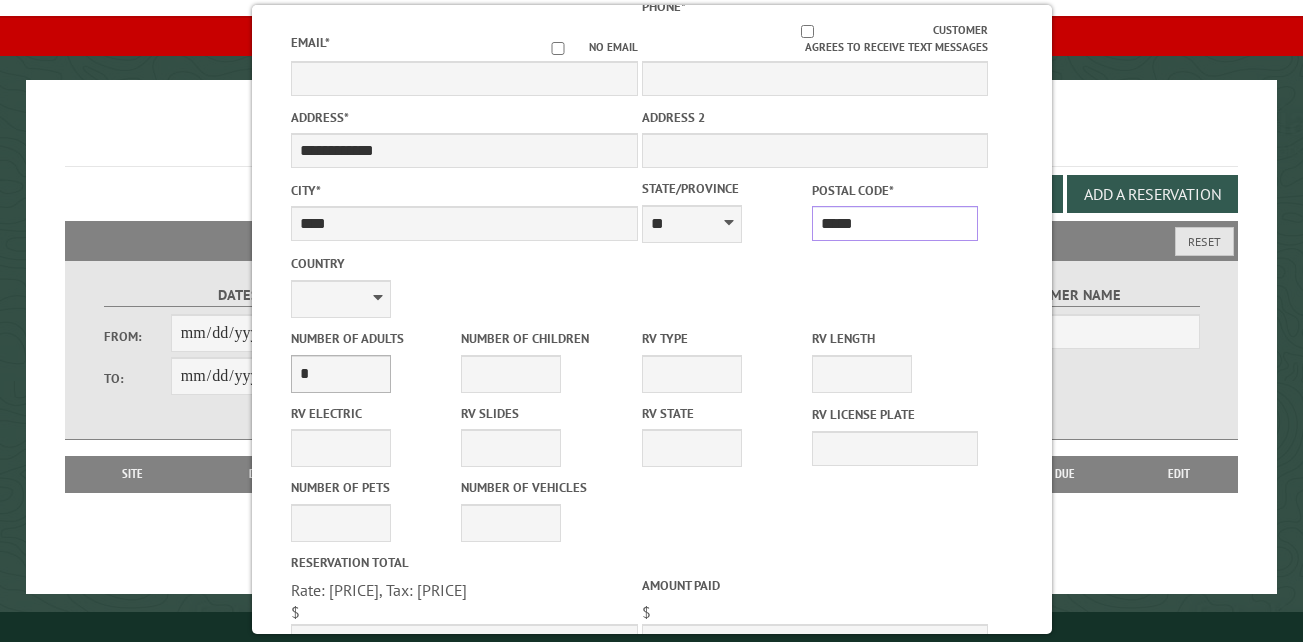 type on "*****" 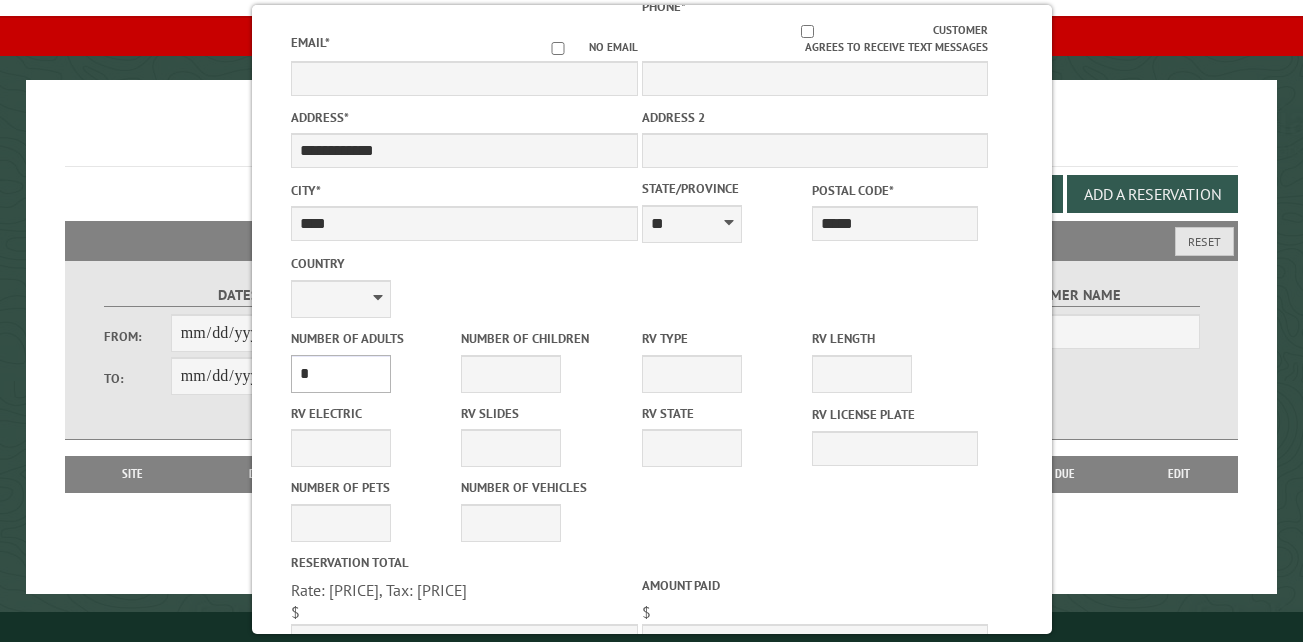 click on "* * * * * * * * * * **" at bounding box center [341, 374] 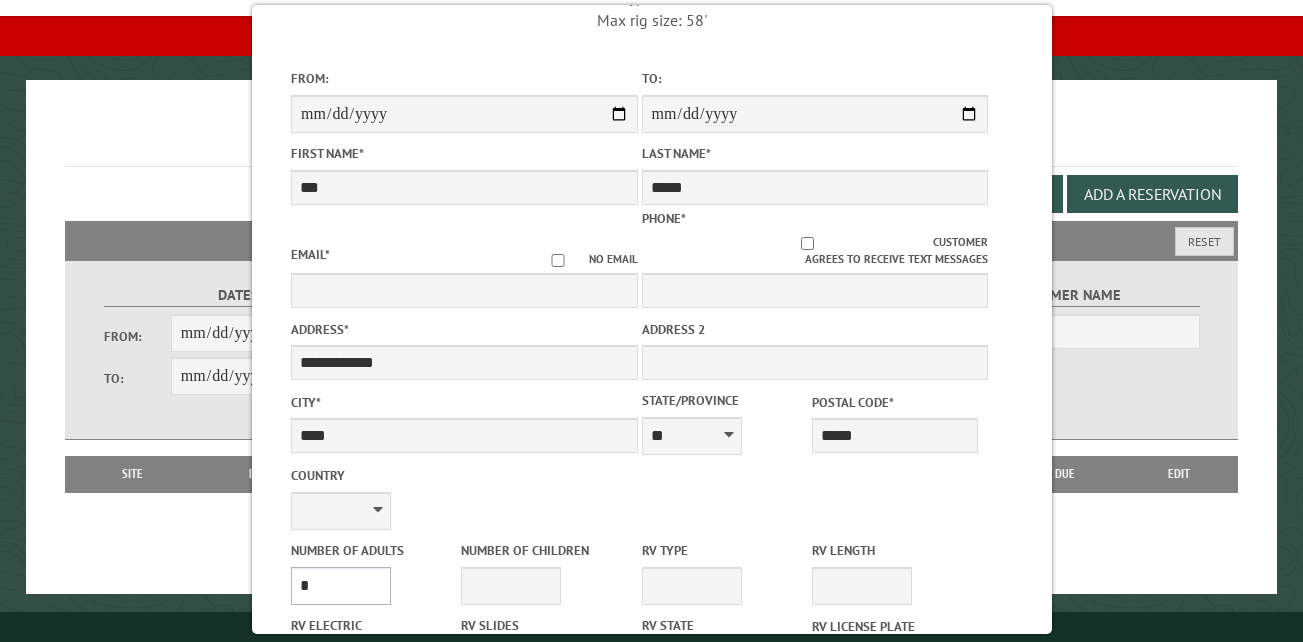 scroll, scrollTop: 0, scrollLeft: 0, axis: both 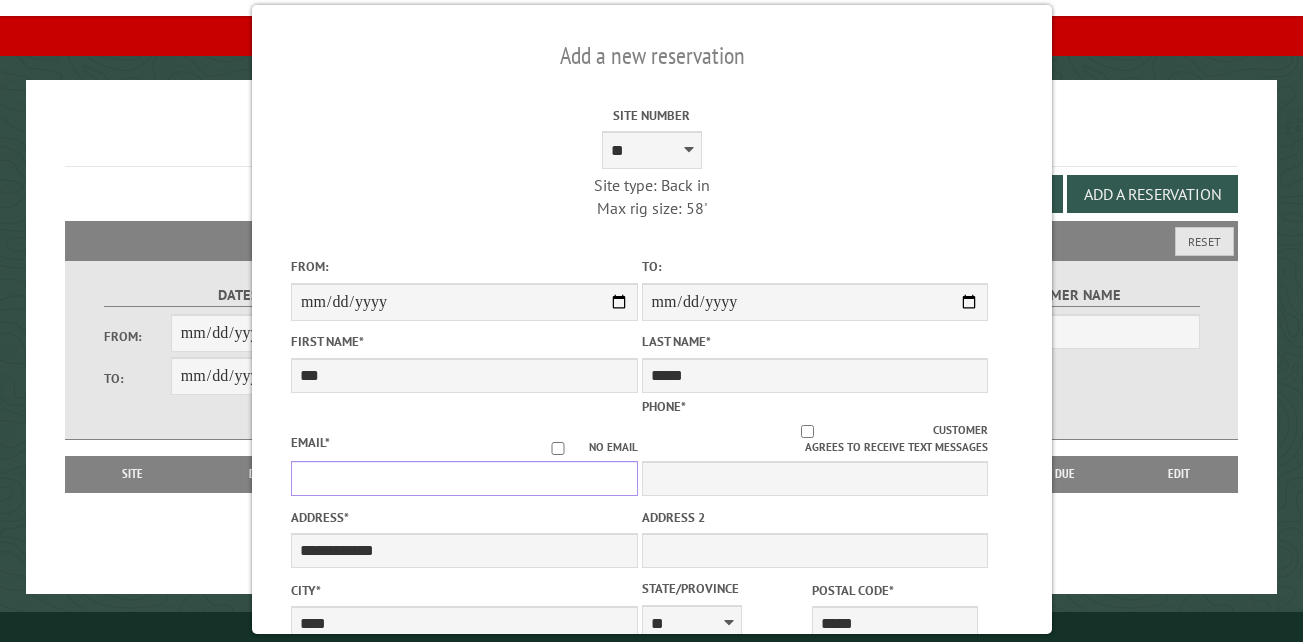 click on "Email *" at bounding box center (464, 478) 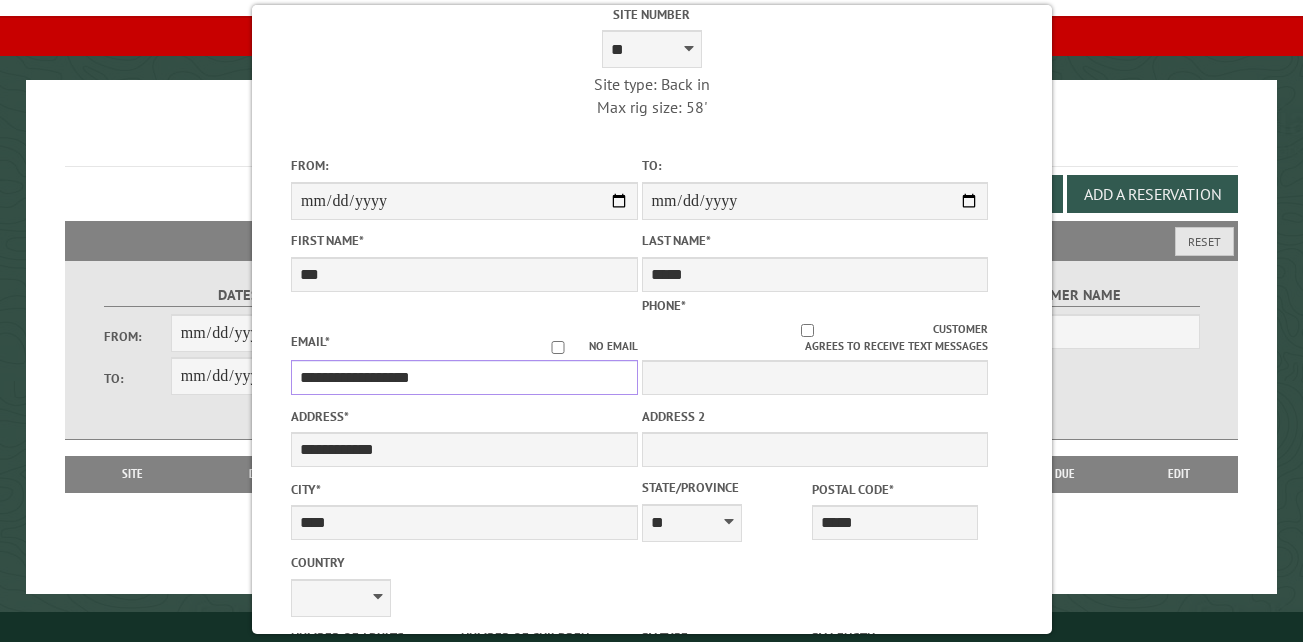 scroll, scrollTop: 200, scrollLeft: 0, axis: vertical 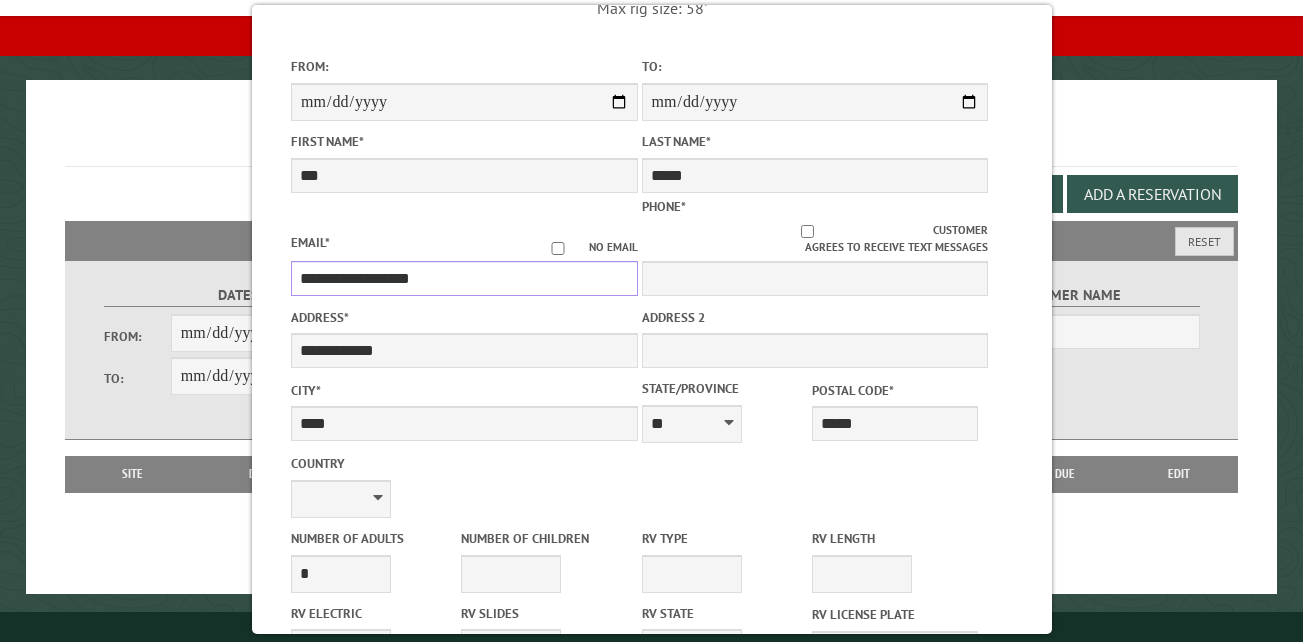 type on "**********" 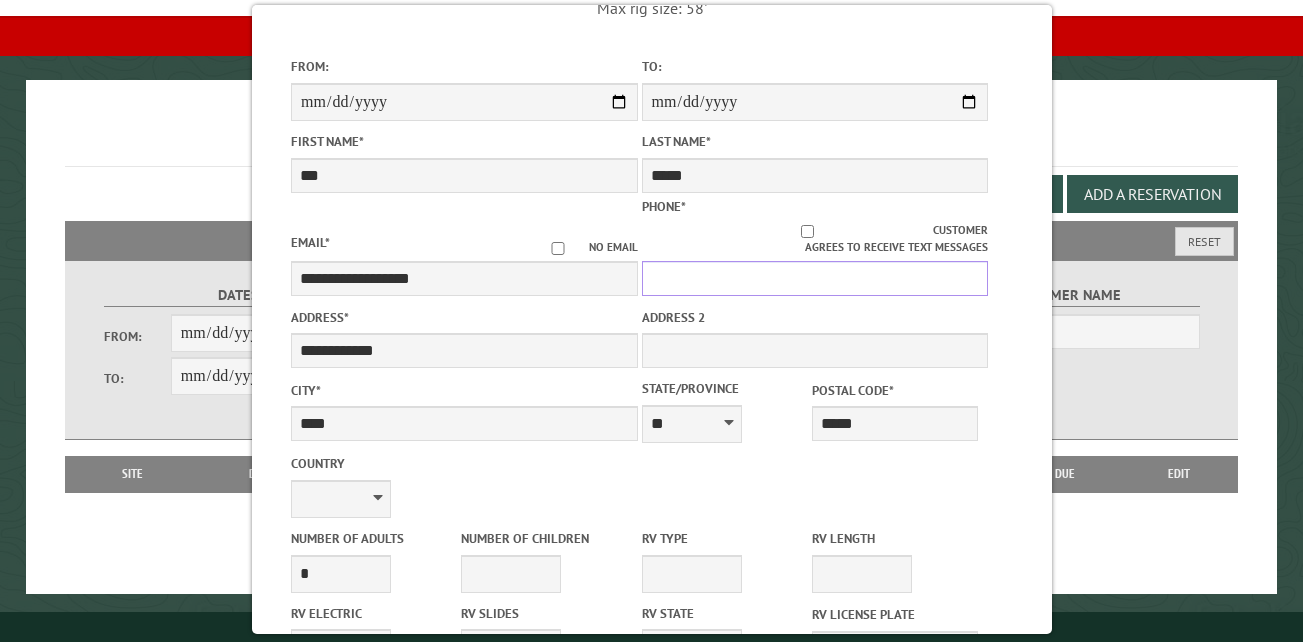click on "Phone *" at bounding box center (814, 278) 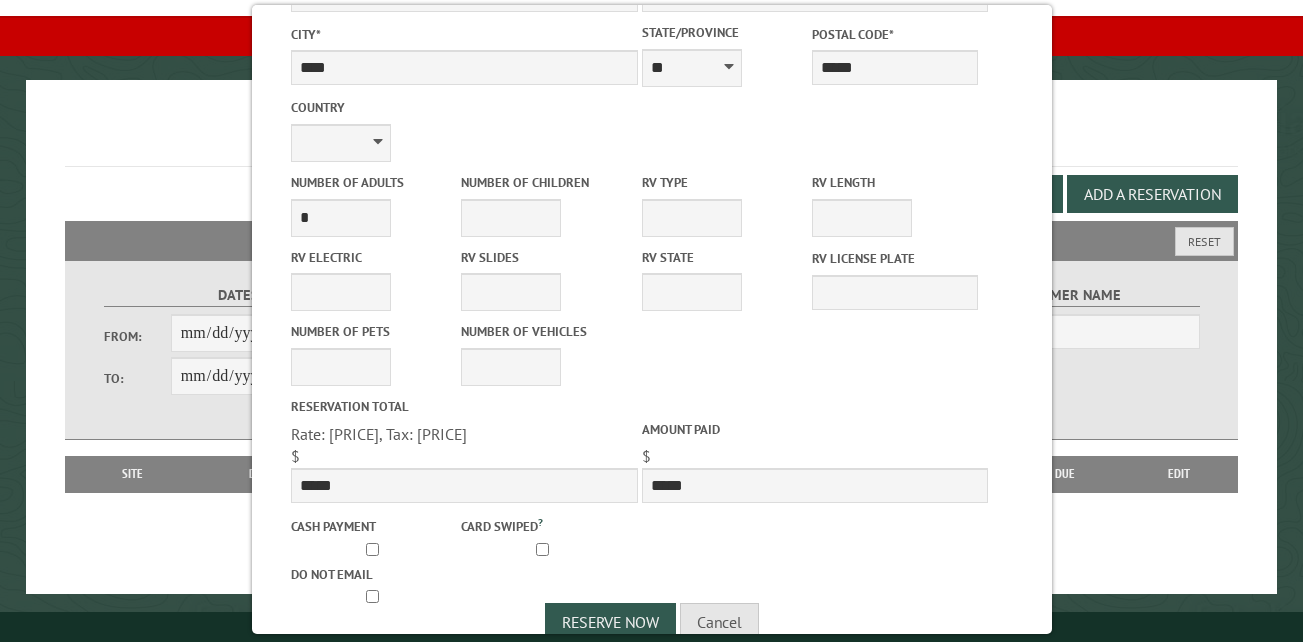 scroll, scrollTop: 586, scrollLeft: 0, axis: vertical 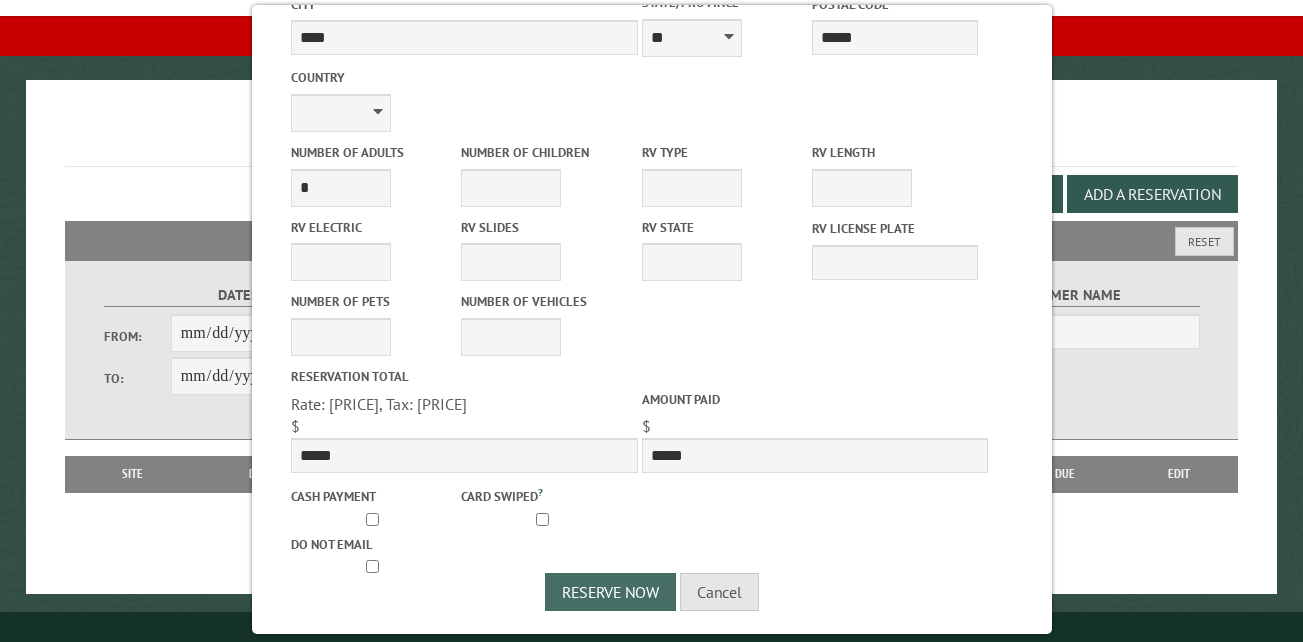 type on "**********" 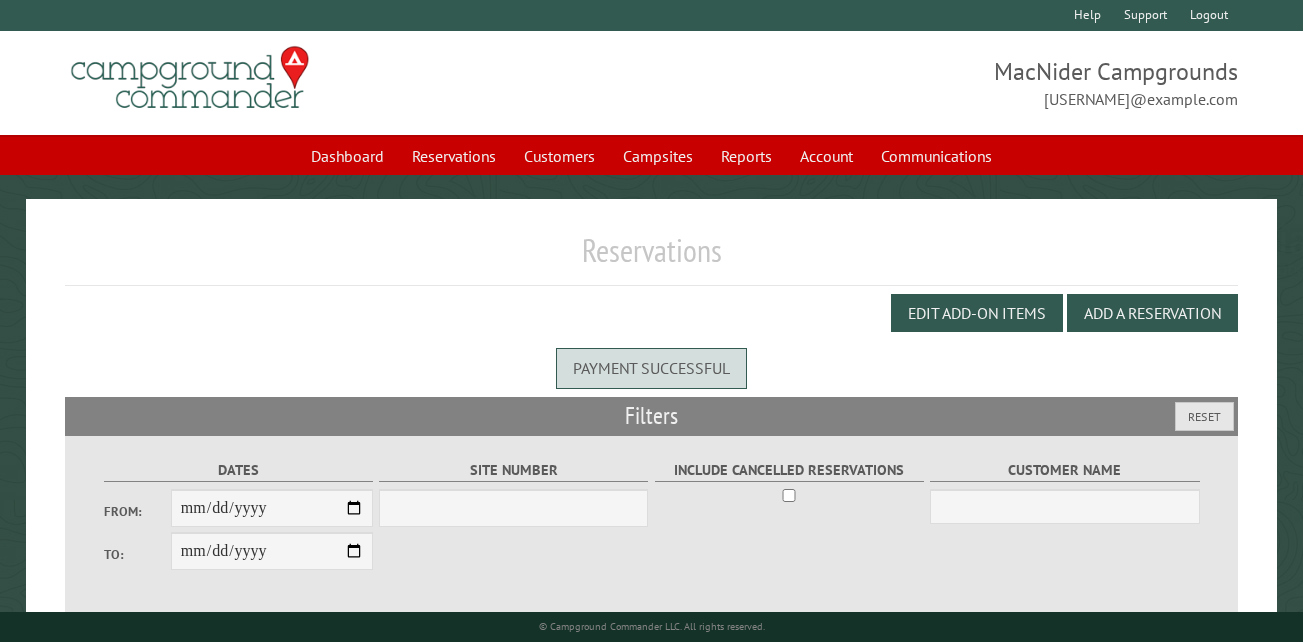 scroll, scrollTop: 0, scrollLeft: 0, axis: both 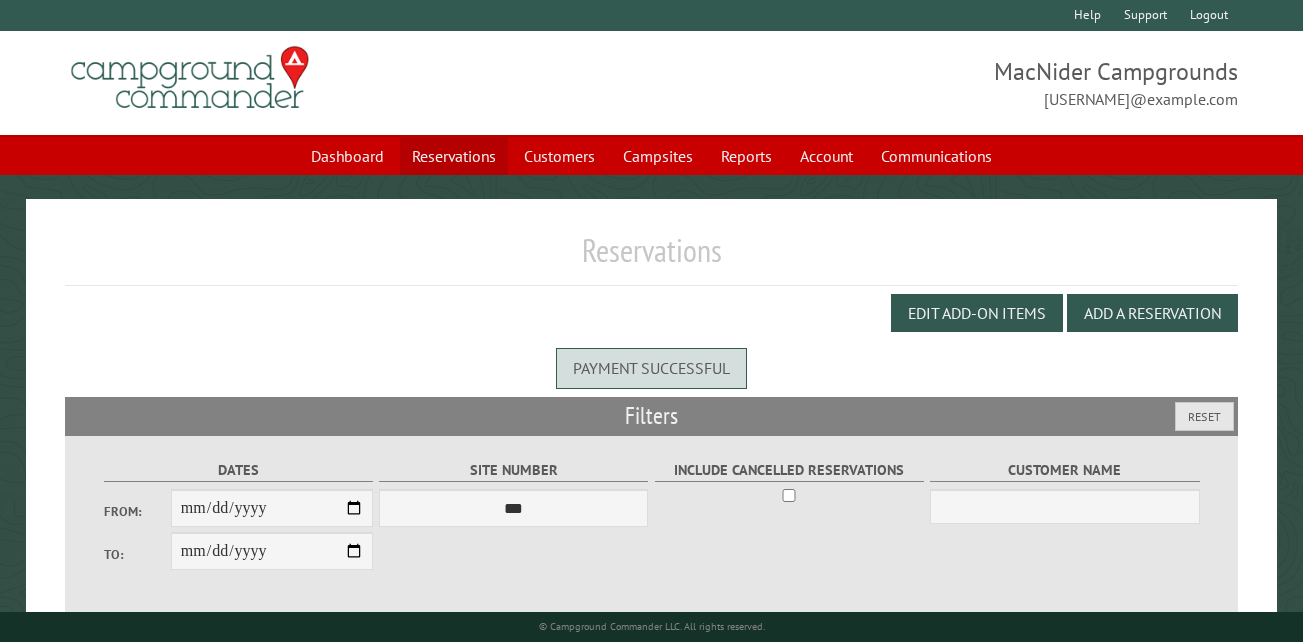 click on "Reservations" at bounding box center [454, 156] 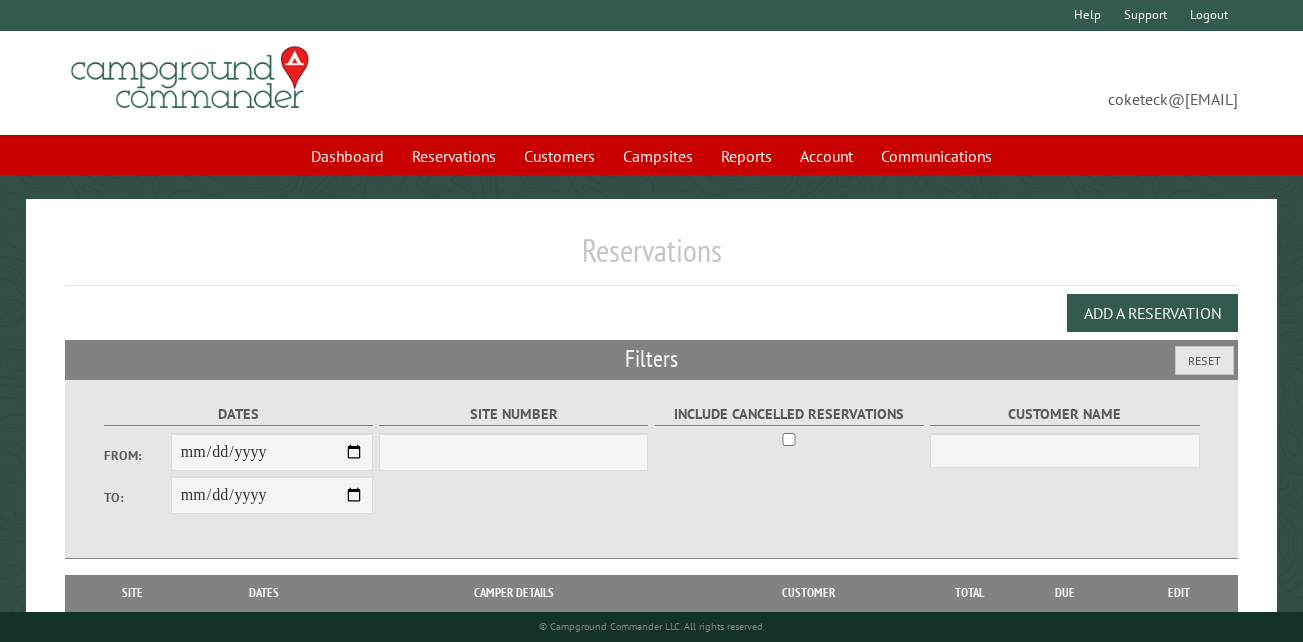 scroll, scrollTop: 0, scrollLeft: 0, axis: both 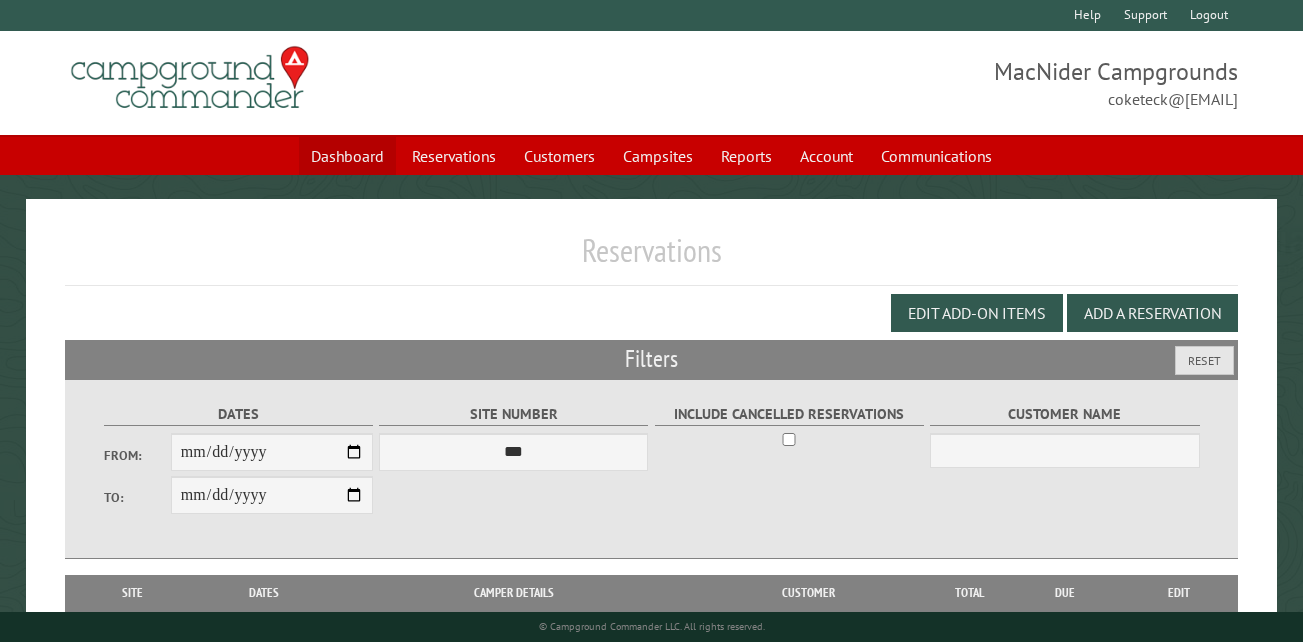 click on "Dashboard" at bounding box center [347, 156] 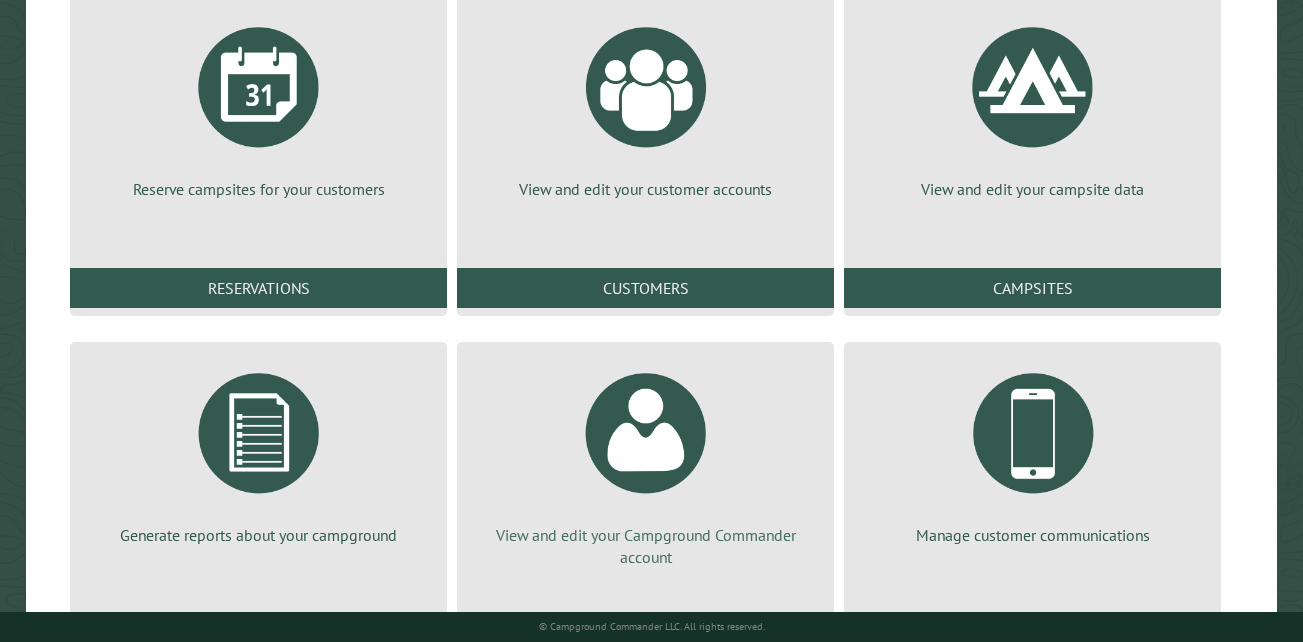 scroll, scrollTop: 360, scrollLeft: 0, axis: vertical 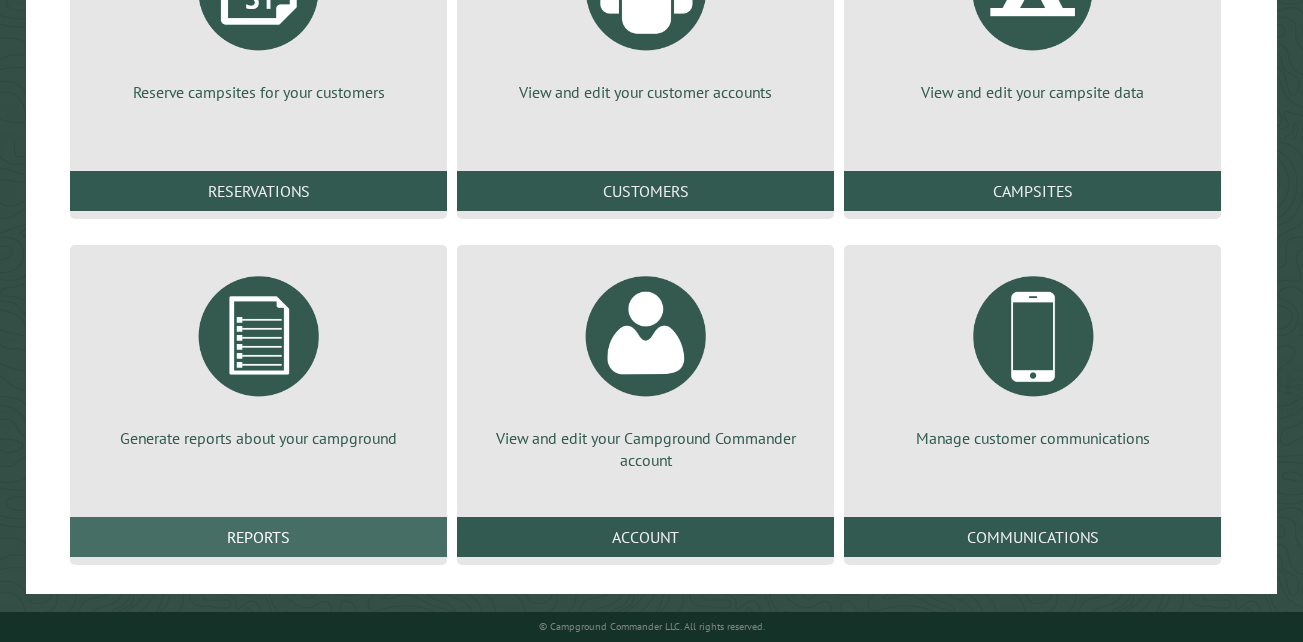 click on "Reports" at bounding box center (258, 537) 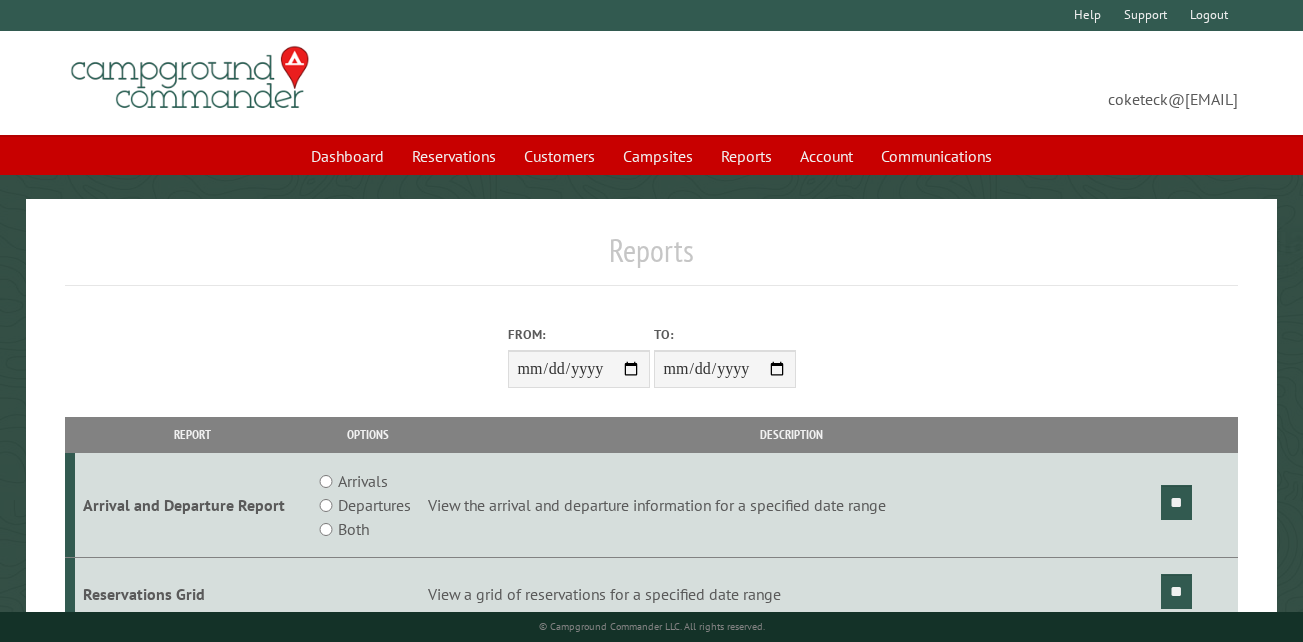 scroll, scrollTop: 0, scrollLeft: 0, axis: both 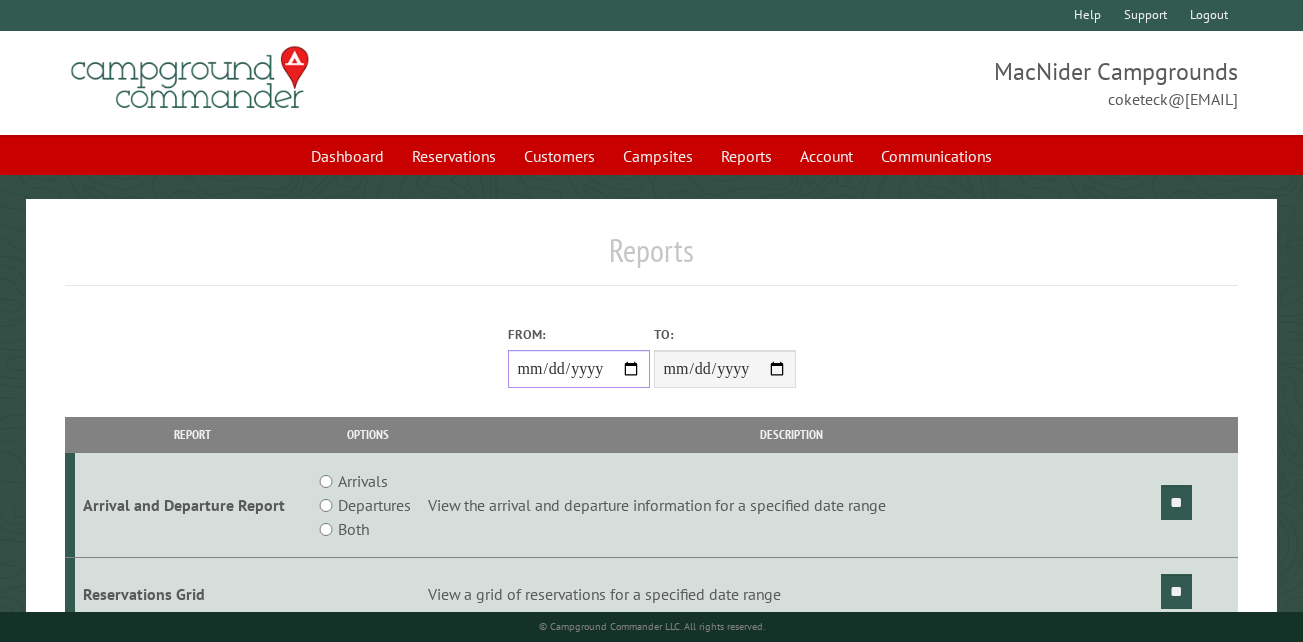 click on "From:" at bounding box center (579, 369) 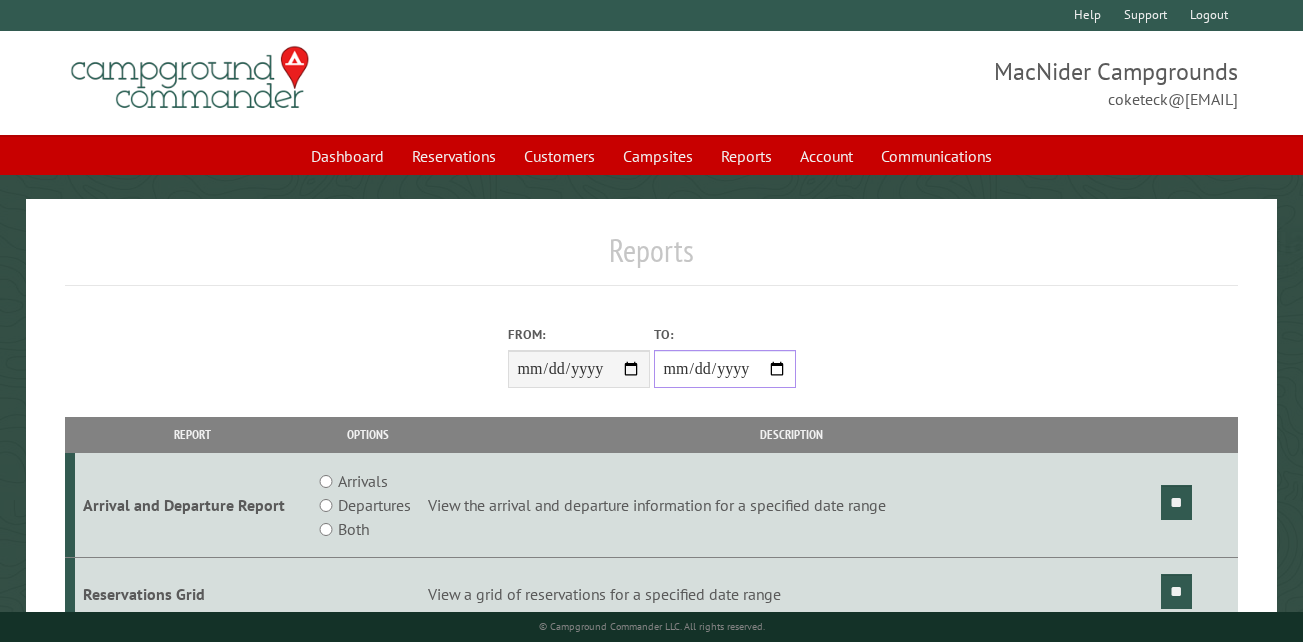click on "**********" at bounding box center [725, 369] 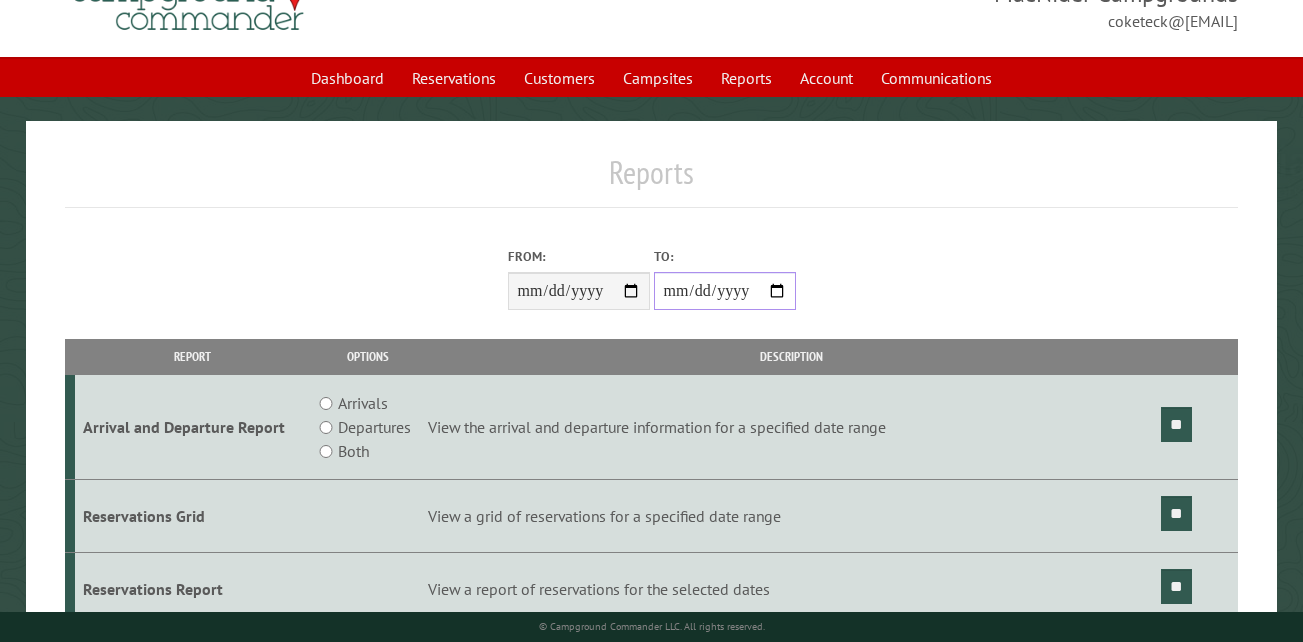 scroll, scrollTop: 200, scrollLeft: 0, axis: vertical 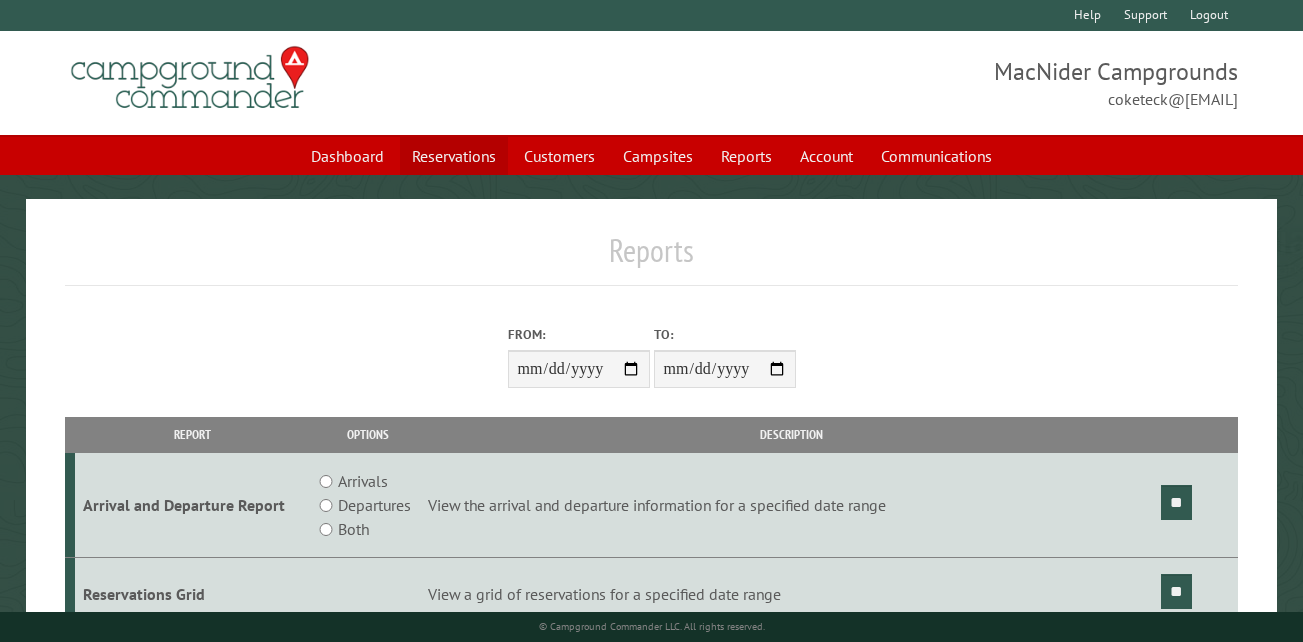 click on "Reservations" at bounding box center [454, 156] 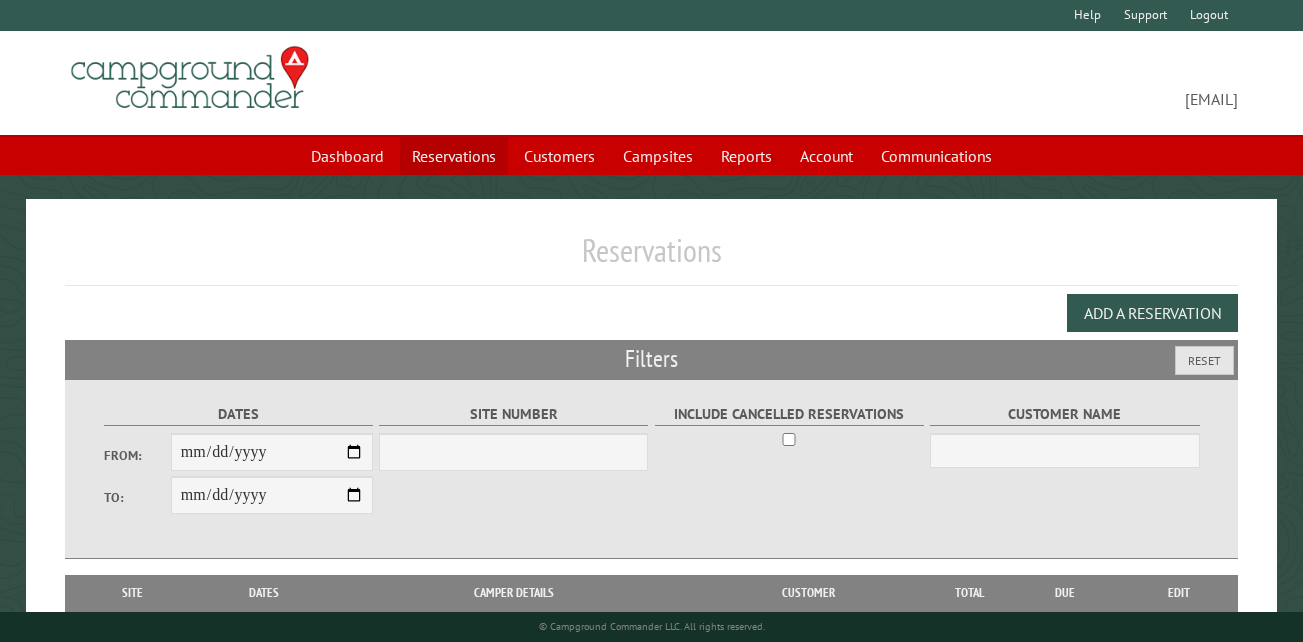 scroll, scrollTop: 0, scrollLeft: 0, axis: both 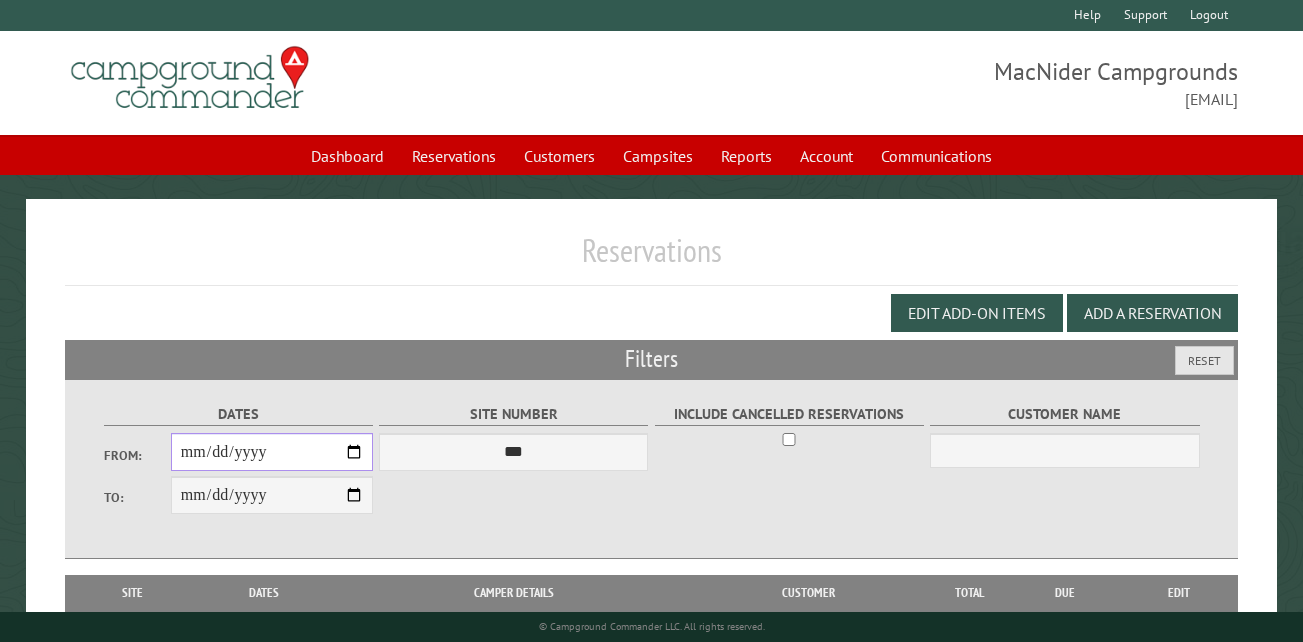 click on "From:" at bounding box center [272, 452] 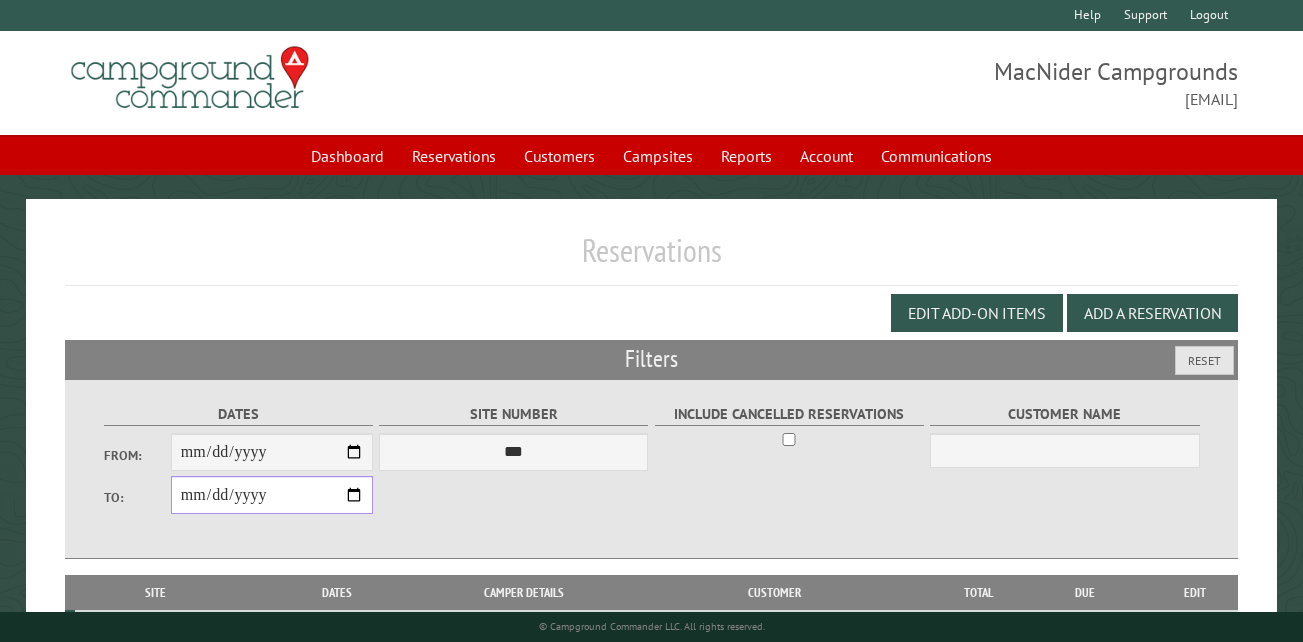 click on "**********" at bounding box center [272, 495] 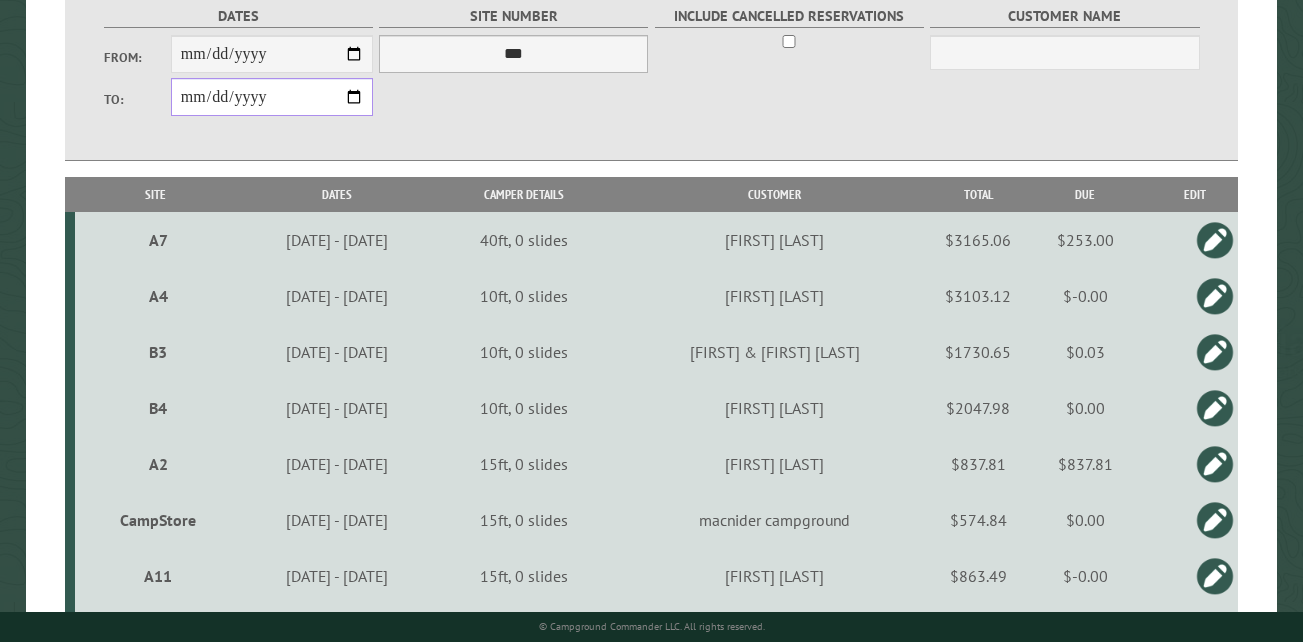 scroll, scrollTop: 400, scrollLeft: 0, axis: vertical 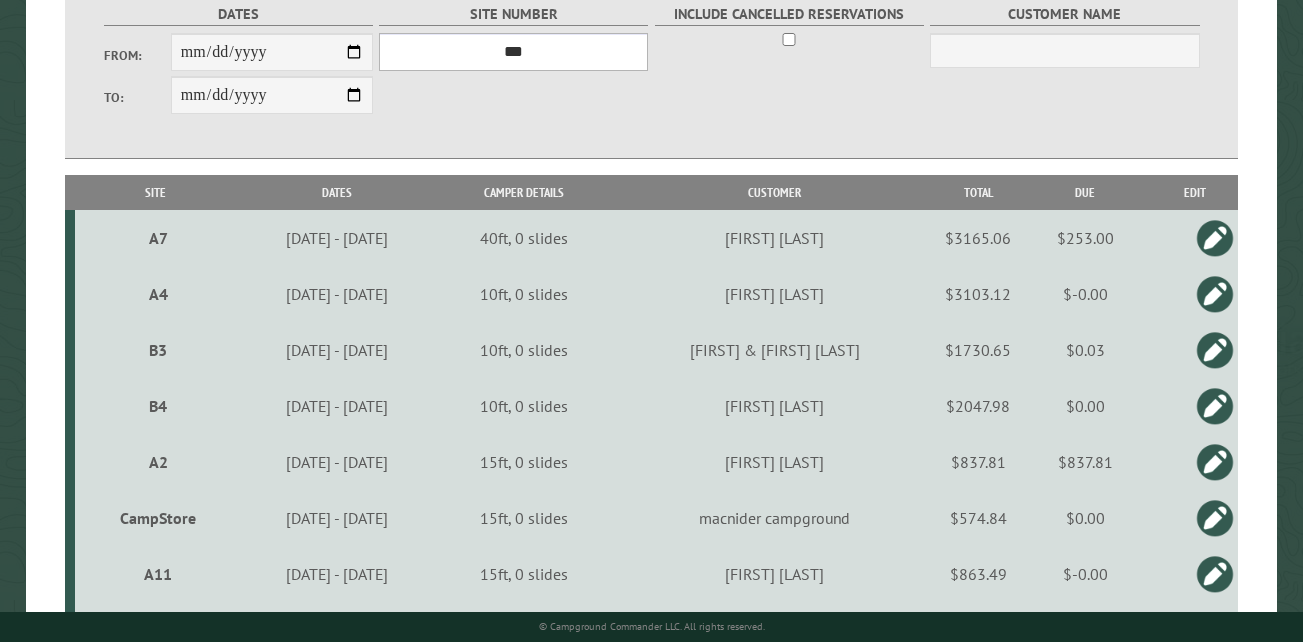 click on "*** ** ** ** ** ** ** ** ** ** *** *** *** *** ** ** ** ** ** ** ** ** ** *** *** ** ** ** ** ** ** ********* ** ** ** ** ** ** ** ** ** *** *** *** *** *** *** ** ** ** ** ** ** ** ** ** *** *** *** *** *** *** ** ** ** ** ** ** ** ** ** ** ** ** ** ** ** ** ** ** ** ** ** ** ** ** *** *** *** *** *** ***" at bounding box center (513, 52) 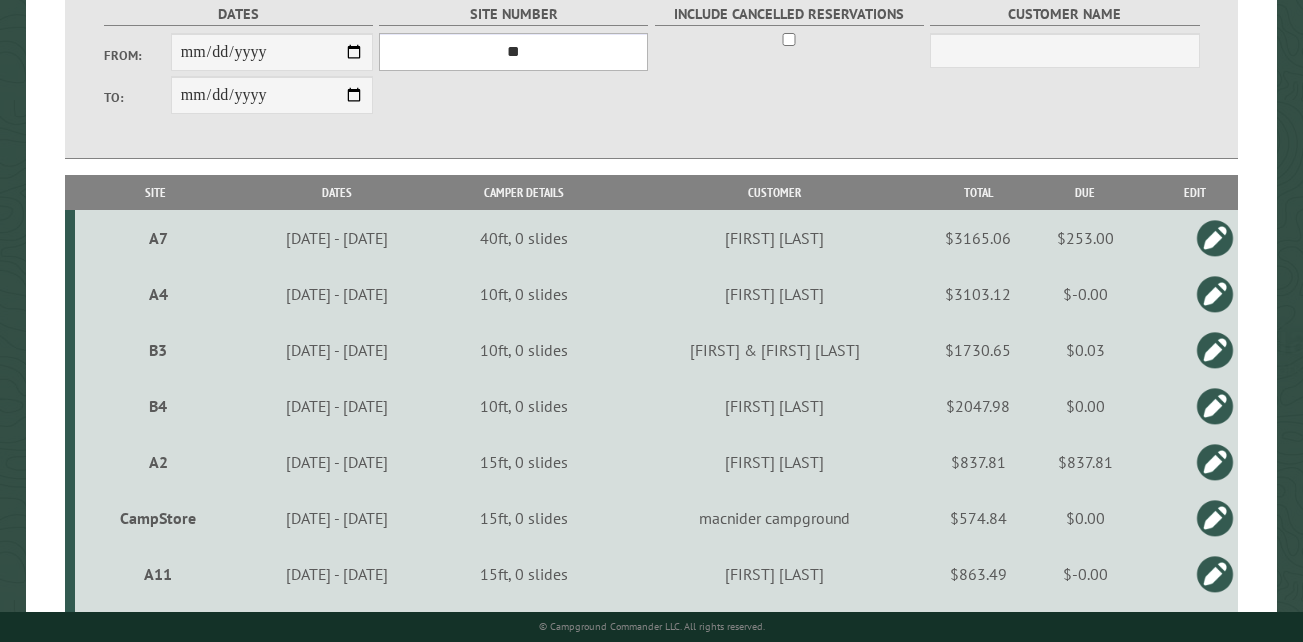 click on "*** ** ** ** ** ** ** ** ** ** *** *** *** *** ** ** ** ** ** ** ** ** ** *** *** ** ** ** ** ** ** ********* ** ** ** ** ** ** ** ** ** *** *** *** *** *** *** ** ** ** ** ** ** ** ** ** *** *** *** *** *** *** ** ** ** ** ** ** ** ** ** ** ** ** ** ** ** ** ** ** ** ** ** ** ** ** *** *** *** *** *** ***" at bounding box center [513, 52] 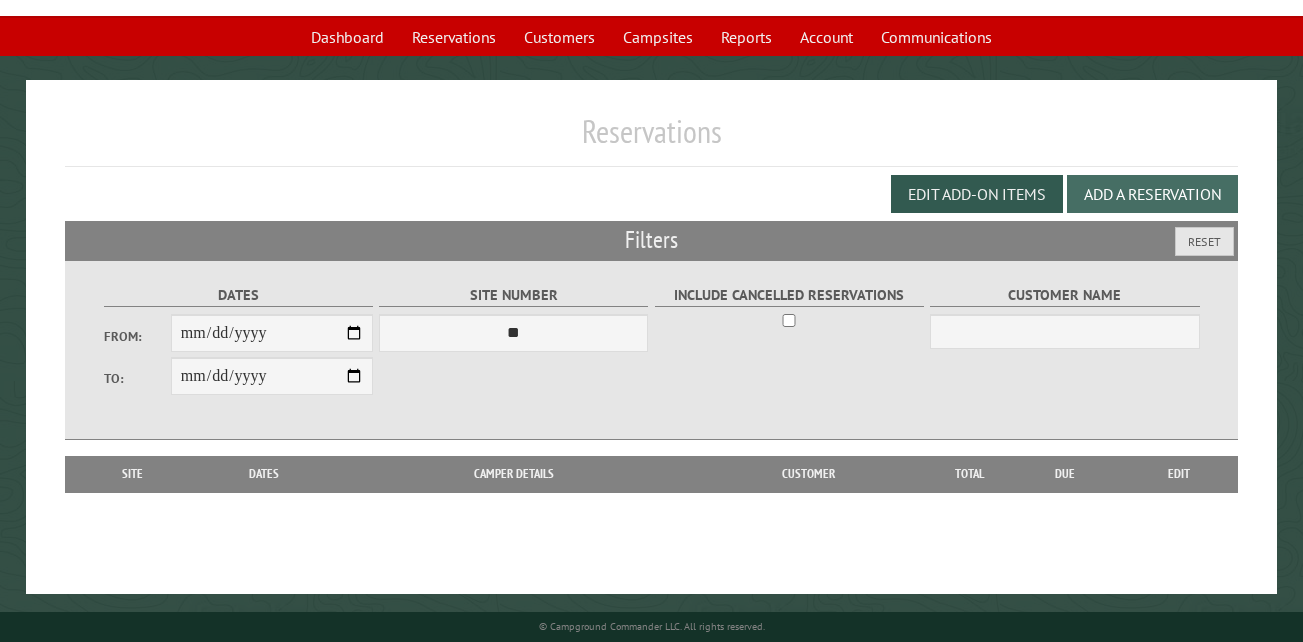 click on "Add a Reservation" at bounding box center [1152, 194] 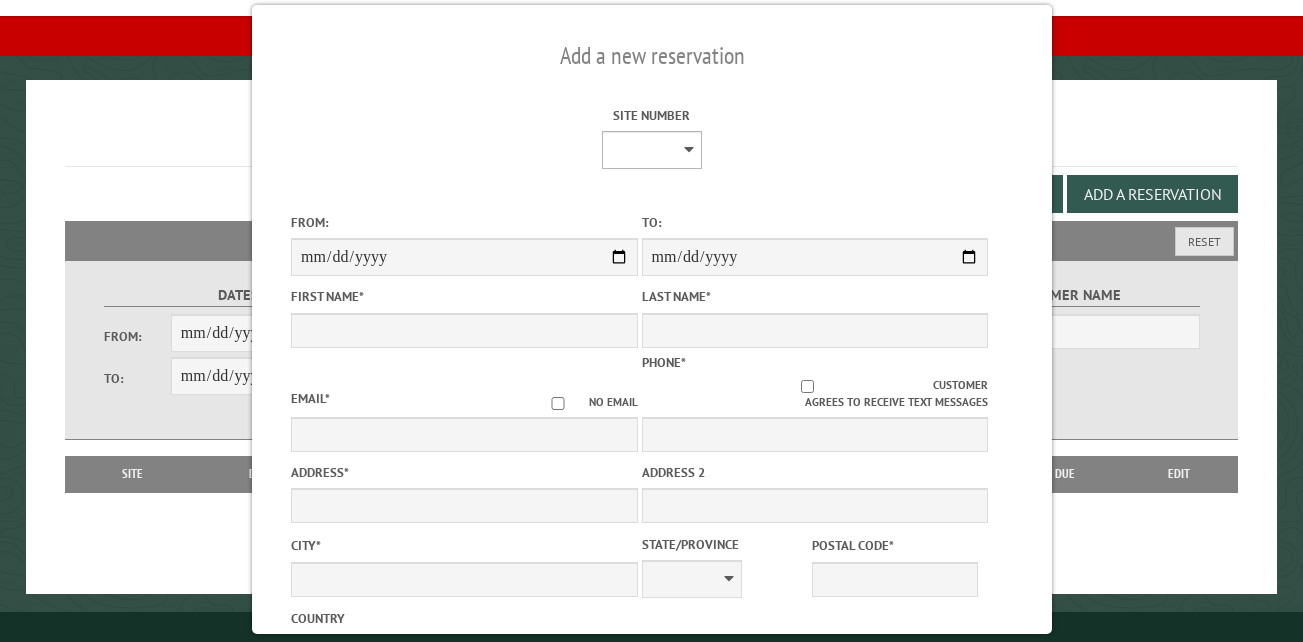 click on "** ** ** ** ** ** ** ** ** *** *** *** *** ** ** ** ** ** ** ** ** ** *** *** ** ** ** ** ** ** ********* ** ** ** ** ** ** ** ** ** *** *** *** *** *** *** ** ** ** ** ** ** ** ** ** *** *** *** *** *** *** ** ** ** ** ** ** ** ** ** ** ** ** ** ** ** ** ** ** ** ** ** ** ** ** *** *** *** *** *** ***" at bounding box center (651, 150) 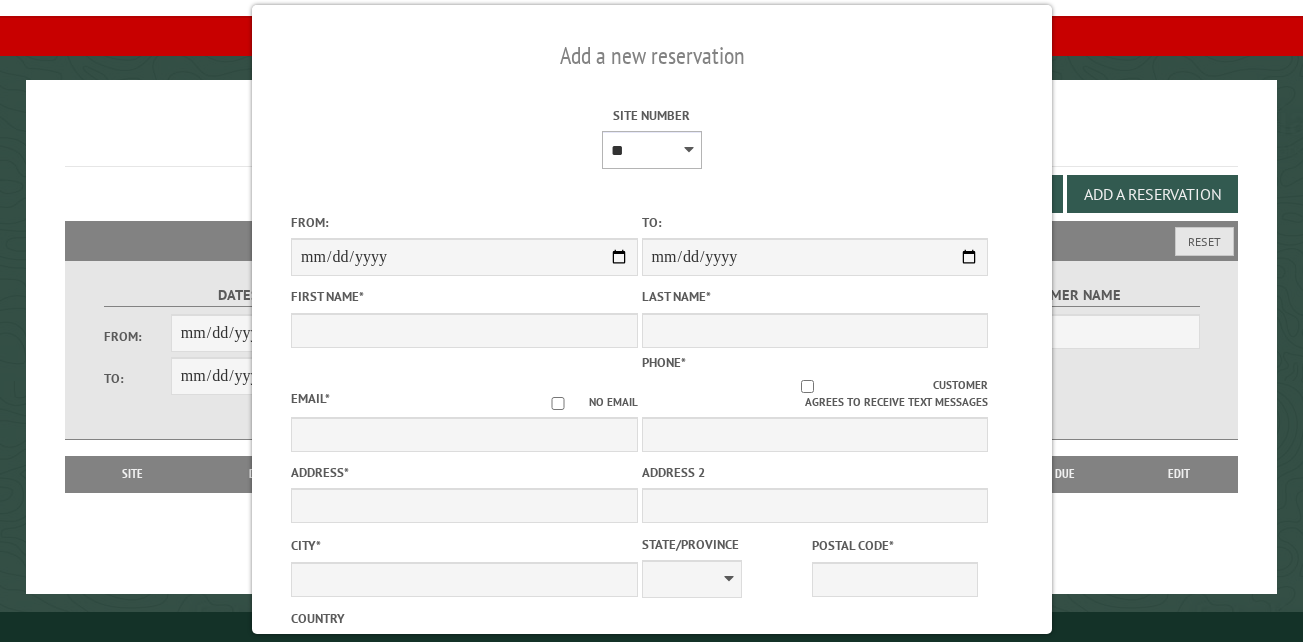 click on "** ** ** ** ** ** ** ** ** *** *** *** *** ** ** ** ** ** ** ** ** ** *** *** ** ** ** ** ** ** ********* ** ** ** ** ** ** ** ** ** *** *** *** *** *** *** ** ** ** ** ** ** ** ** ** *** *** *** *** *** *** ** ** ** ** ** ** ** ** ** ** ** ** ** ** ** ** ** ** ** ** ** ** ** ** *** *** *** *** *** ***" at bounding box center [651, 150] 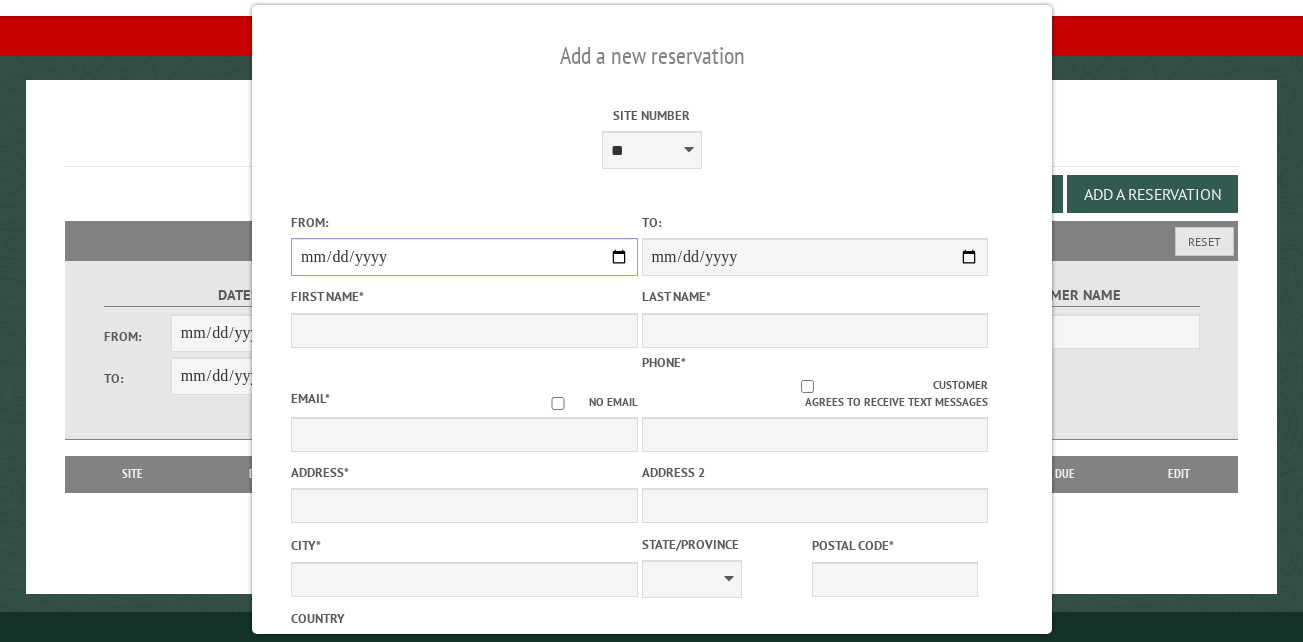 click on "From:" at bounding box center (464, 257) 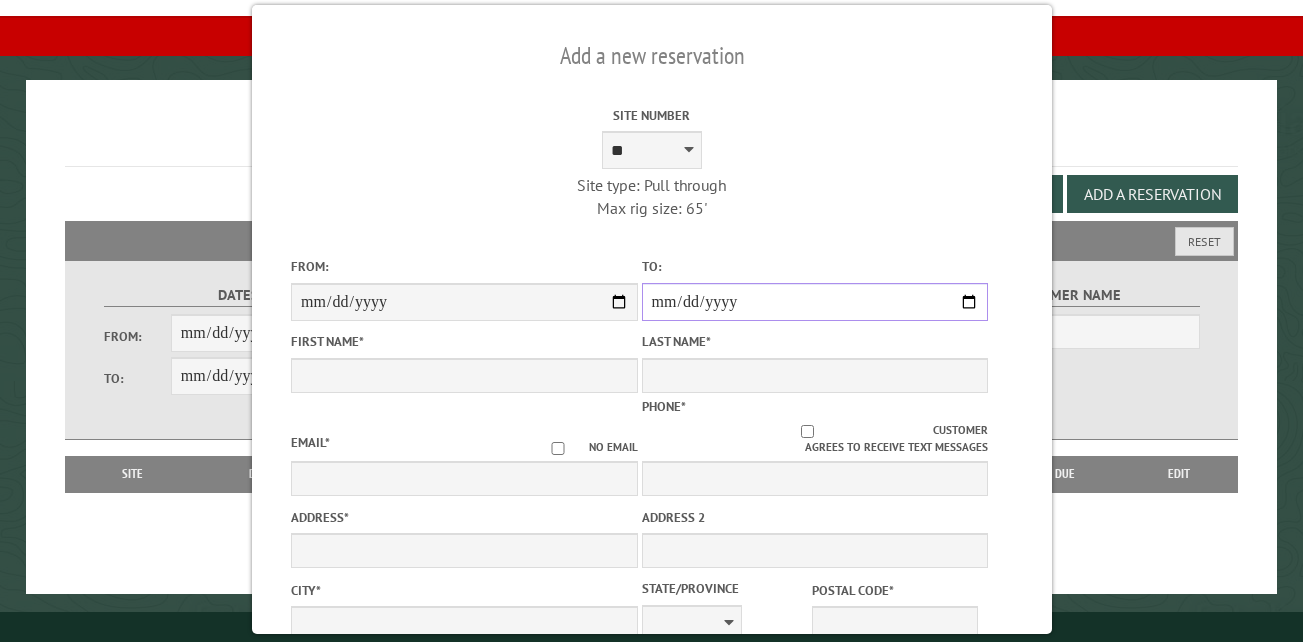 click on "**********" at bounding box center [814, 302] 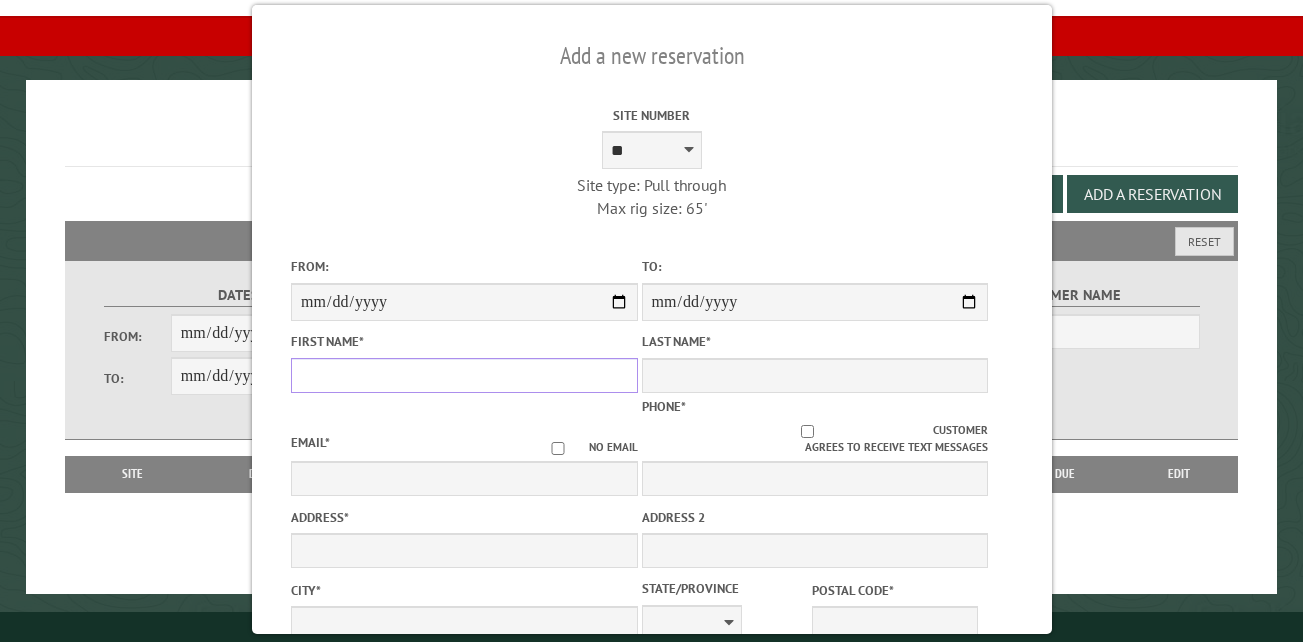 click on "First Name *" at bounding box center [464, 375] 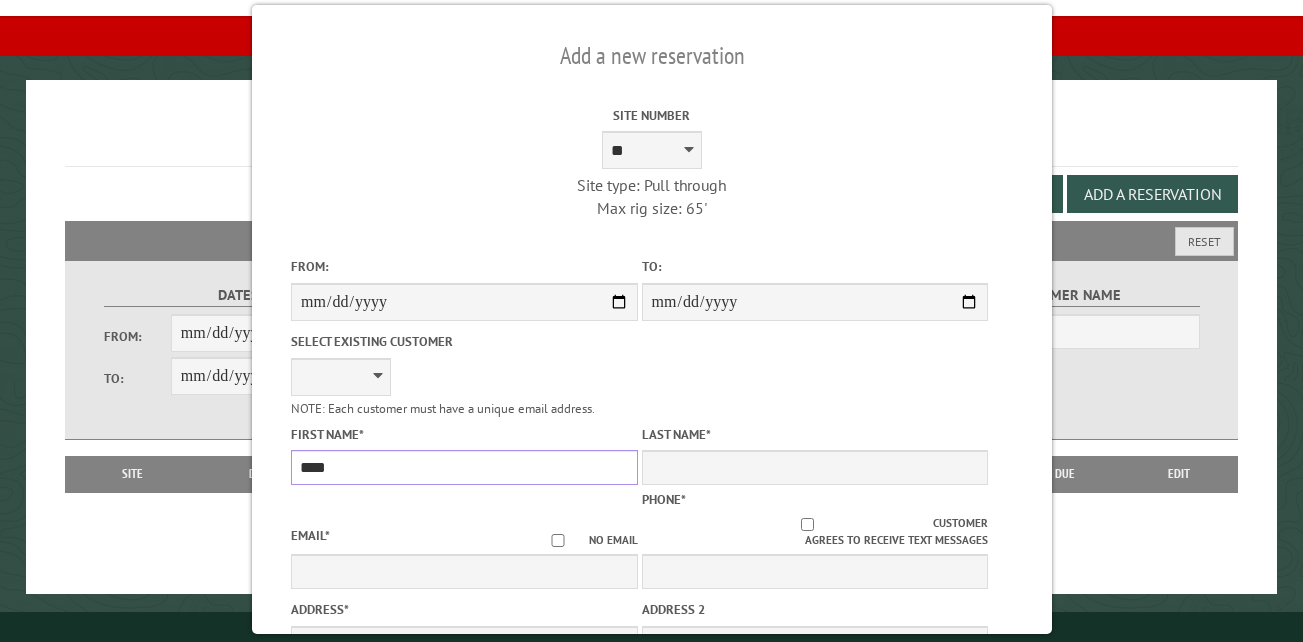 type on "****" 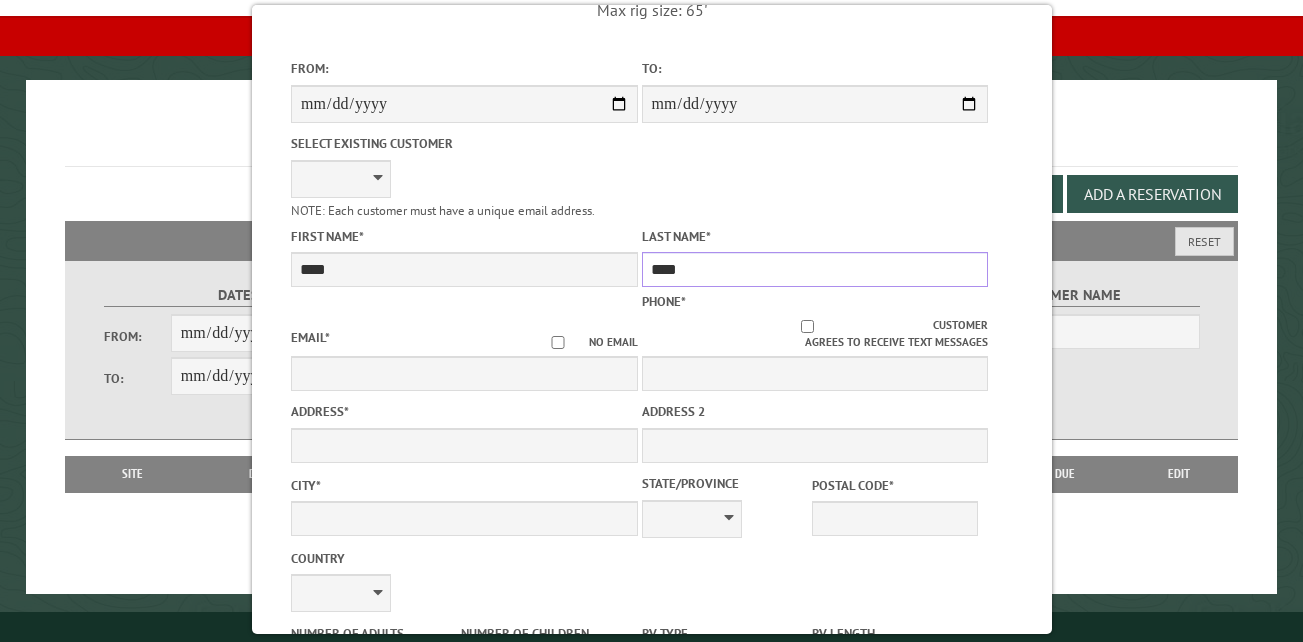scroll, scrollTop: 200, scrollLeft: 0, axis: vertical 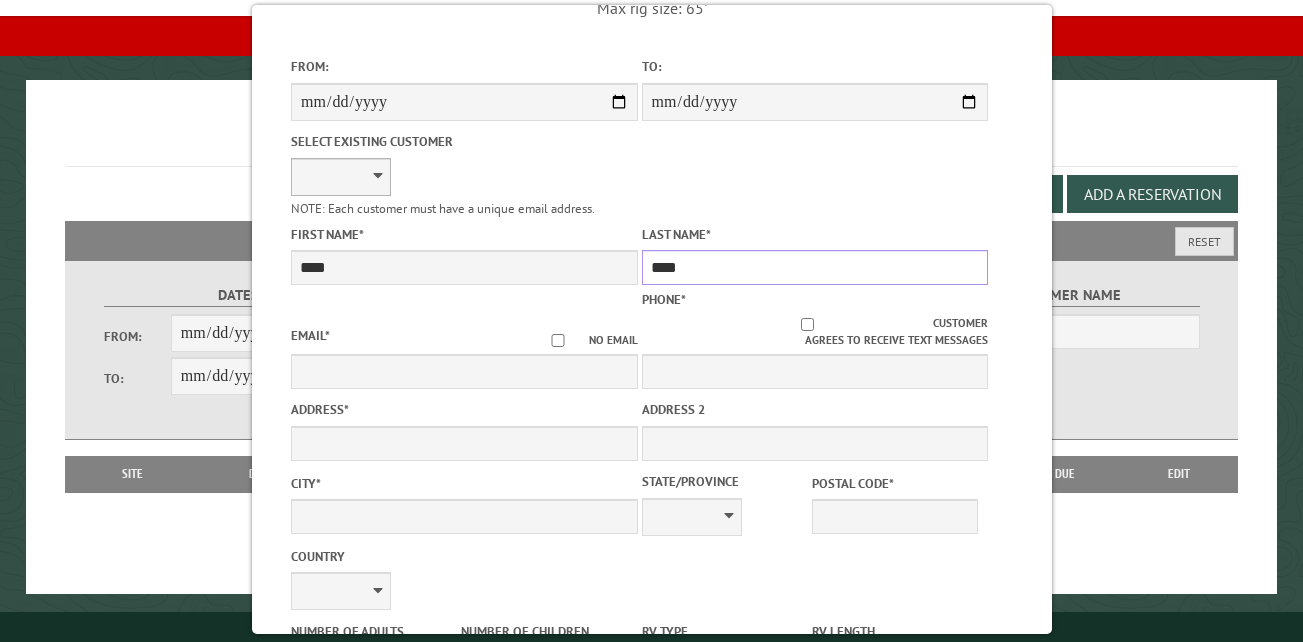 type on "****" 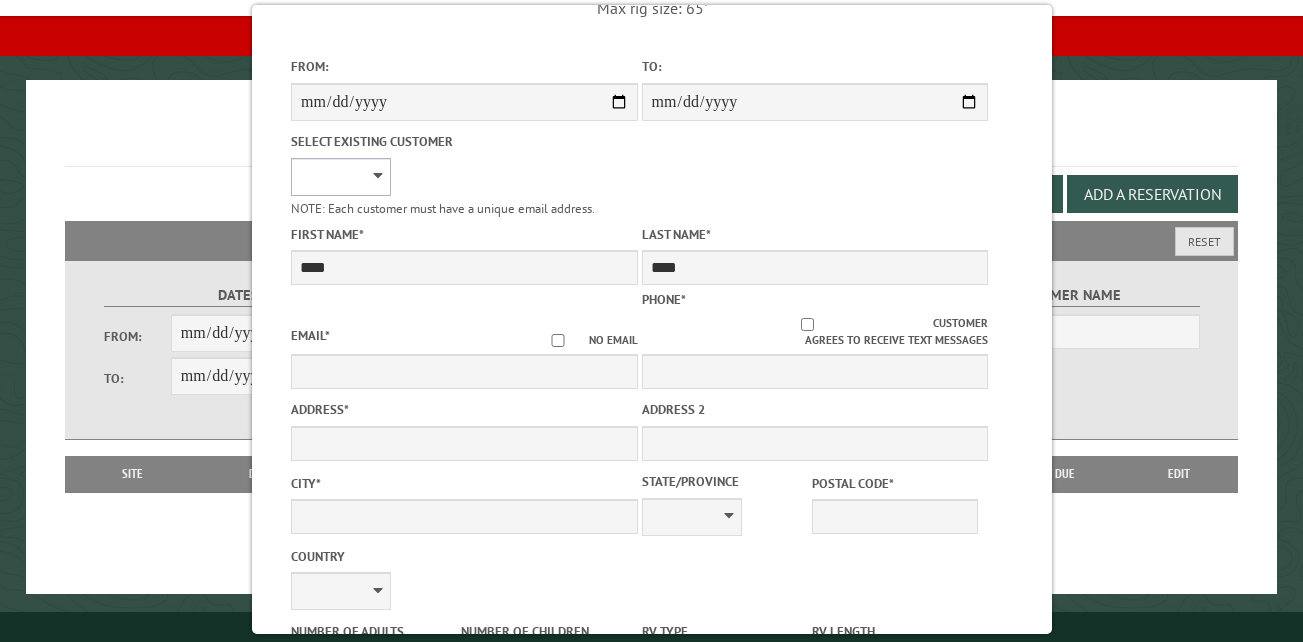 click on "*********" at bounding box center [341, 177] 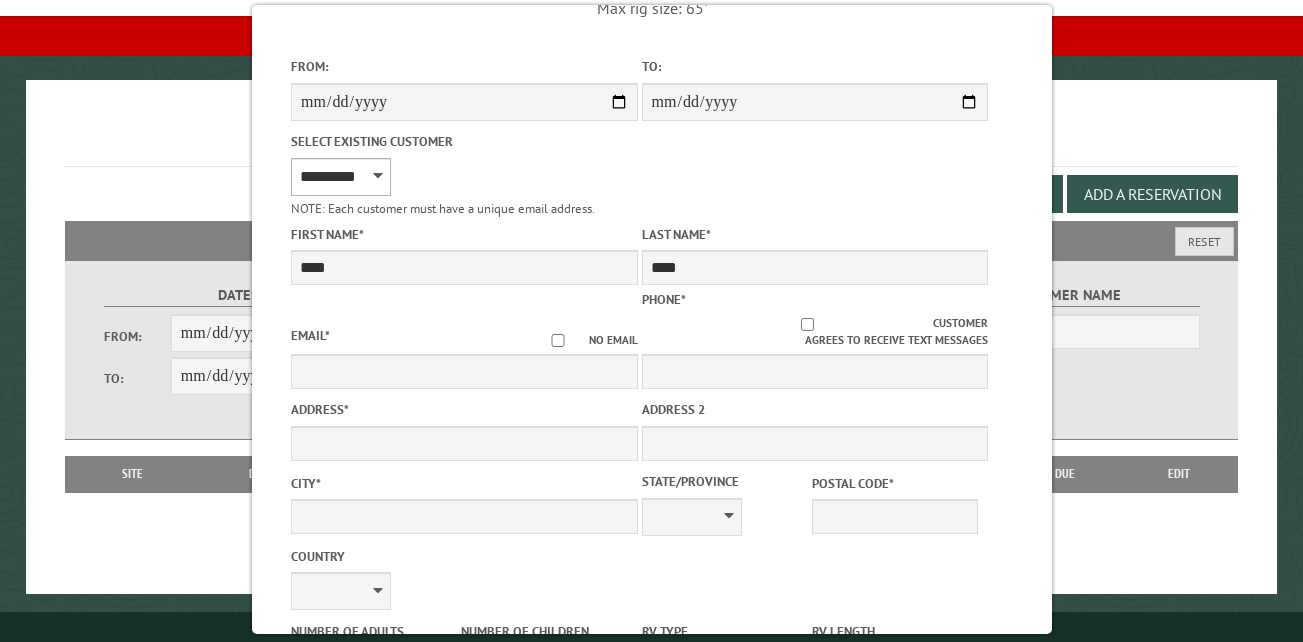 click on "*********" at bounding box center [341, 177] 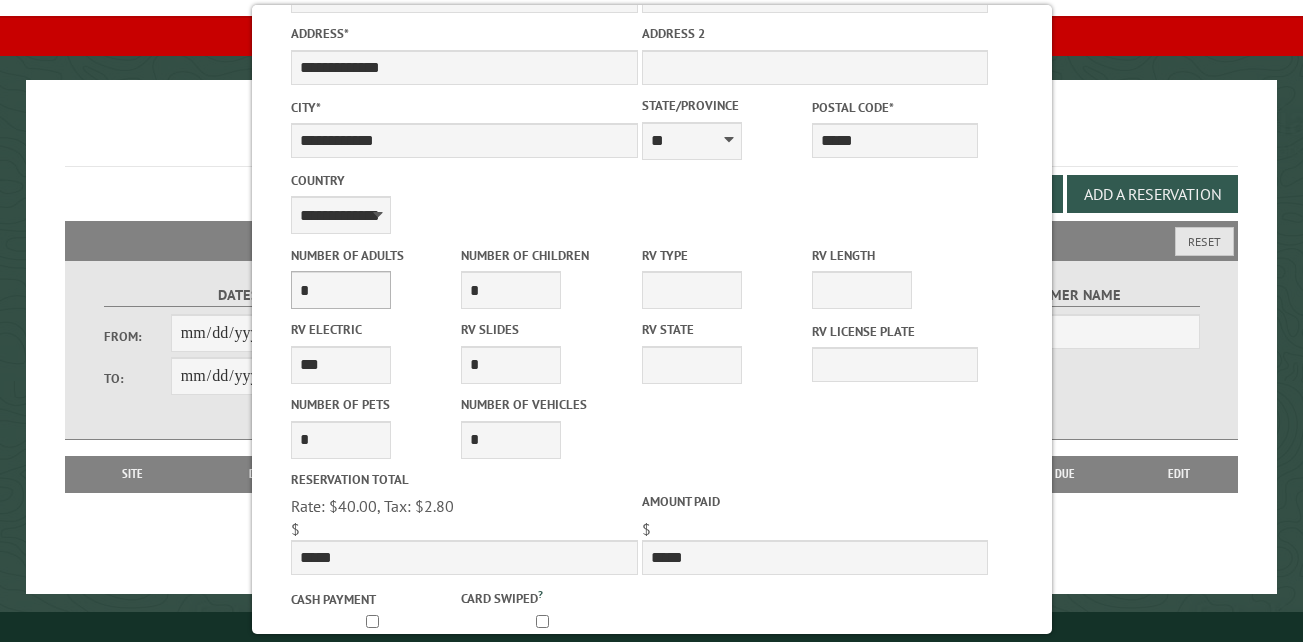 scroll, scrollTop: 679, scrollLeft: 0, axis: vertical 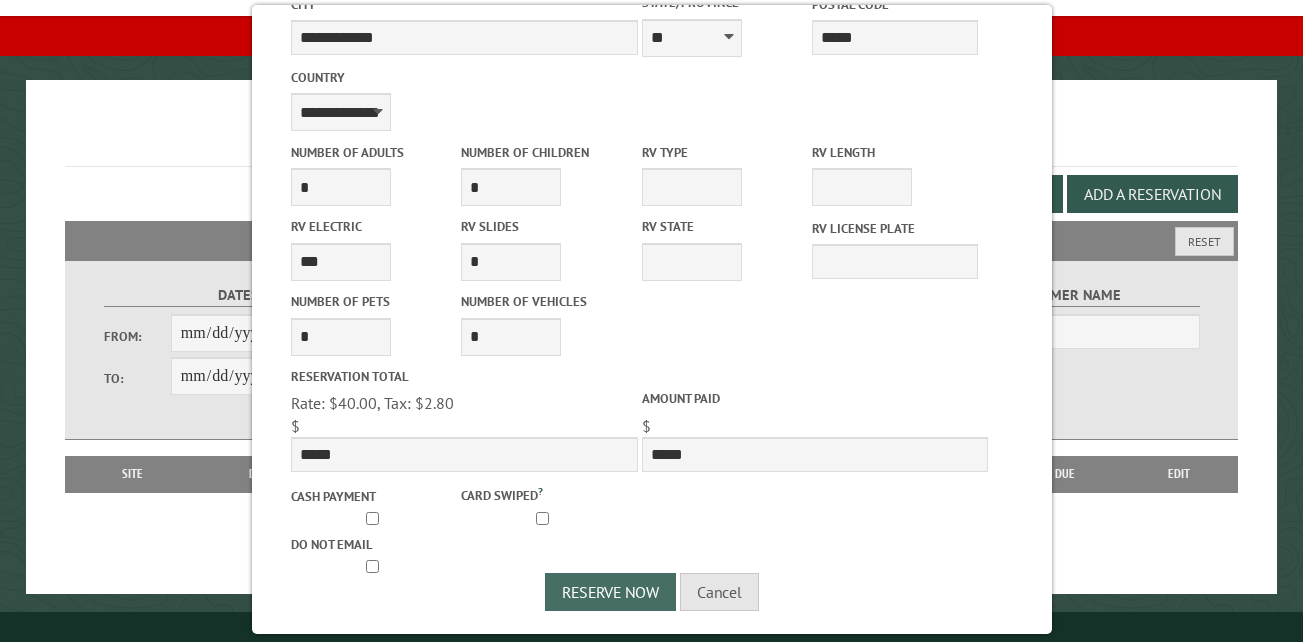 click on "Reserve Now" at bounding box center (610, 592) 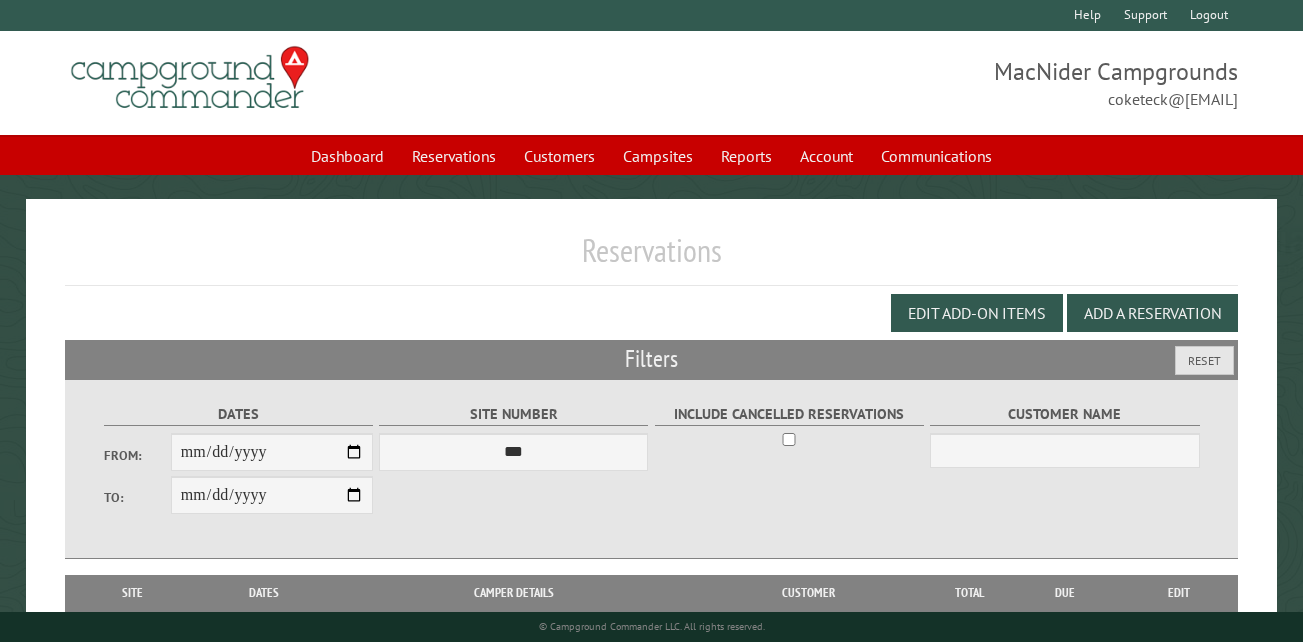 scroll, scrollTop: 119, scrollLeft: 0, axis: vertical 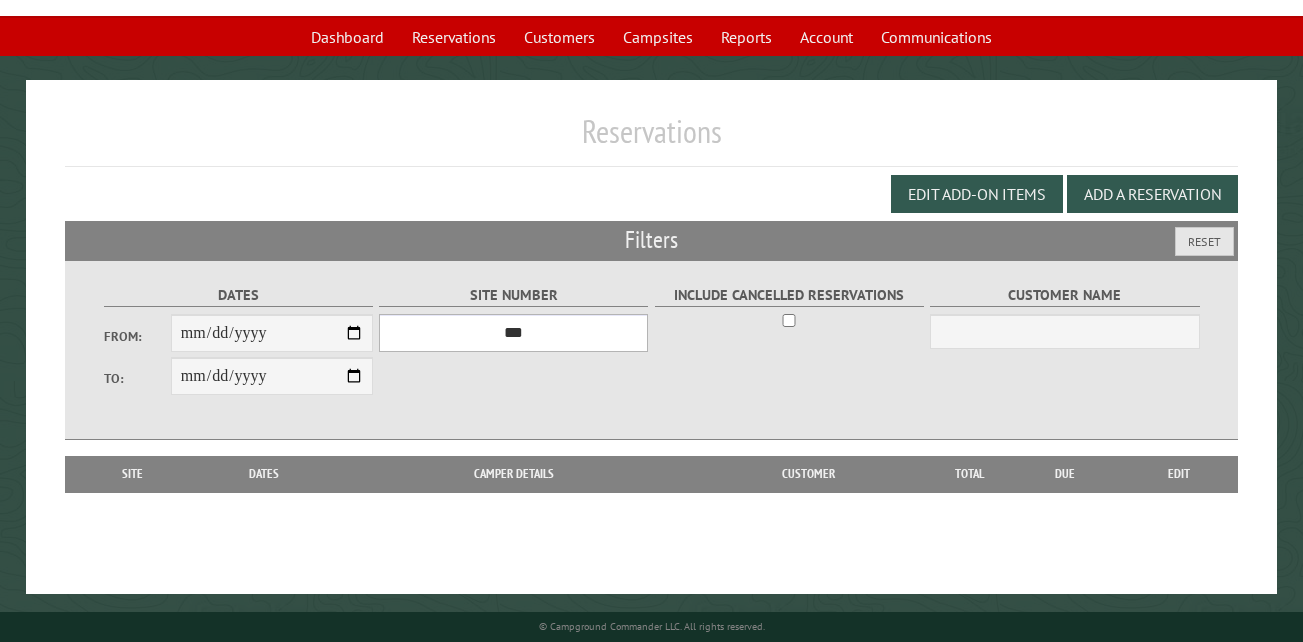 click on "*** ** ** ** ** ** ** ** ** ** *** *** *** *** ** ** ** ** ** ** ** ** ** *** *** ** ** ** ** ** ** ********* ** ** ** ** ** ** ** ** ** *** *** *** *** *** *** ** ** ** ** ** ** ** ** ** *** *** *** *** *** *** ** ** ** ** ** ** ** ** ** ** ** ** ** ** ** ** ** ** ** ** ** ** ** ** *** *** *** *** *** ***" at bounding box center (513, 333) 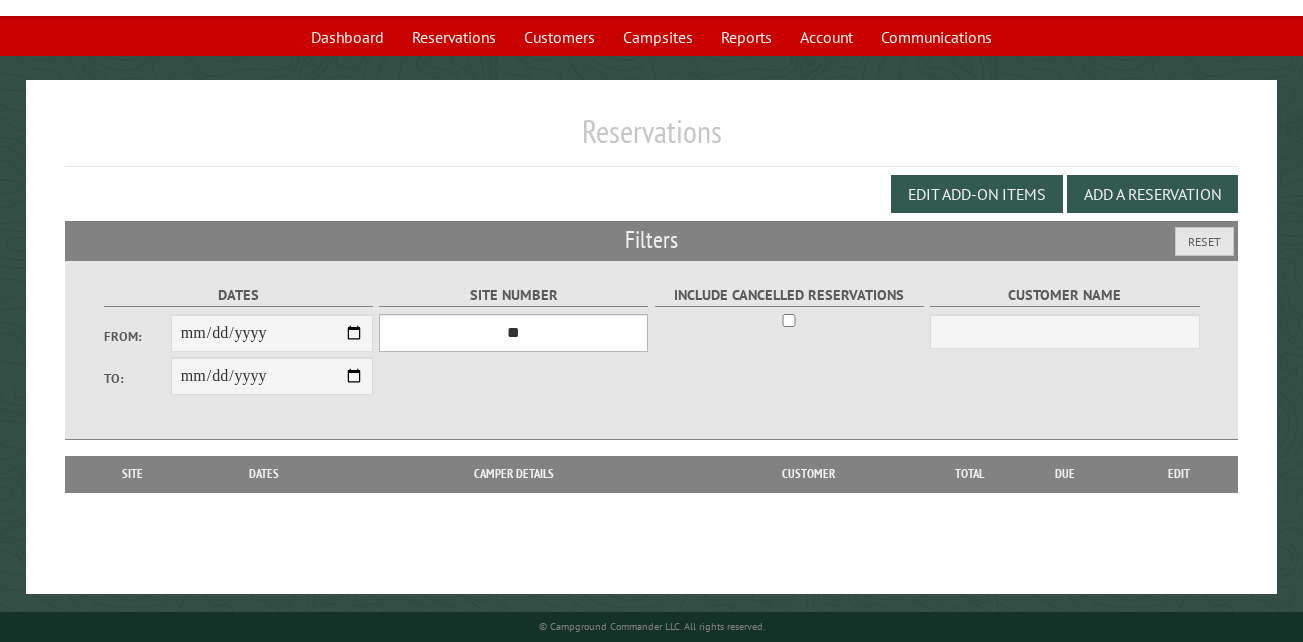 click on "*** ** ** ** ** ** ** ** ** ** *** *** *** *** ** ** ** ** ** ** ** ** ** *** *** ** ** ** ** ** ** ********* ** ** ** ** ** ** ** ** ** *** *** *** *** *** *** ** ** ** ** ** ** ** ** ** *** *** *** *** *** *** ** ** ** ** ** ** ** ** ** ** ** ** ** ** ** ** ** ** ** ** ** ** ** ** *** *** *** *** *** ***" at bounding box center [513, 333] 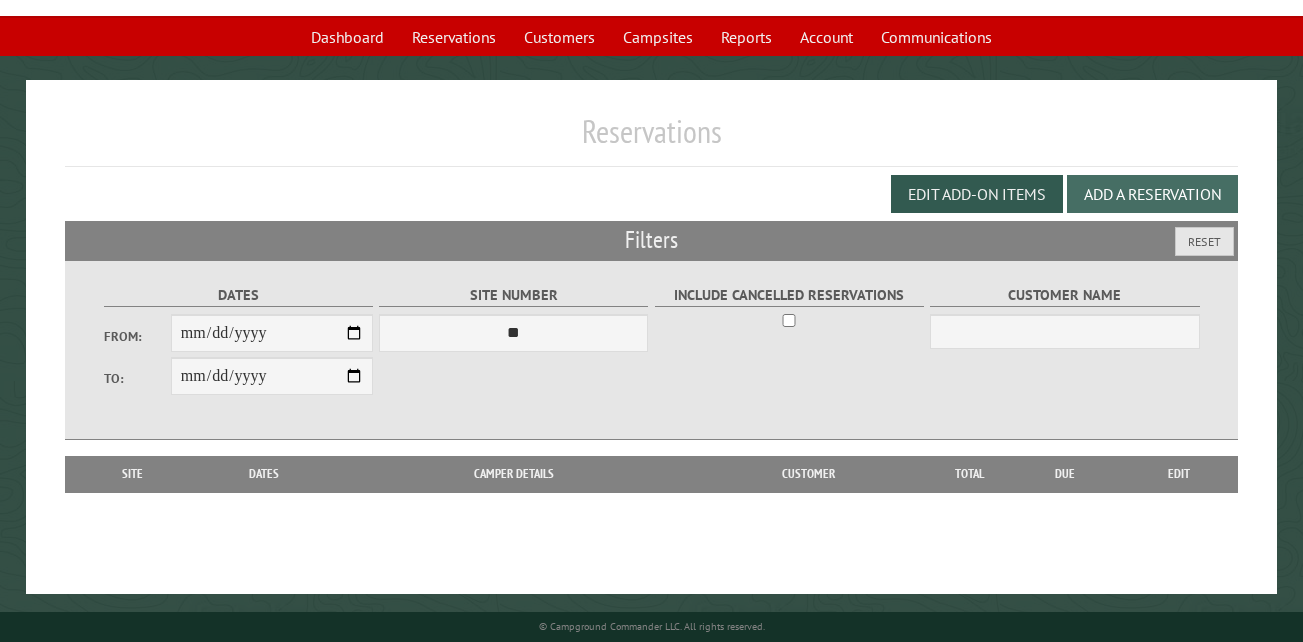 click on "Add a Reservation" at bounding box center [1152, 194] 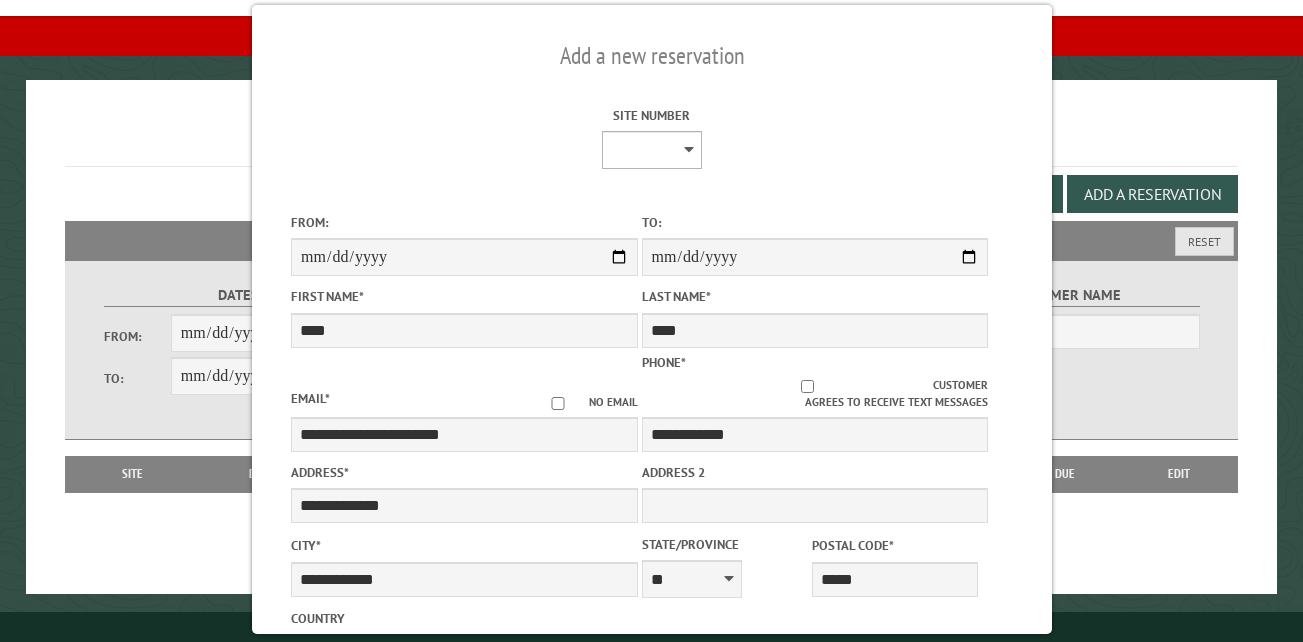 click on "** ** ** ** ** ** ** ** ** *** *** *** *** ** ** ** ** ** ** ** ** ** *** *** ** ** ** ** ** ** ********* ** ** ** ** ** ** ** ** ** *** *** *** *** *** *** ** ** ** ** ** ** ** ** ** *** *** *** *** *** *** ** ** ** ** ** ** ** ** ** ** ** ** ** ** ** ** ** ** ** ** ** ** ** ** *** *** *** *** *** ***" at bounding box center (651, 150) 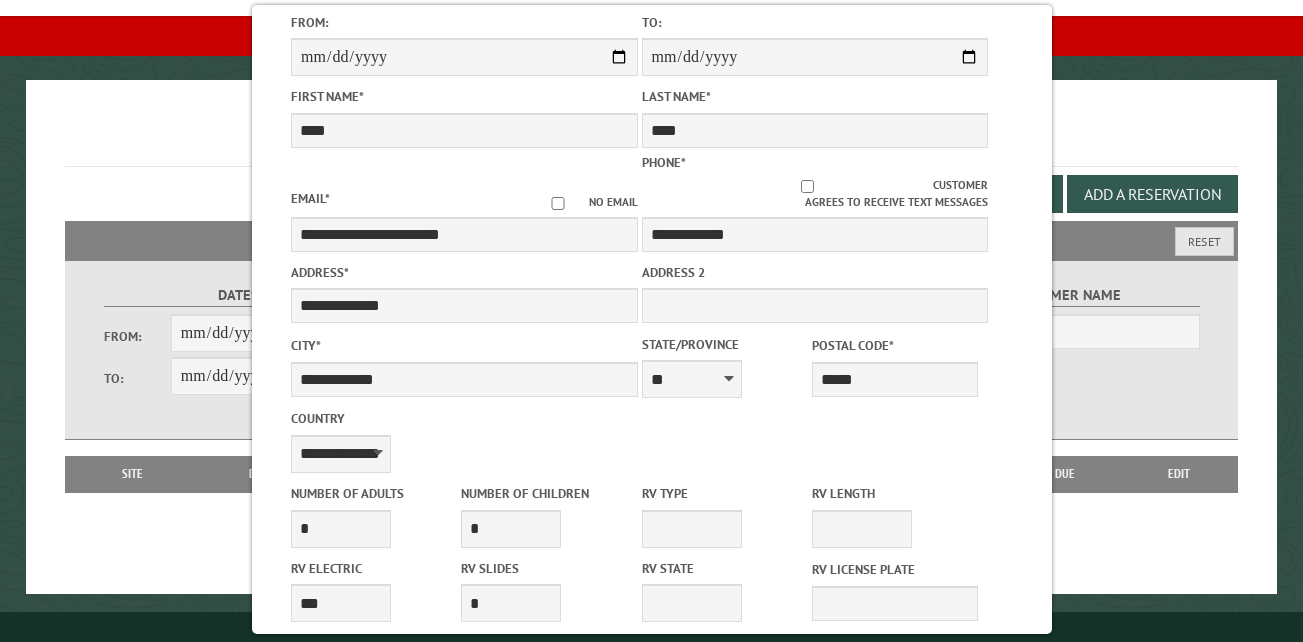 scroll, scrollTop: 0, scrollLeft: 0, axis: both 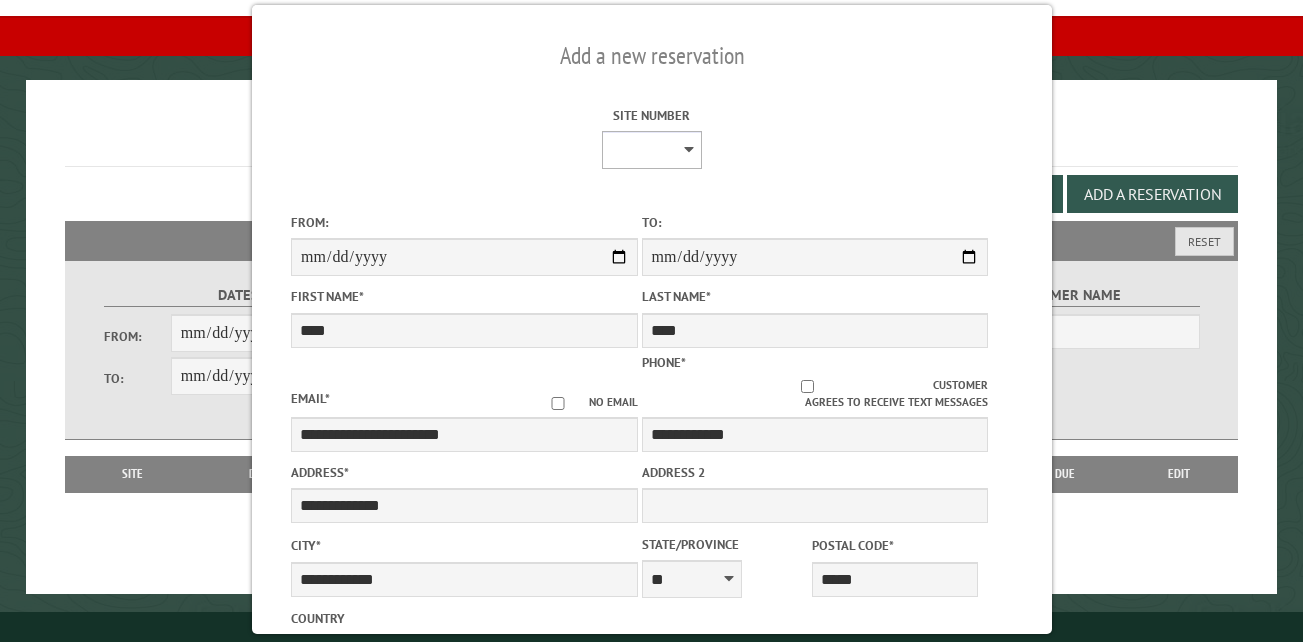 click on "** ** ** ** ** ** ** ** ** *** *** *** *** ** ** ** ** ** ** ** ** ** *** *** ** ** ** ** ** ** ********* ** ** ** ** ** ** ** ** ** *** *** *** *** *** *** ** ** ** ** ** ** ** ** ** *** *** *** *** *** *** ** ** ** ** ** ** ** ** ** ** ** ** ** ** ** ** ** ** ** ** ** ** ** ** *** *** *** *** *** ***" at bounding box center (651, 150) 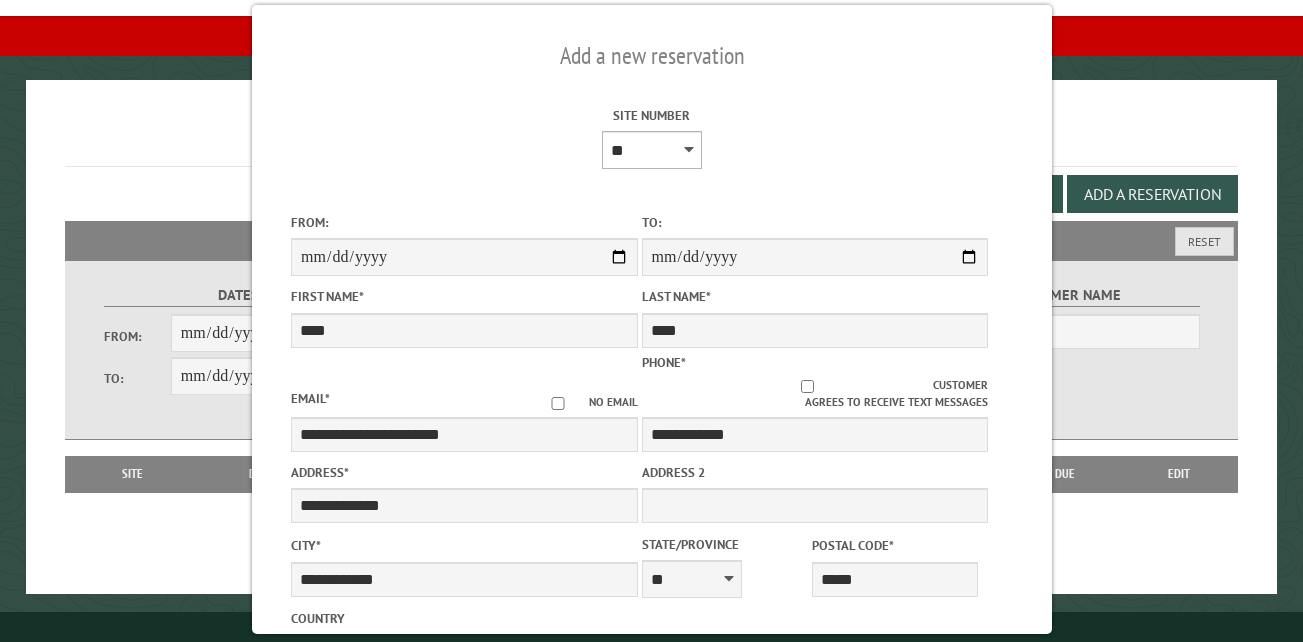 click on "** ** ** ** ** ** ** ** ** *** *** *** *** ** ** ** ** ** ** ** ** ** *** *** ** ** ** ** ** ** ********* ** ** ** ** ** ** ** ** ** *** *** *** *** *** *** ** ** ** ** ** ** ** ** ** *** *** *** *** *** *** ** ** ** ** ** ** ** ** ** ** ** ** ** ** ** ** ** ** ** ** ** ** ** ** *** *** *** *** *** ***" at bounding box center (651, 150) 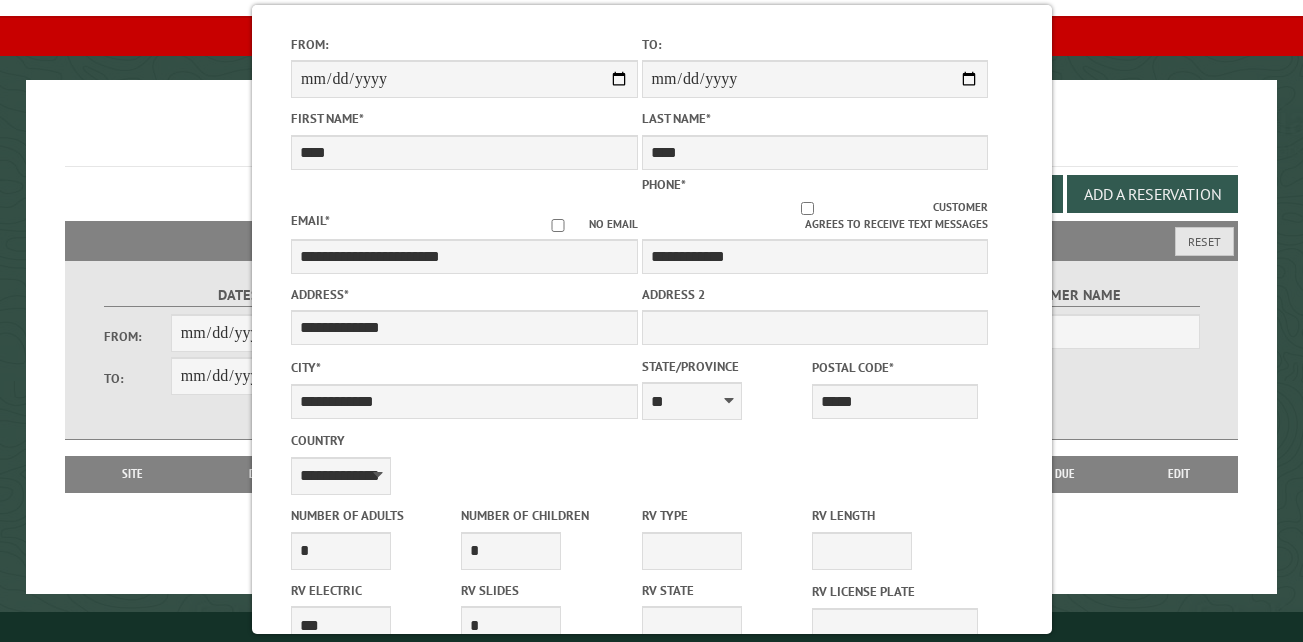 scroll, scrollTop: 100, scrollLeft: 0, axis: vertical 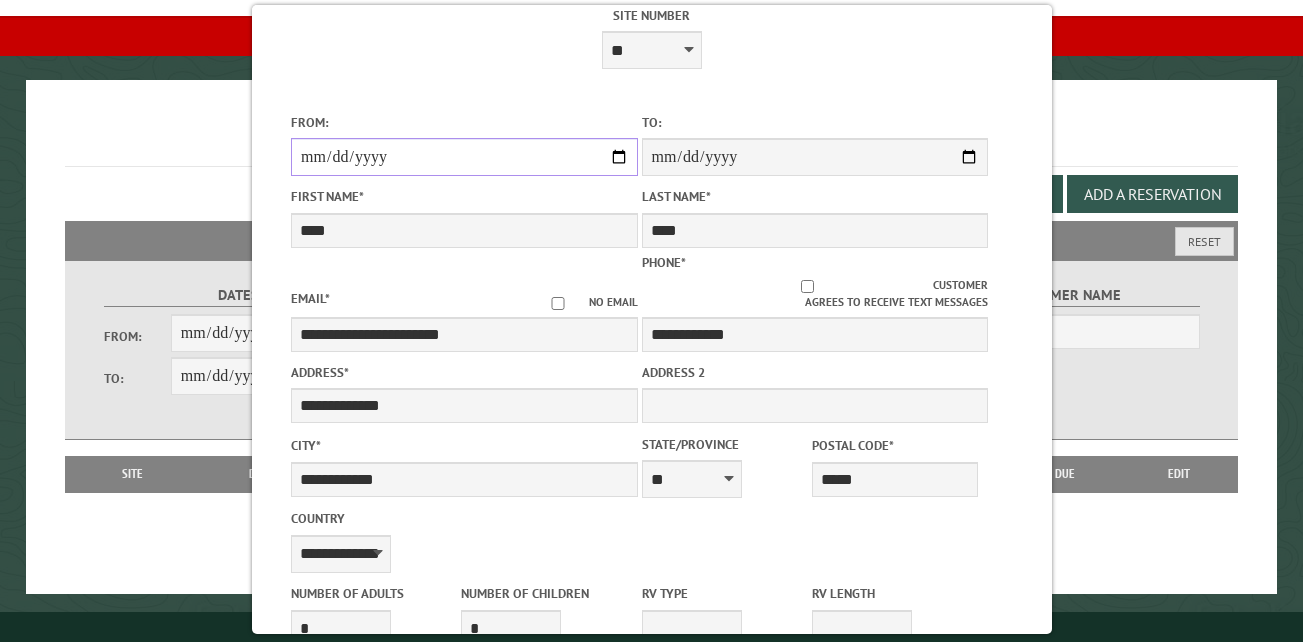 click on "**********" at bounding box center (464, 157) 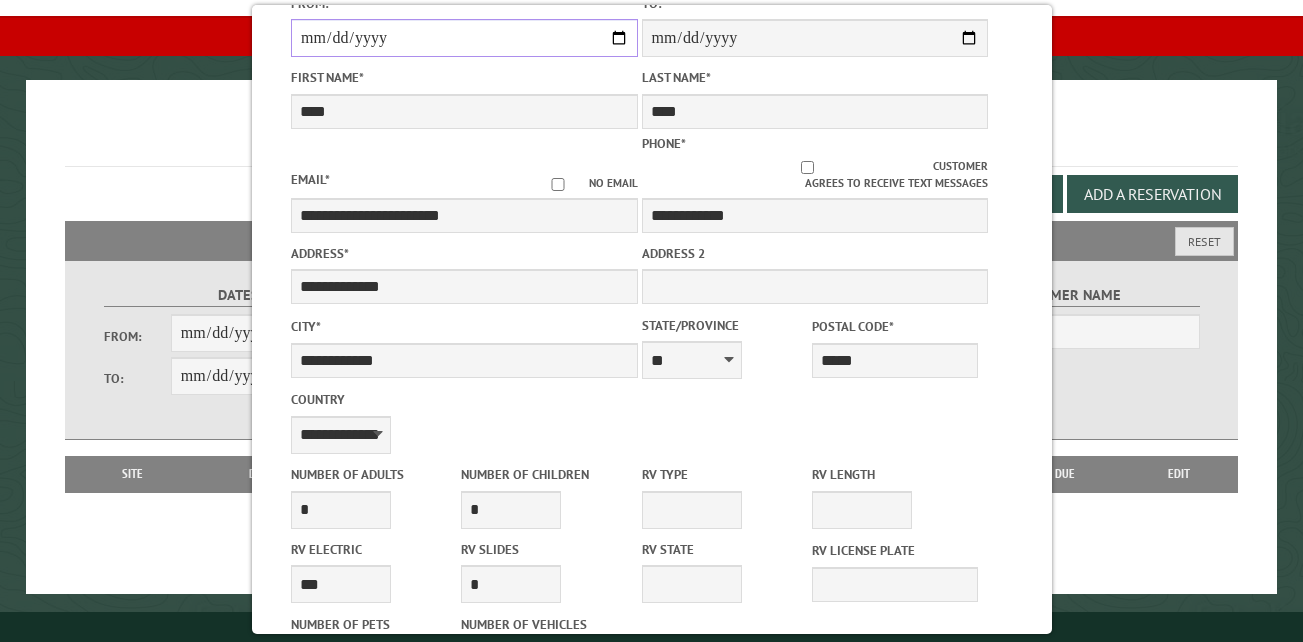 scroll, scrollTop: 0, scrollLeft: 0, axis: both 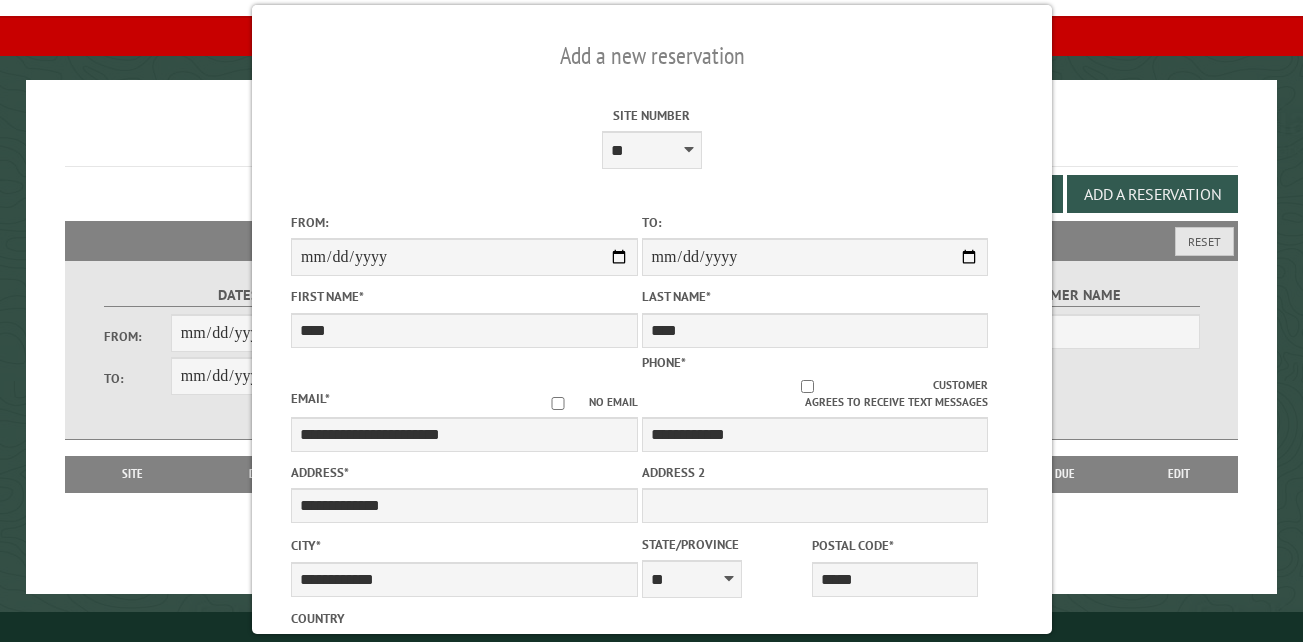 click on "**********" at bounding box center (651, 337) 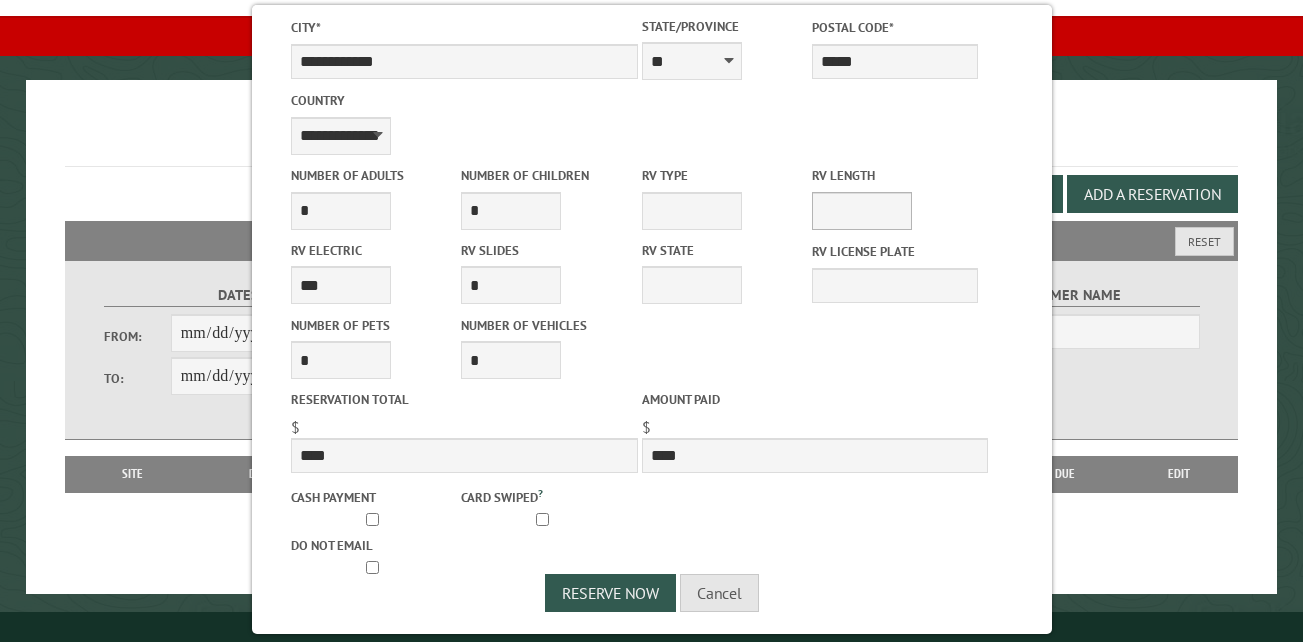 scroll, scrollTop: 519, scrollLeft: 0, axis: vertical 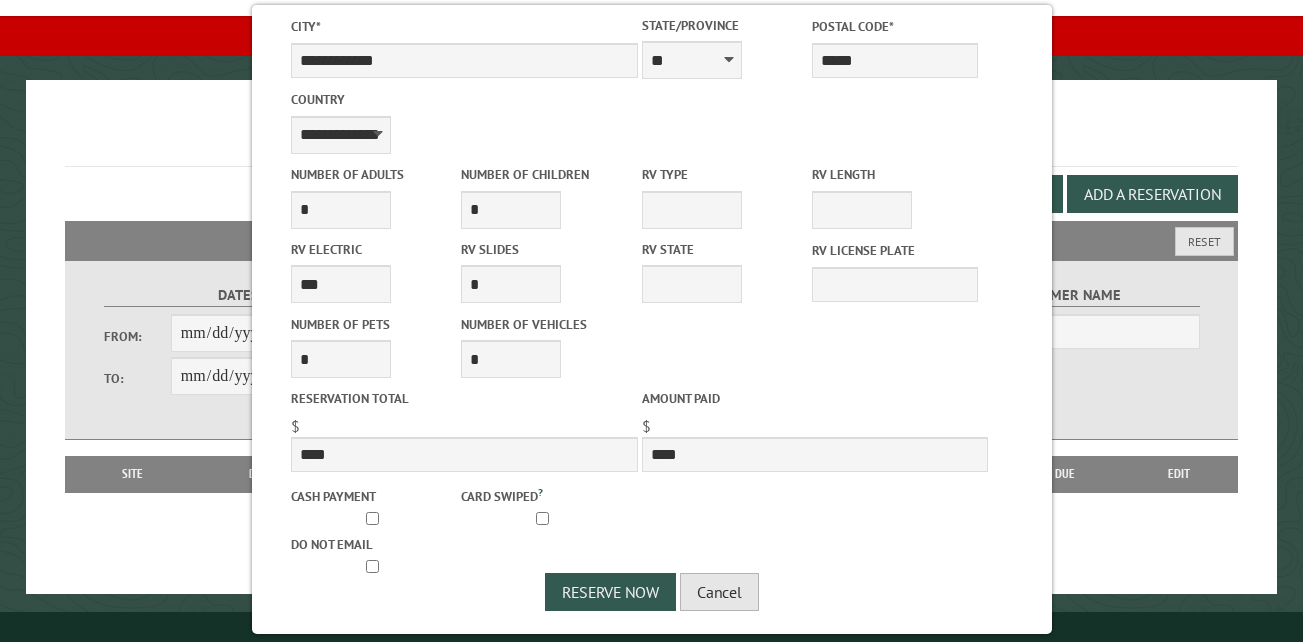 click on "Cancel" at bounding box center (719, 592) 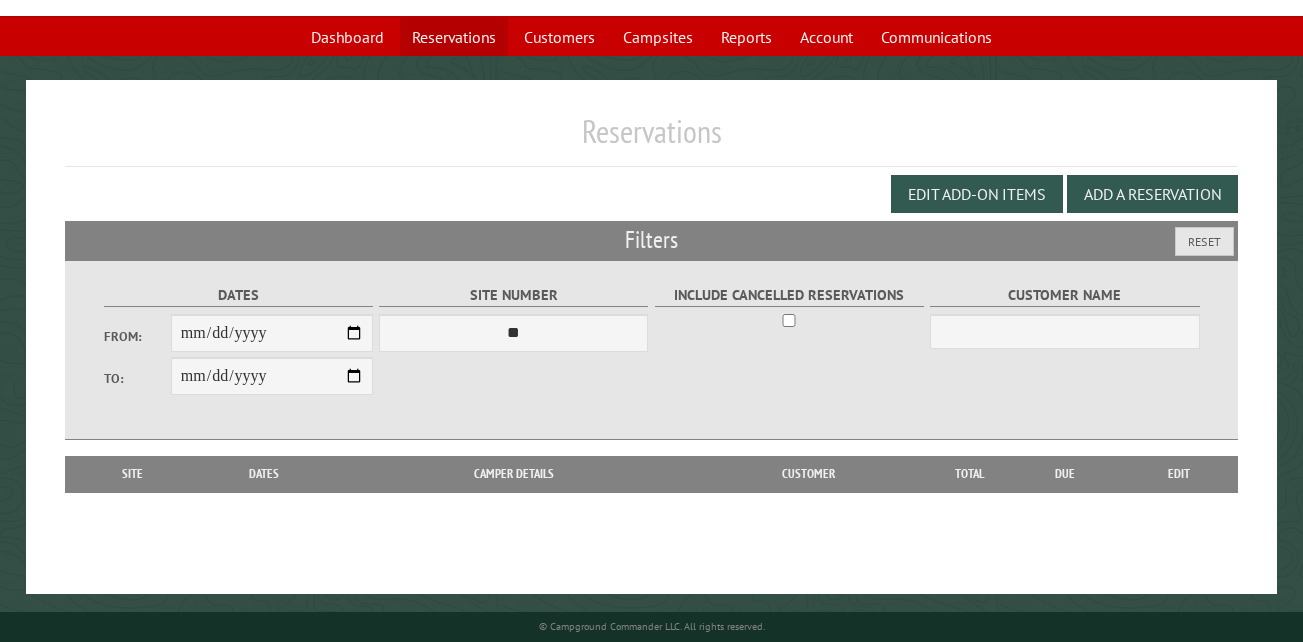 click on "Reservations" at bounding box center (454, 37) 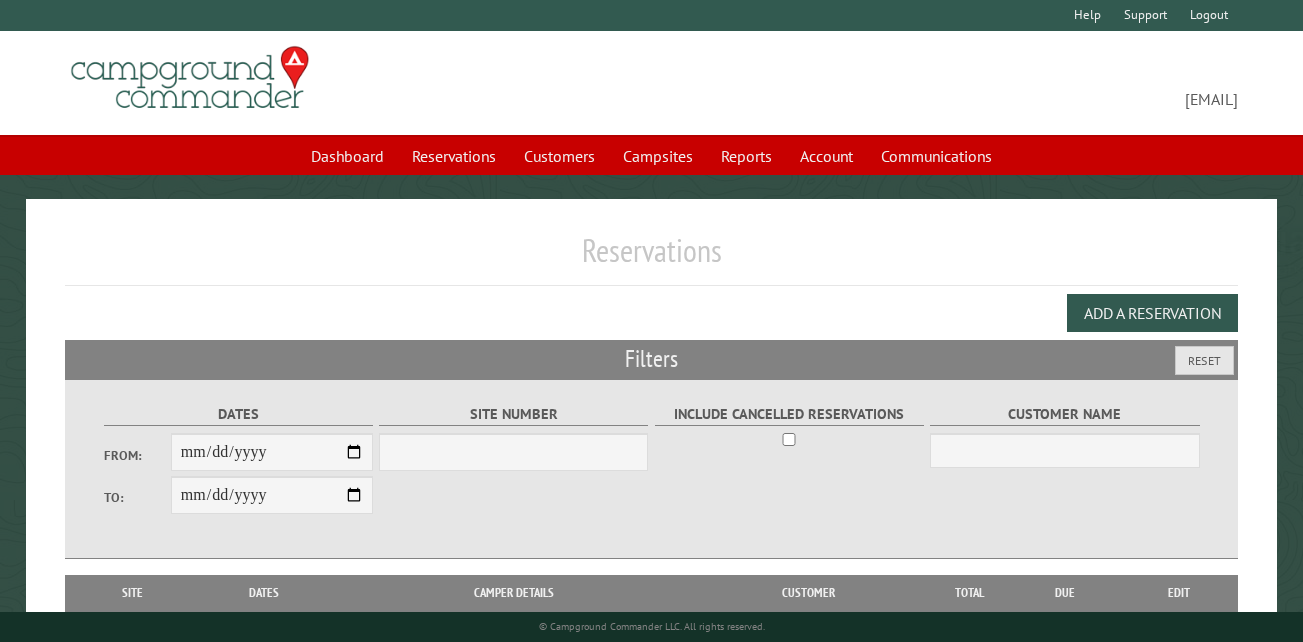 scroll, scrollTop: 0, scrollLeft: 0, axis: both 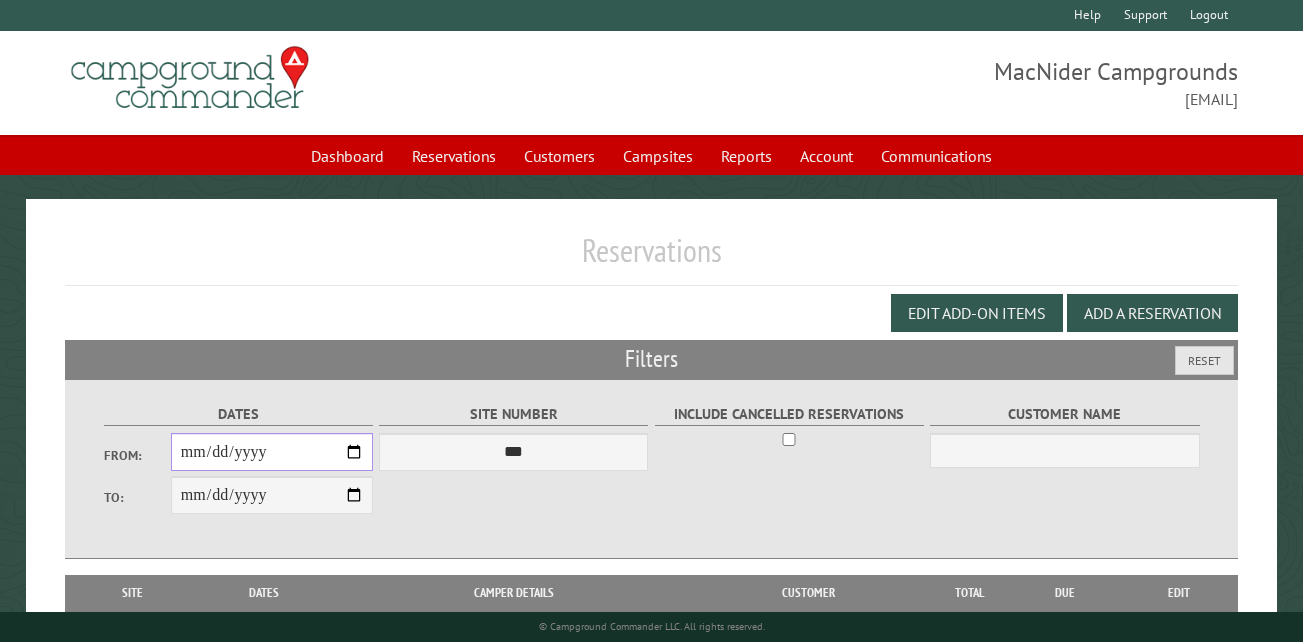 click on "From:" at bounding box center (272, 452) 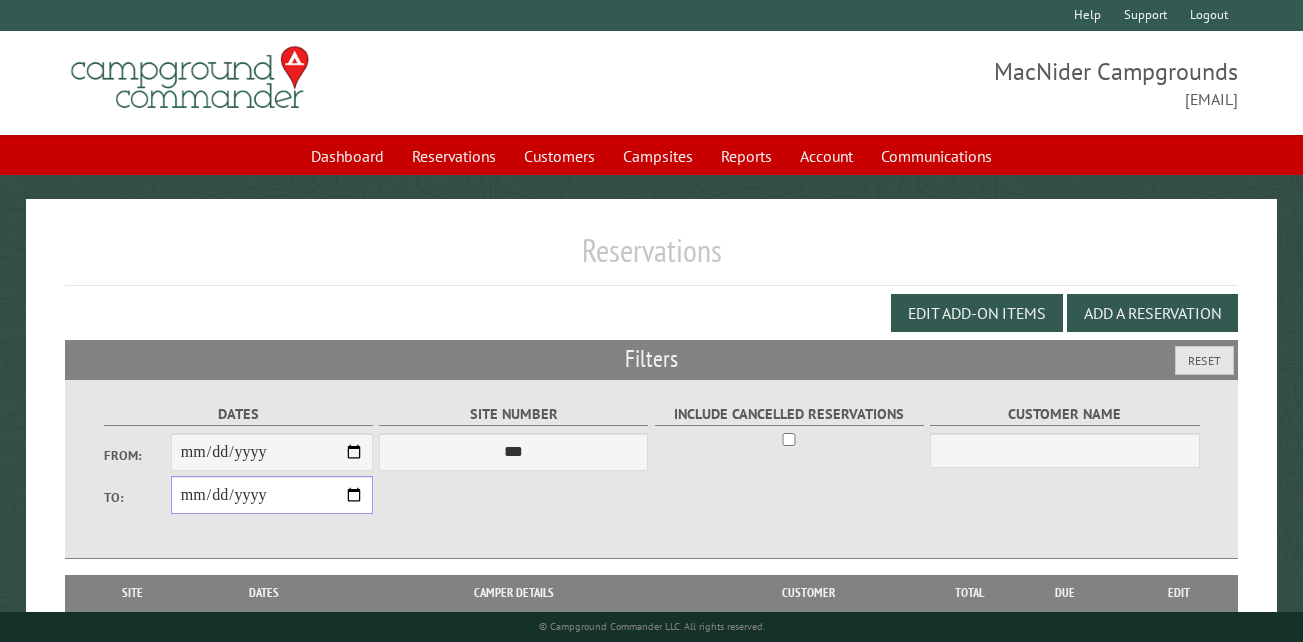 click on "**********" at bounding box center [272, 495] 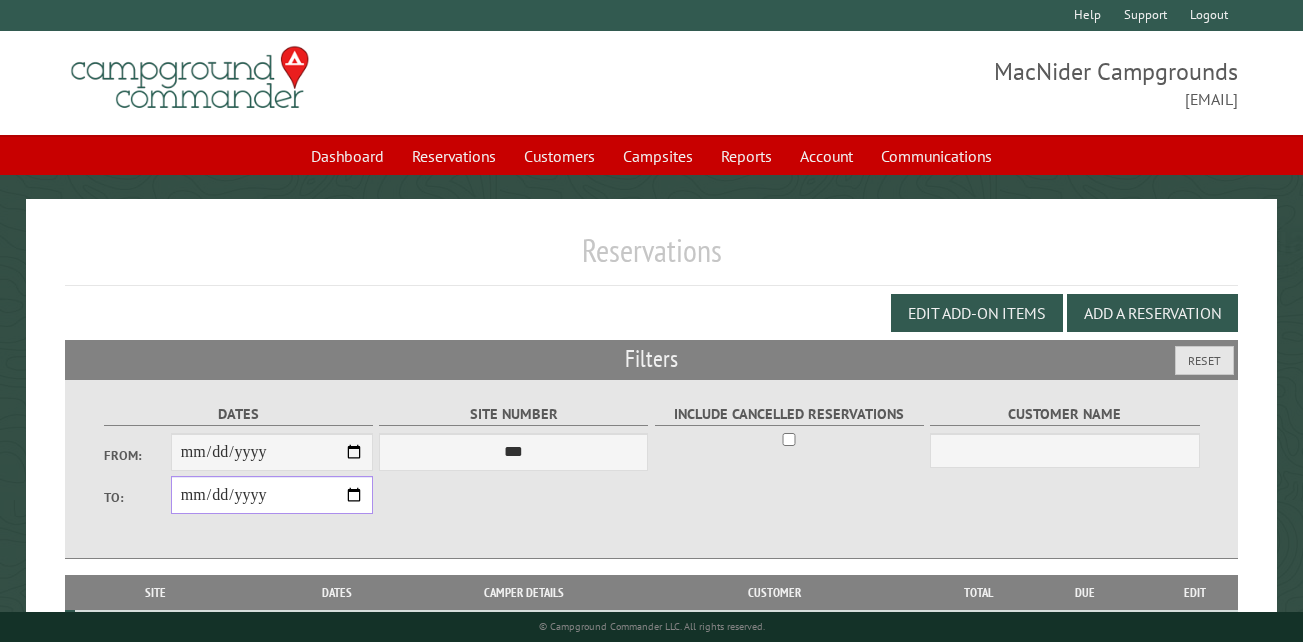 type on "**********" 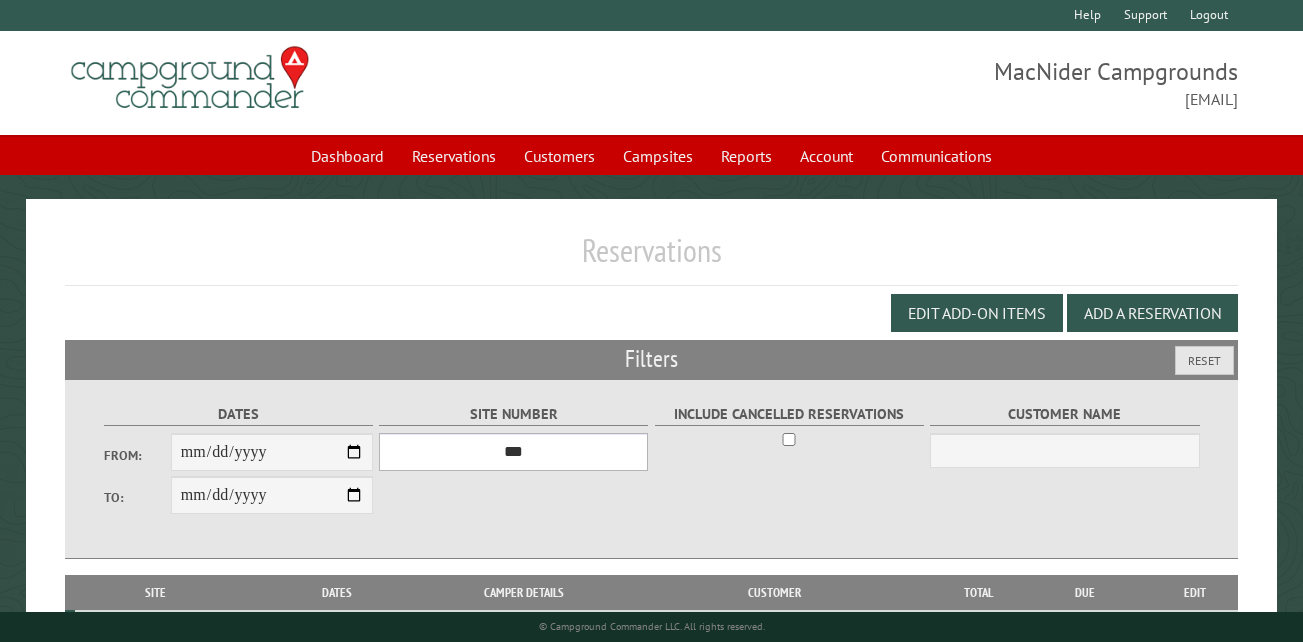 click on "*** ** ** ** ** ** ** ** ** ** *** *** *** *** ** ** ** ** ** ** ** ** ** *** *** ** ** ** ** ** ** ********* ** ** ** ** ** ** ** ** ** *** *** *** *** *** *** ** ** ** ** ** ** ** ** ** *** *** *** *** *** *** ** ** ** ** ** ** ** ** ** ** ** ** ** ** ** ** ** ** ** ** ** ** ** ** *** *** *** *** *** ***" at bounding box center (513, 452) 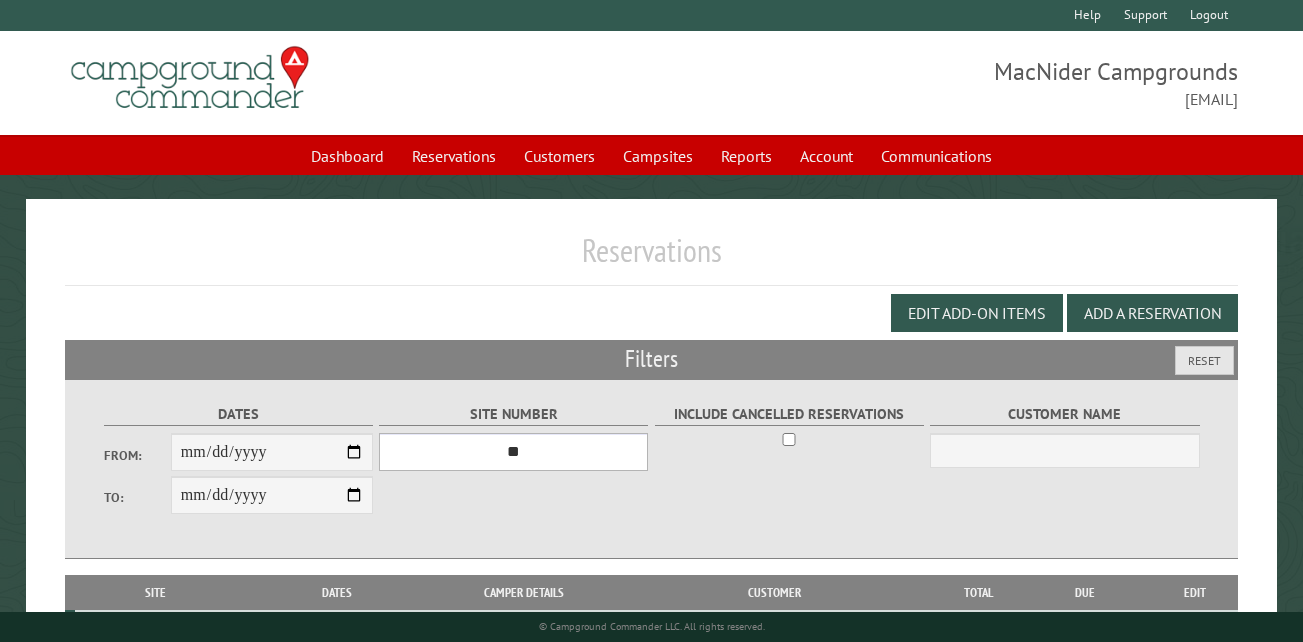 click on "*** ** ** ** ** ** ** ** ** ** *** *** *** *** ** ** ** ** ** ** ** ** ** *** *** ** ** ** ** ** ** ********* ** ** ** ** ** ** ** ** ** *** *** *** *** *** *** ** ** ** ** ** ** ** ** ** *** *** *** *** *** *** ** ** ** ** ** ** ** ** ** ** ** ** ** ** ** ** ** ** ** ** ** ** ** ** *** *** *** *** *** ***" at bounding box center (513, 452) 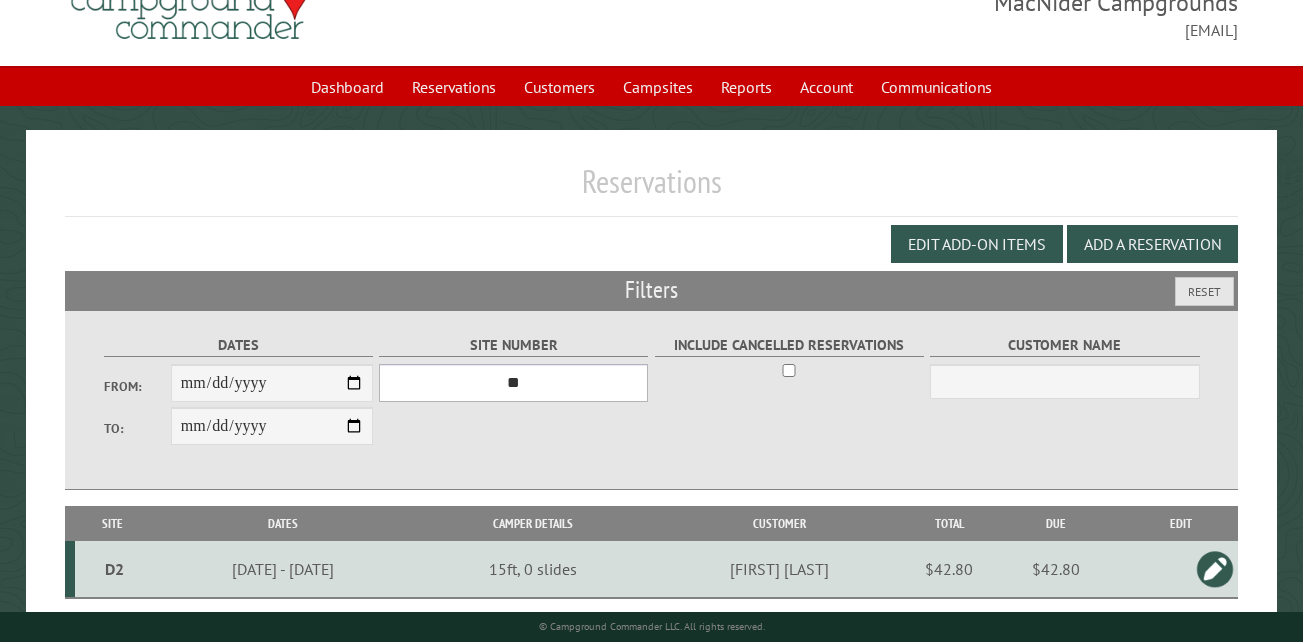 scroll, scrollTop: 133, scrollLeft: 0, axis: vertical 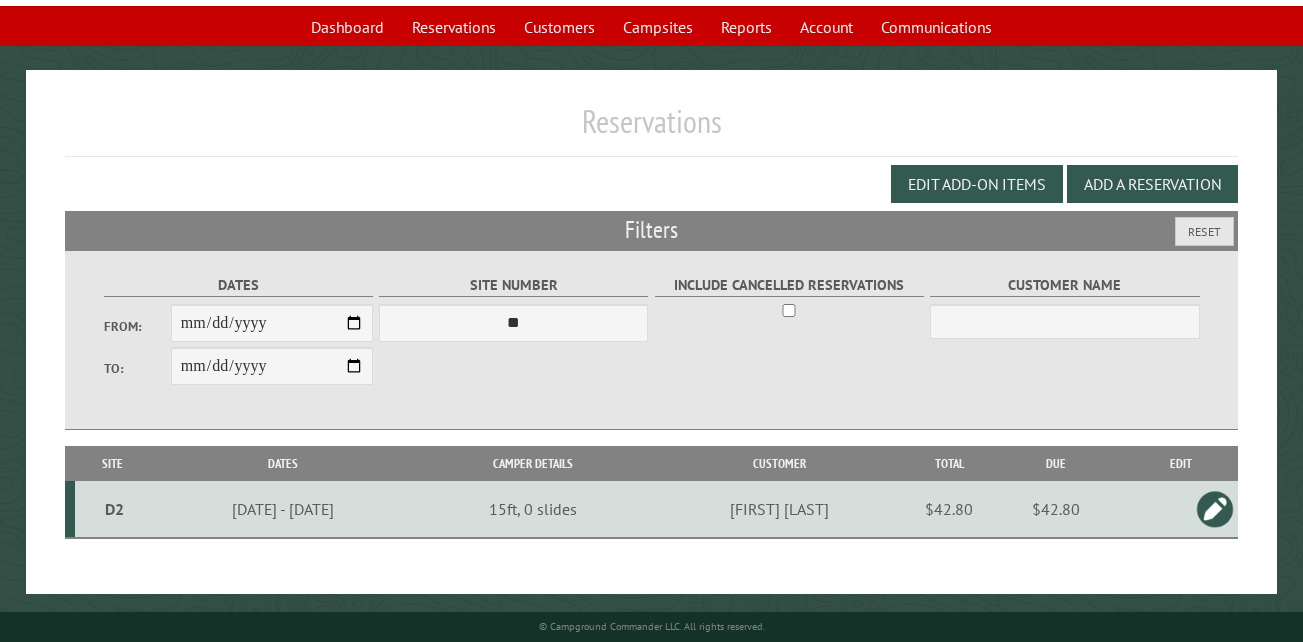 click on "D2" at bounding box center [114, 509] 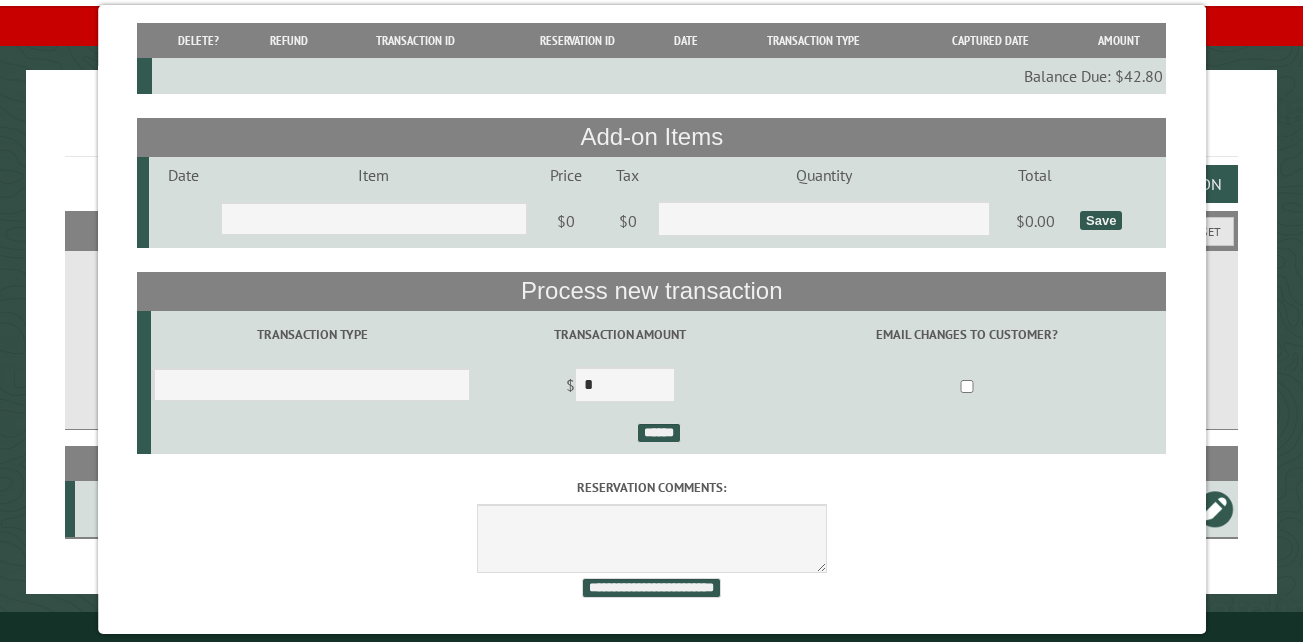 scroll, scrollTop: 214, scrollLeft: 0, axis: vertical 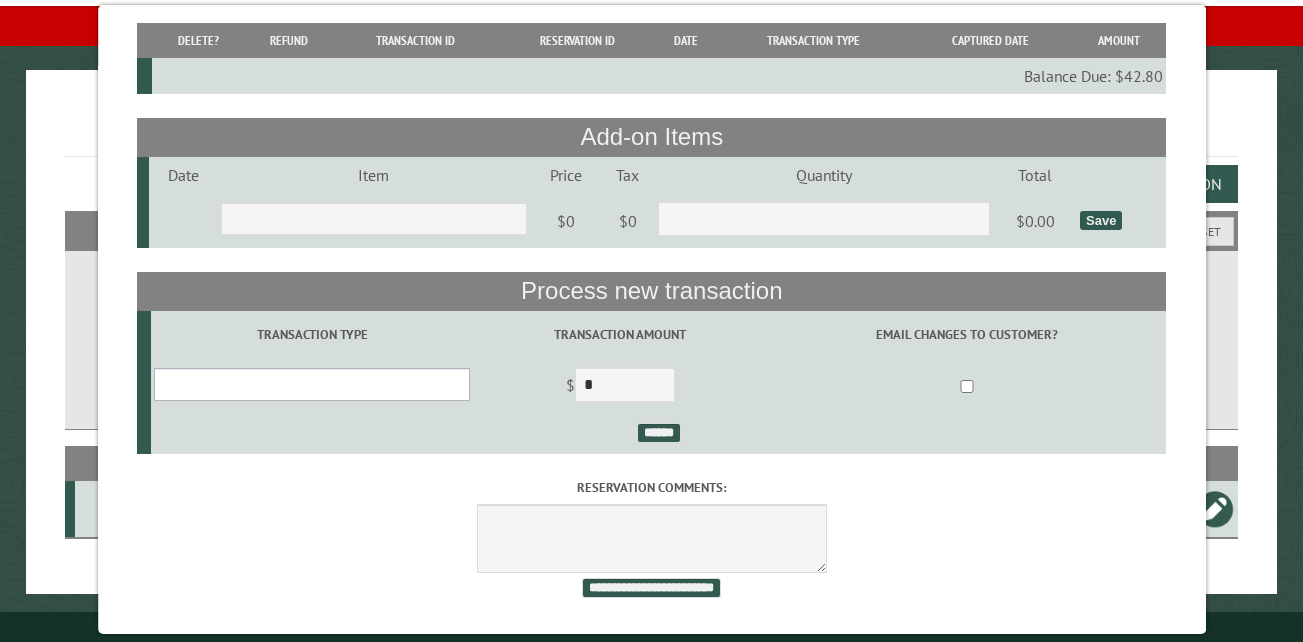 click on "**********" at bounding box center (312, 384) 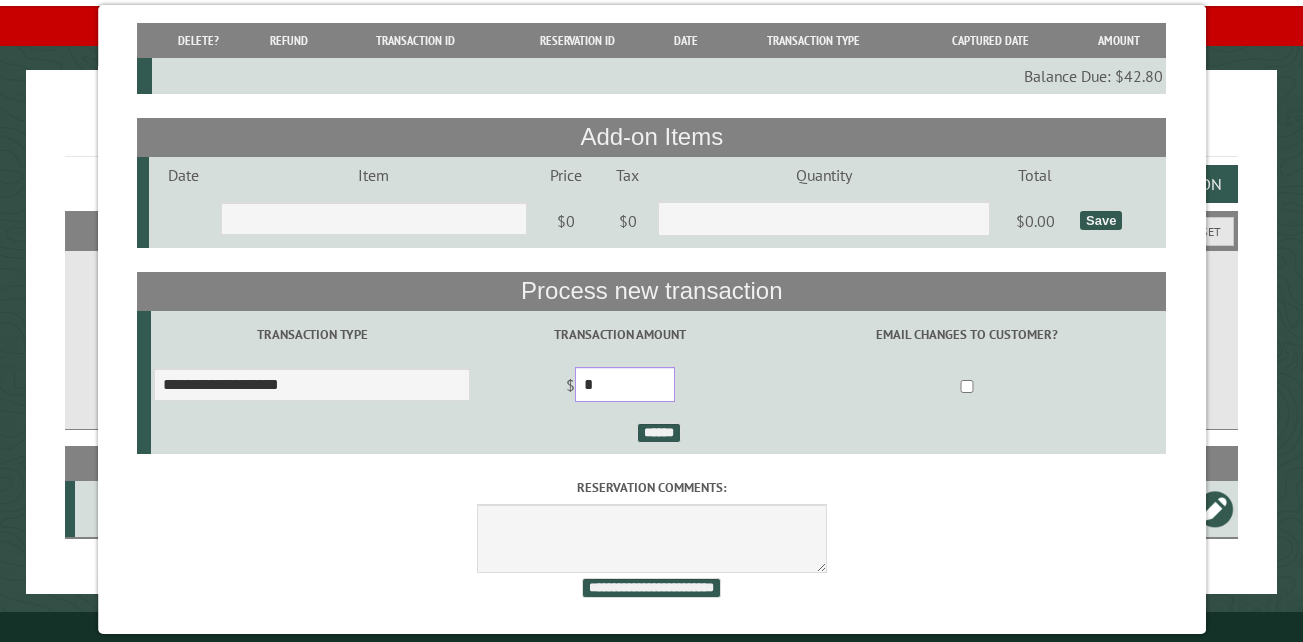 click on "*" at bounding box center (625, 384) 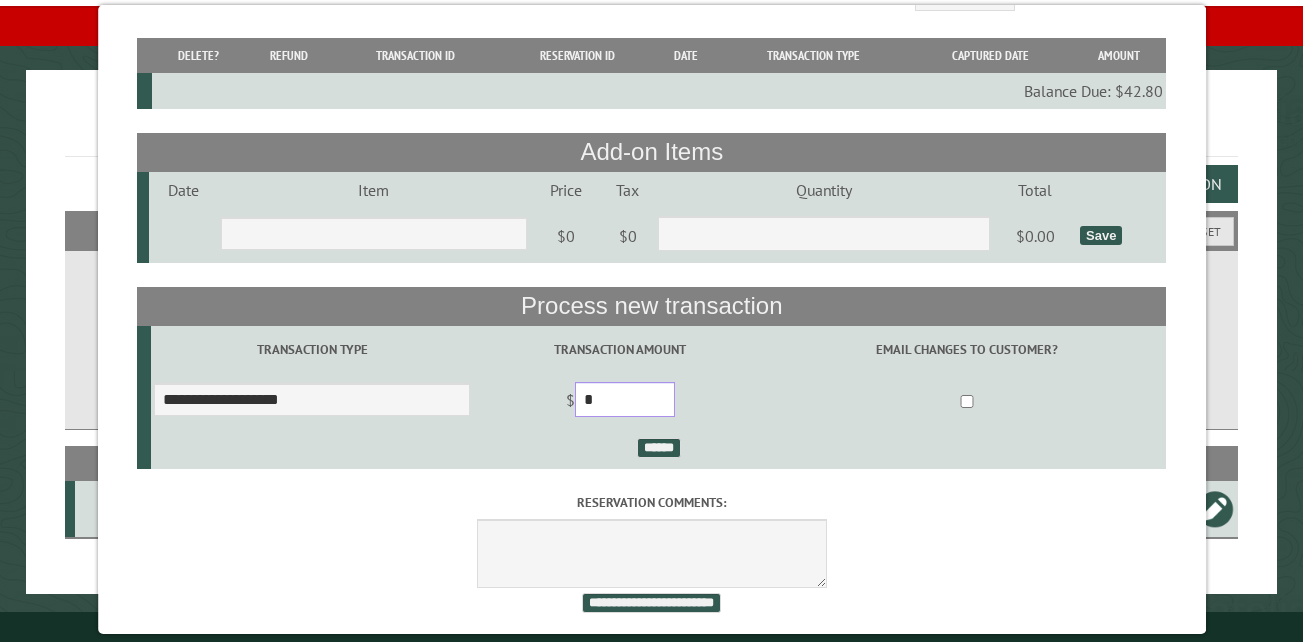 scroll, scrollTop: 214, scrollLeft: 0, axis: vertical 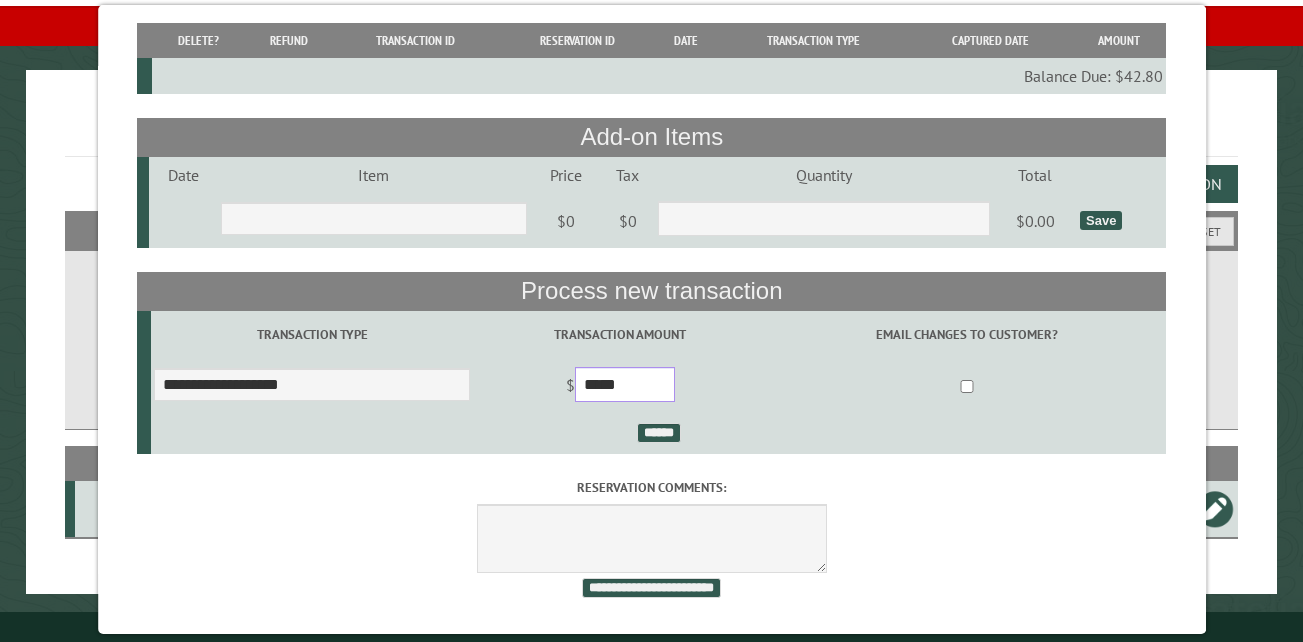 type on "*****" 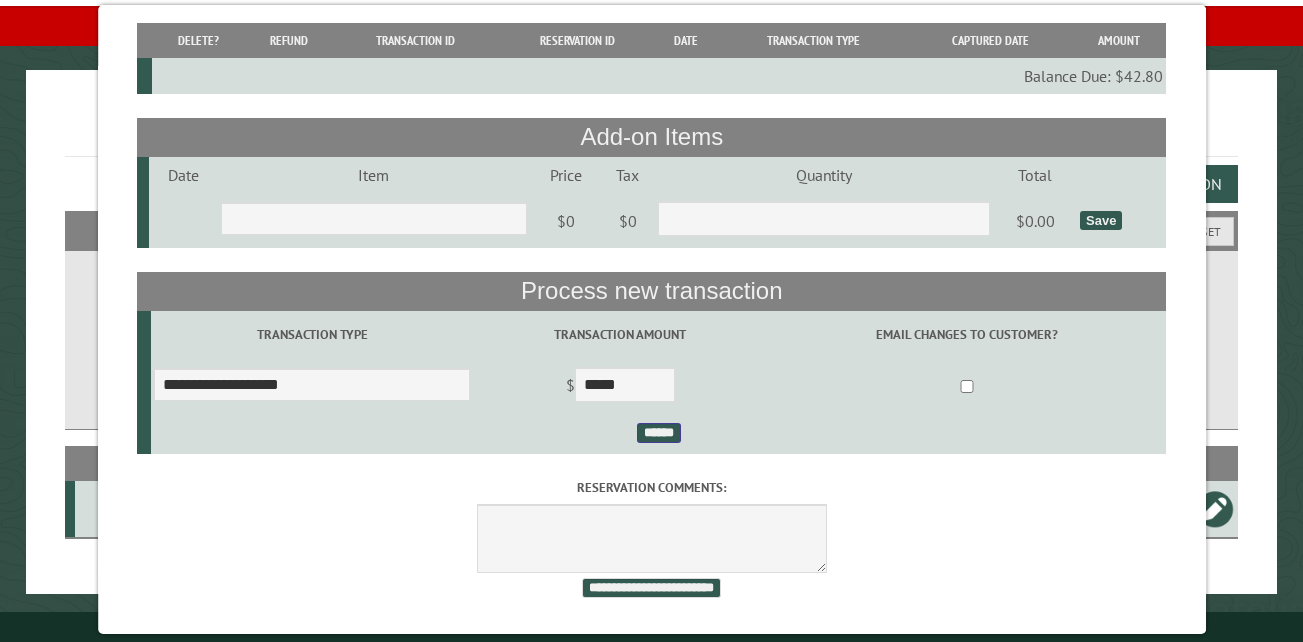 click on "******" at bounding box center [658, 433] 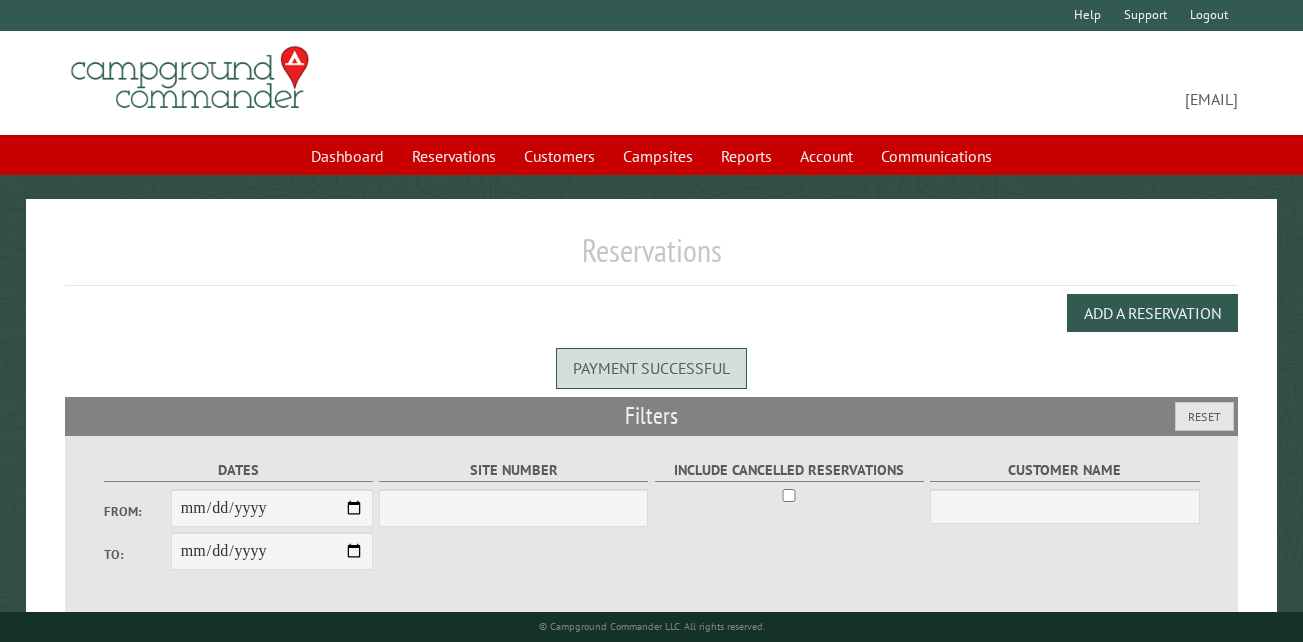 scroll, scrollTop: 0, scrollLeft: 0, axis: both 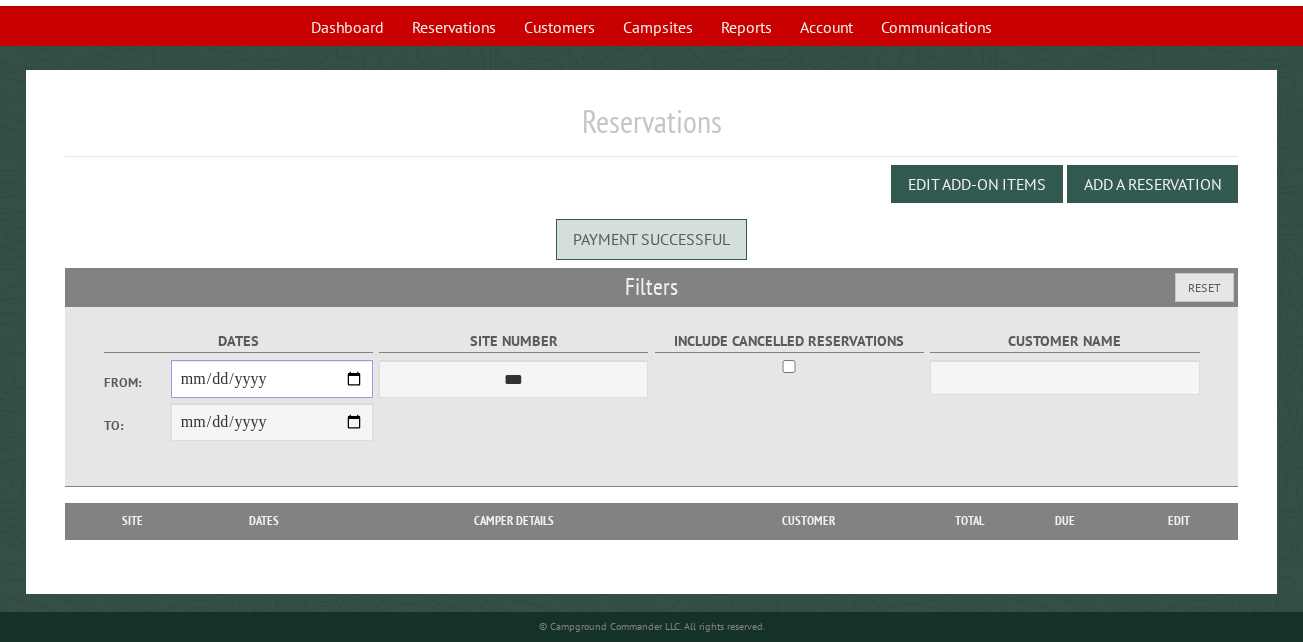 click on "From:" at bounding box center [272, 379] 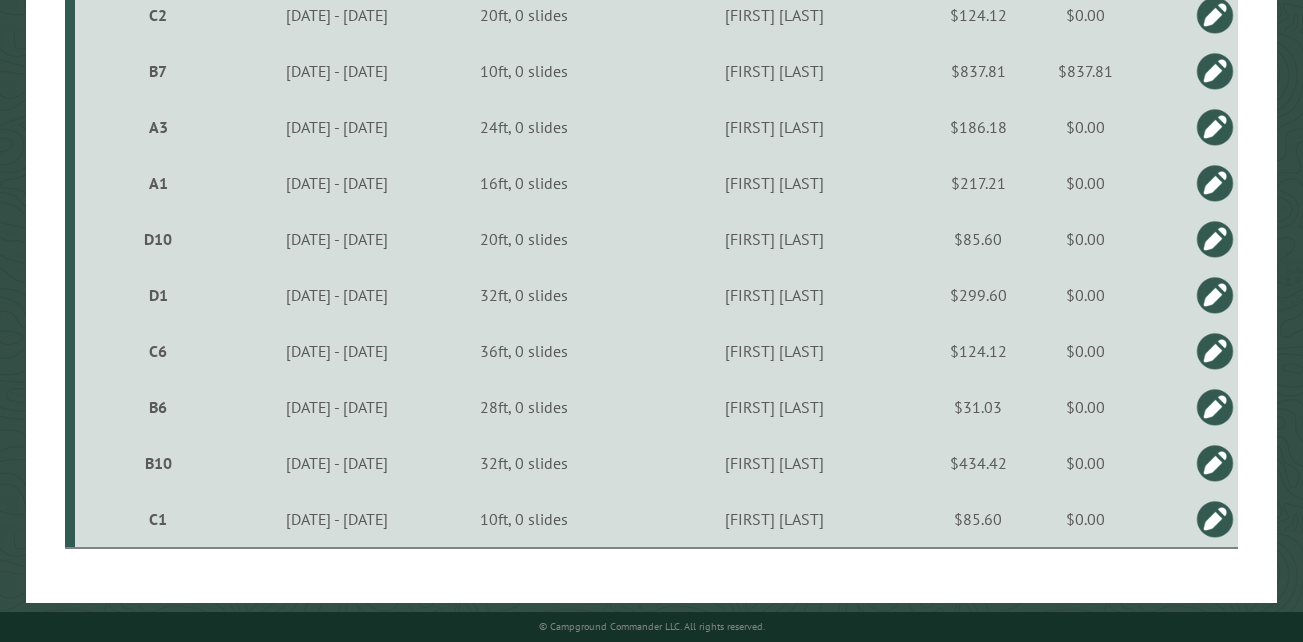 scroll, scrollTop: 1981, scrollLeft: 0, axis: vertical 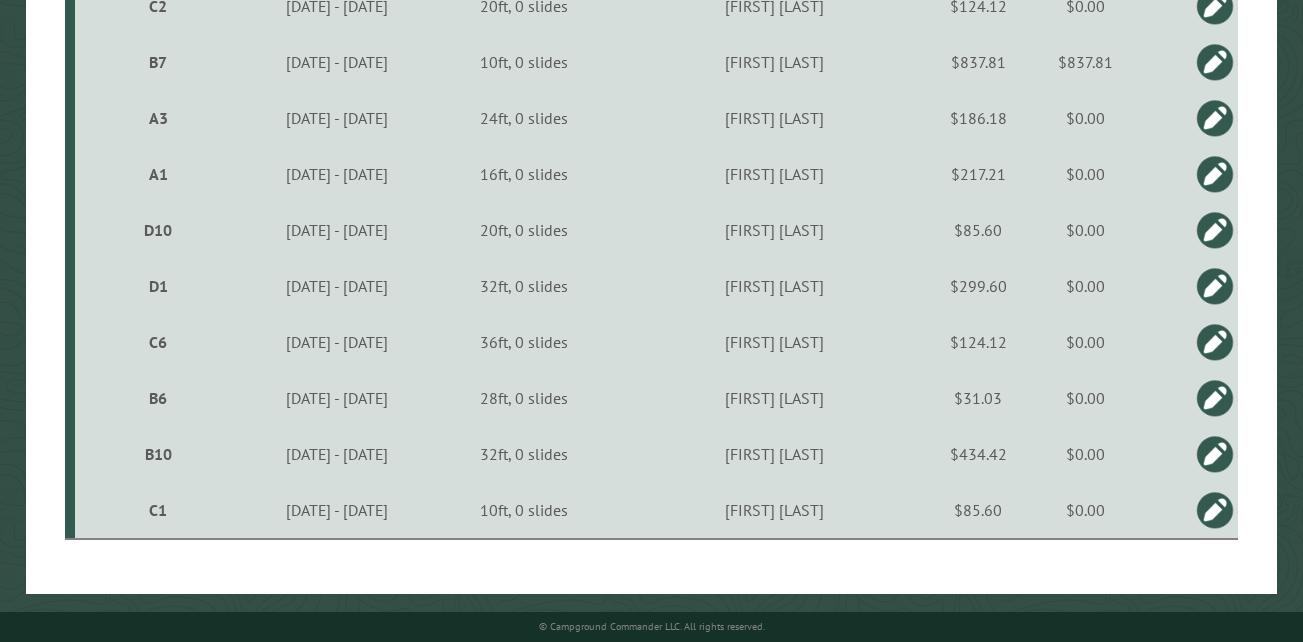 click on "C1" at bounding box center [158, 510] 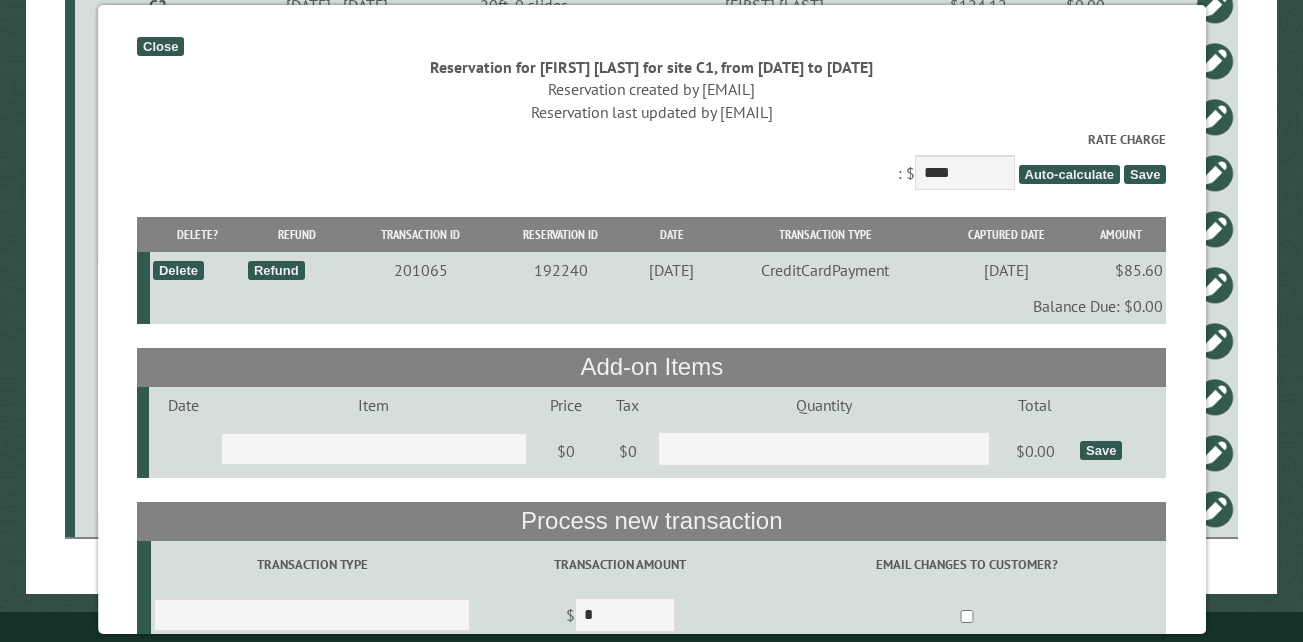 click on "Close" at bounding box center (160, 46) 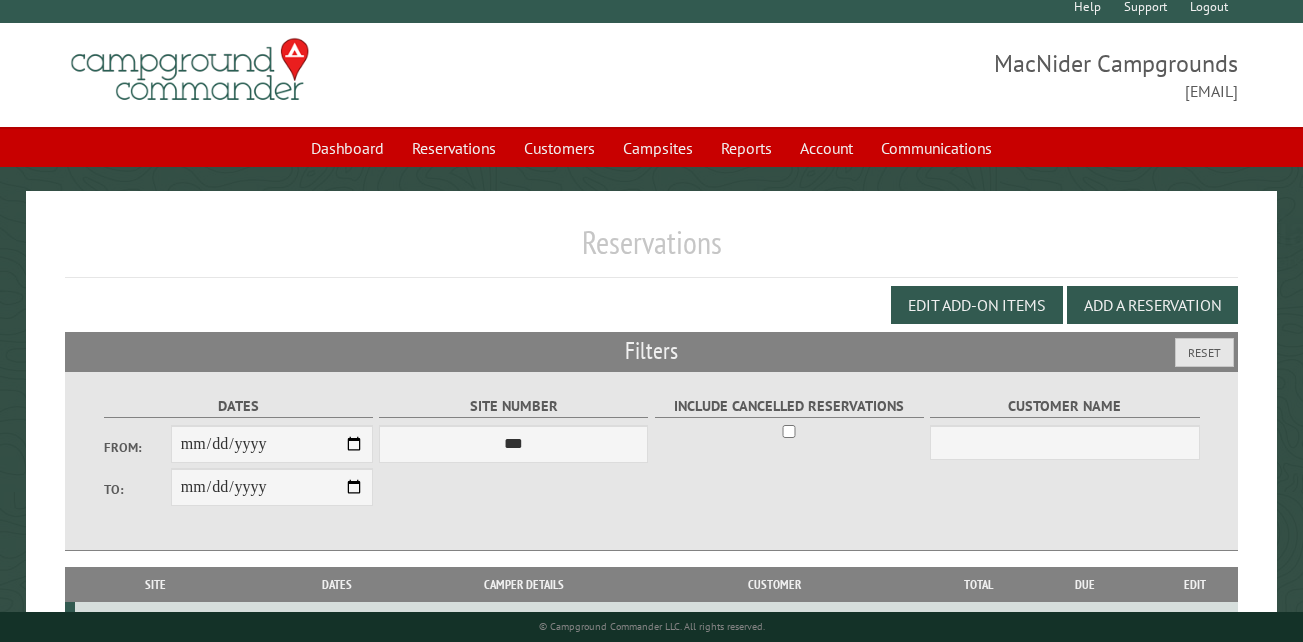 scroll, scrollTop: 0, scrollLeft: 0, axis: both 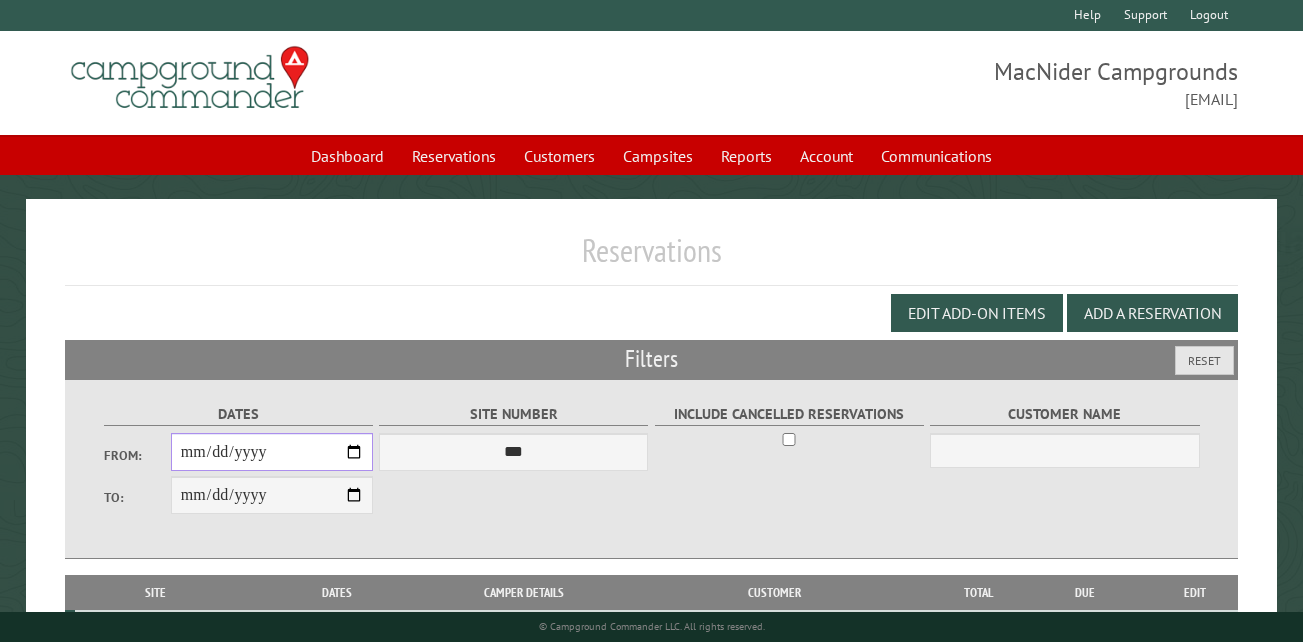 click on "**********" at bounding box center (272, 452) 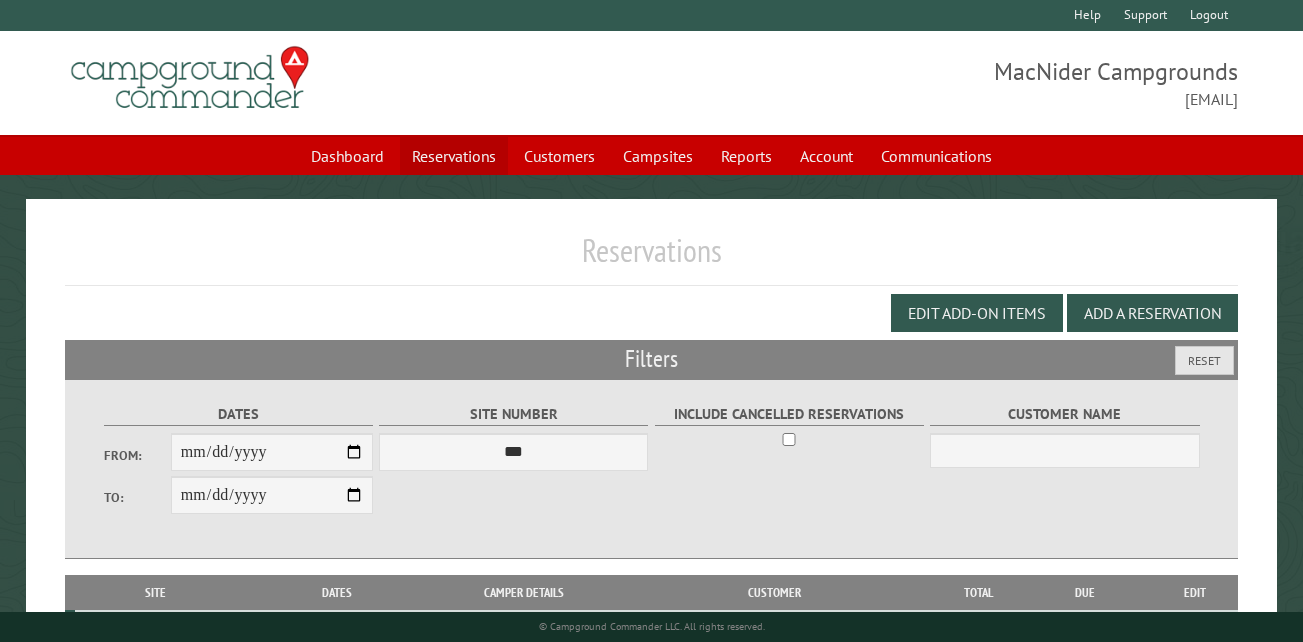 click on "Reservations" at bounding box center (454, 156) 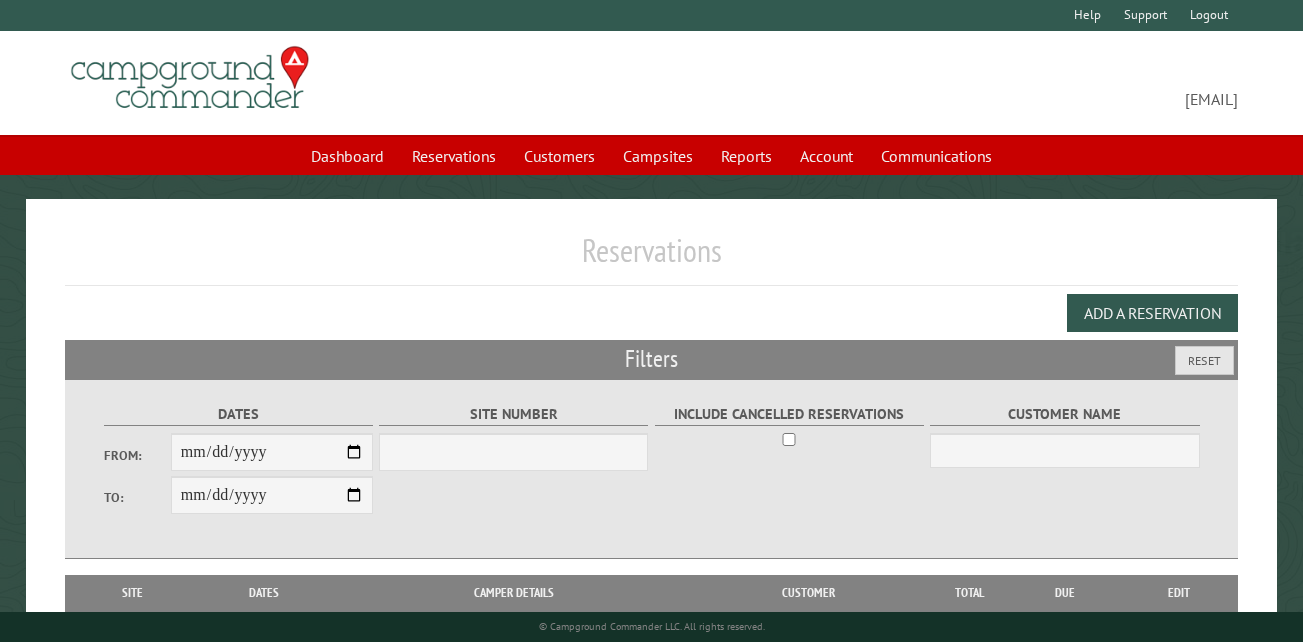 scroll, scrollTop: 0, scrollLeft: 0, axis: both 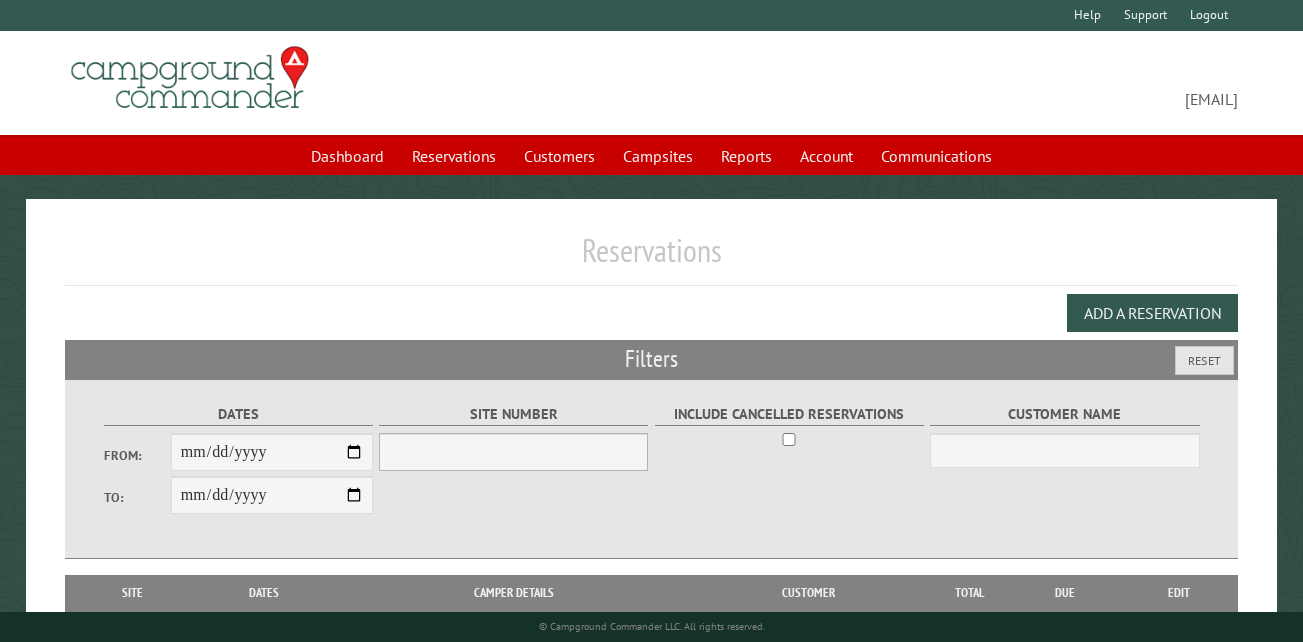 select on "***" 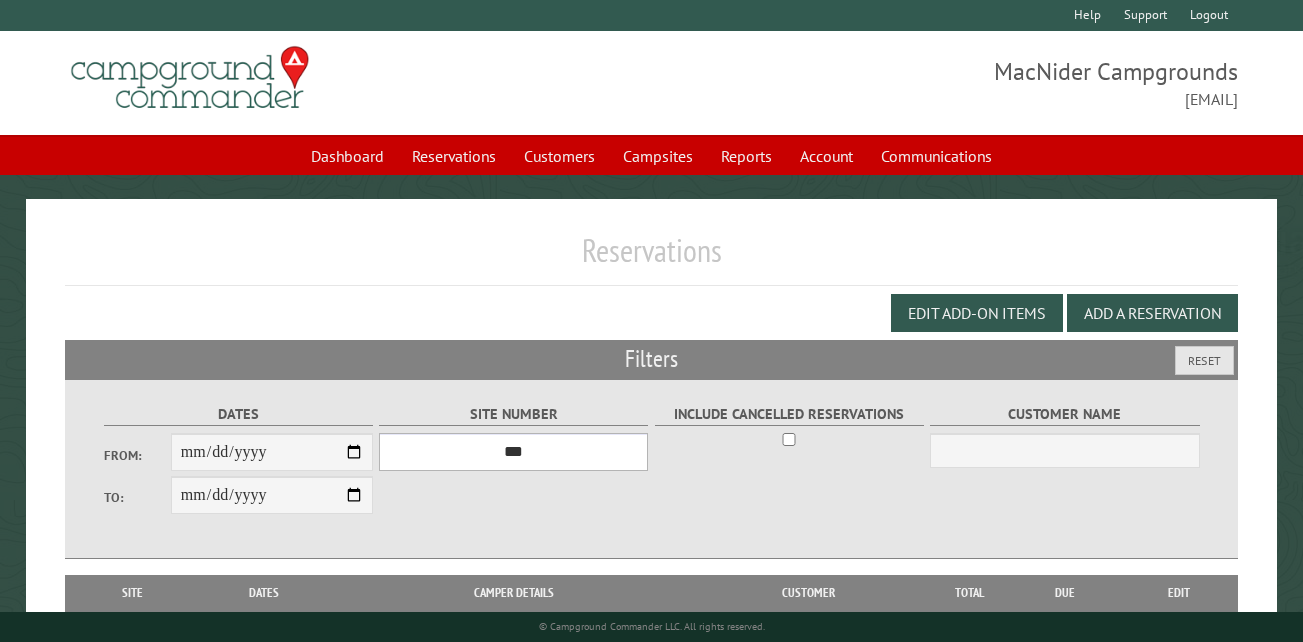 click on "*** ** ** ** ** ** ** ** ** ** *** *** *** *** ** ** ** ** ** ** ** ** ** *** *** ** ** ** ** ** ** ********* ** ** ** ** ** ** ** ** ** *** *** *** *** *** *** ** ** ** ** ** ** ** ** ** *** *** *** *** *** *** ** ** ** ** ** ** ** ** ** ** ** ** ** ** ** ** ** ** ** ** ** ** ** ** *** *** *** *** *** ***" at bounding box center (513, 452) 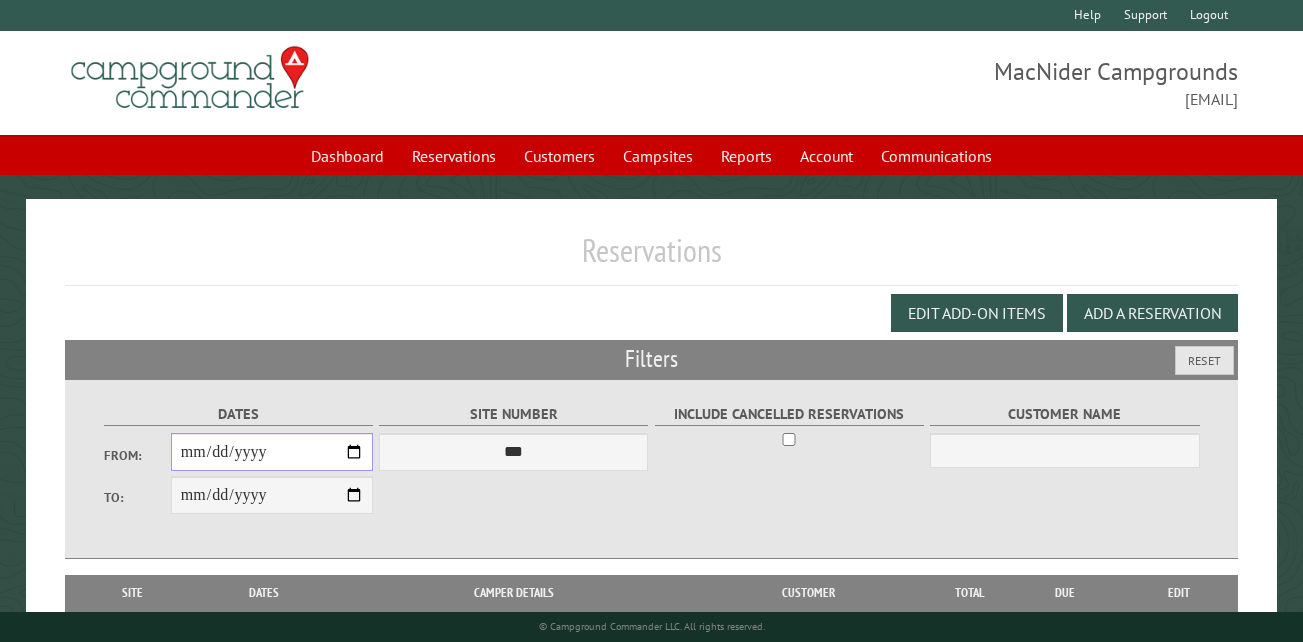 click on "From:" at bounding box center [272, 452] 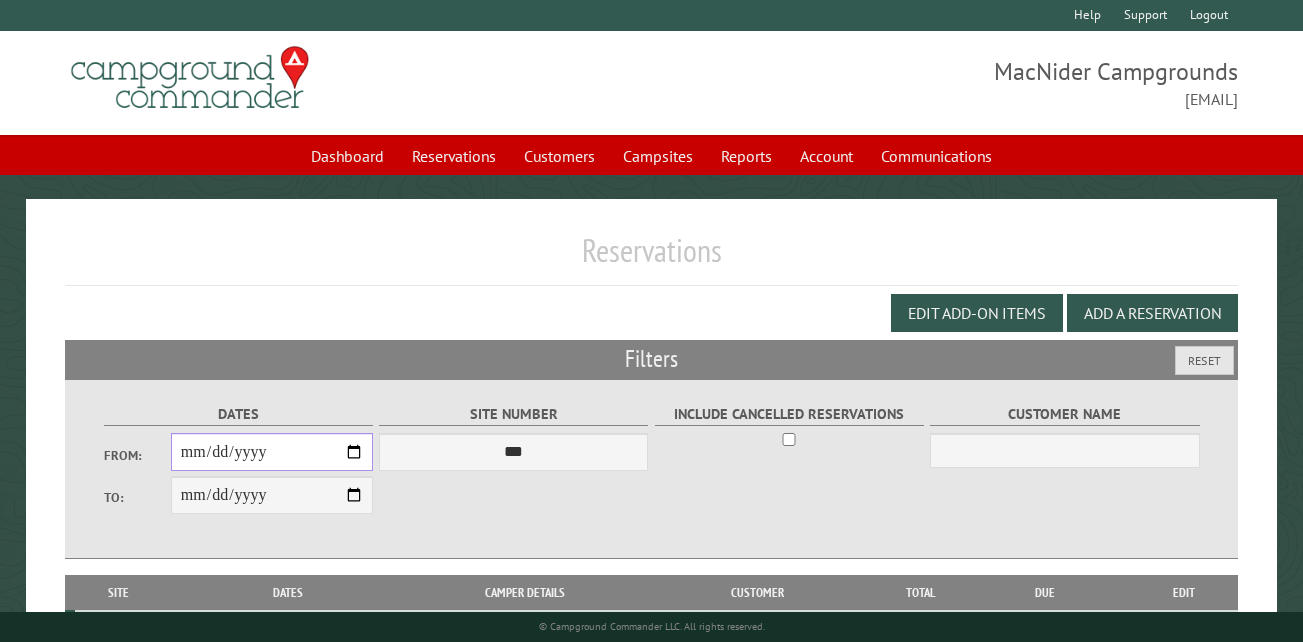 type on "**********" 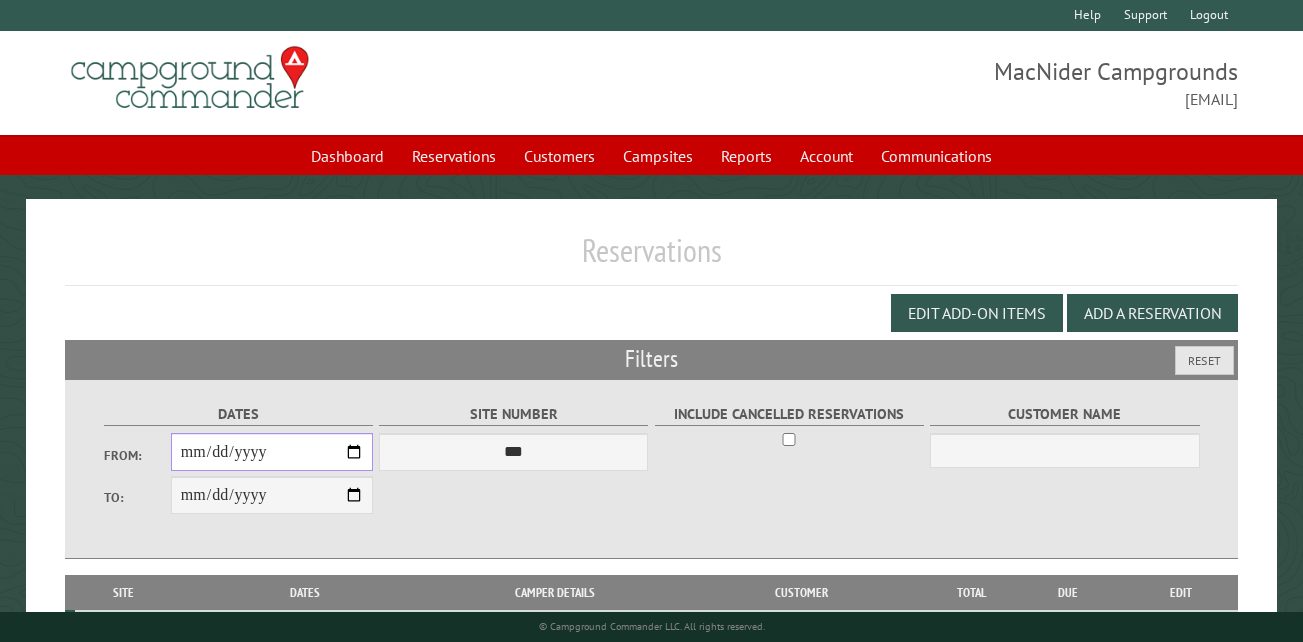 type on "**********" 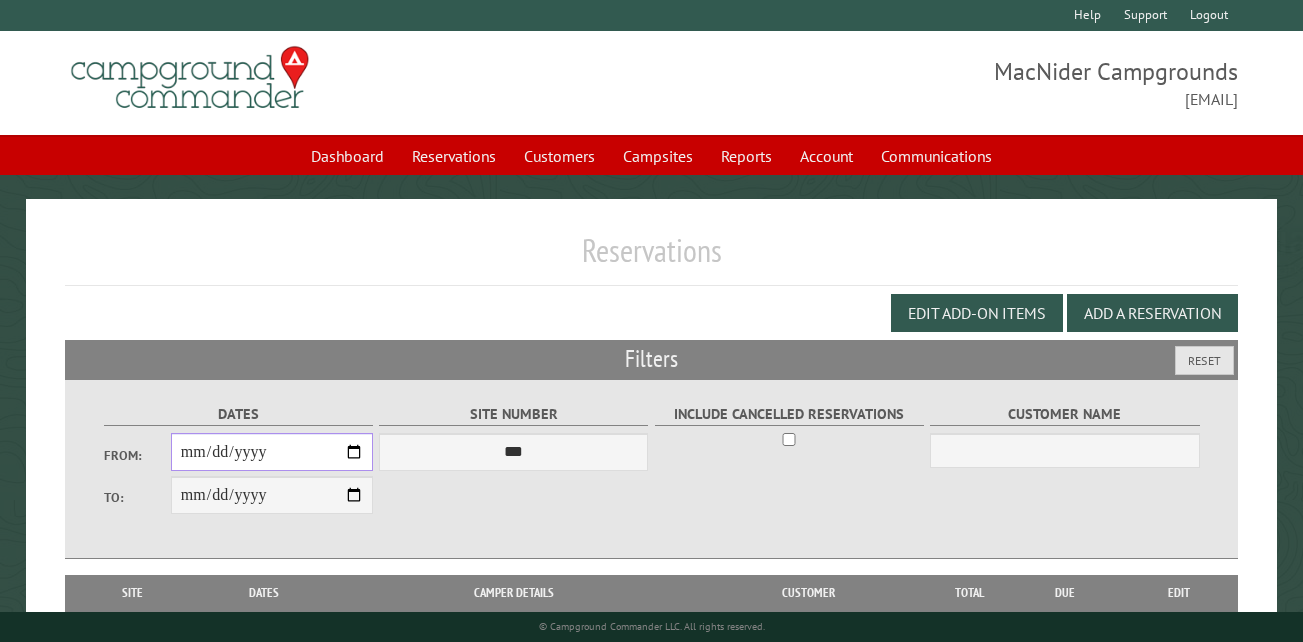 type on "**********" 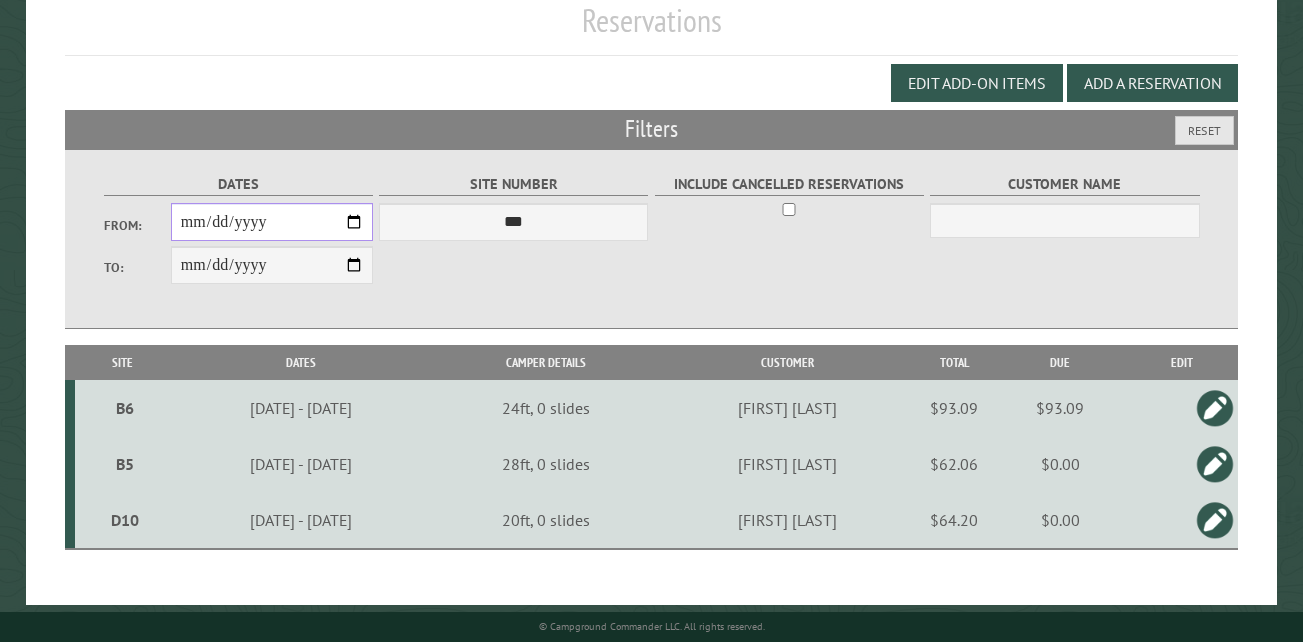 scroll, scrollTop: 245, scrollLeft: 0, axis: vertical 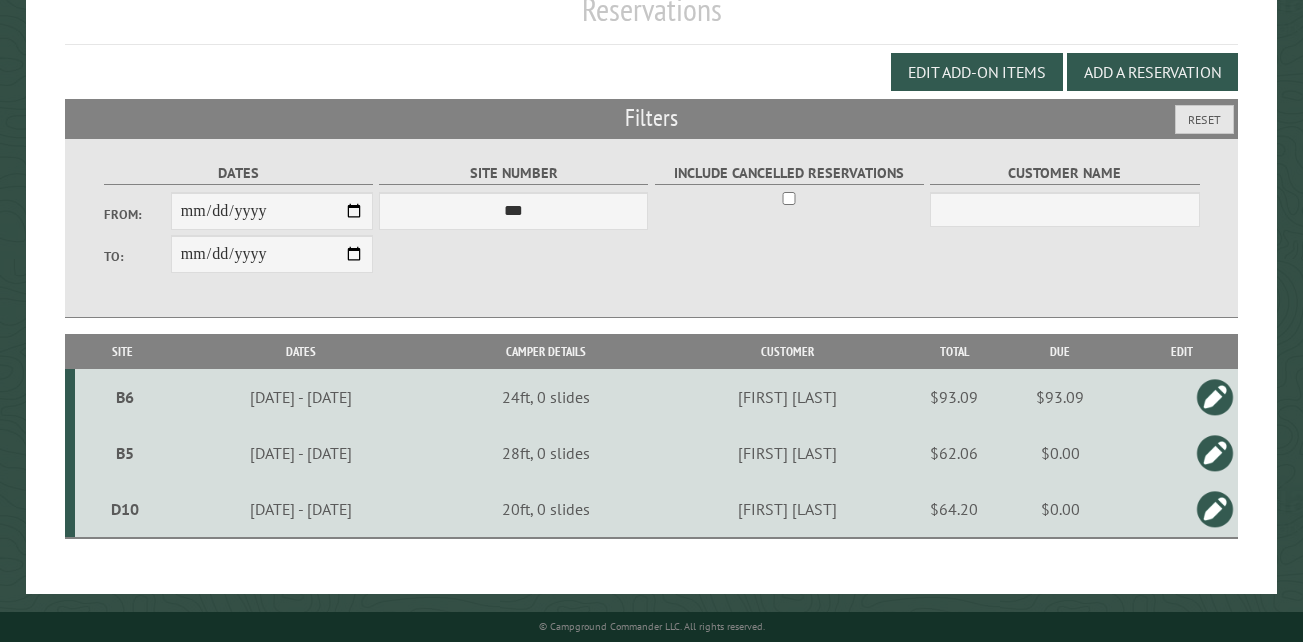 click on "B6" at bounding box center [125, 397] 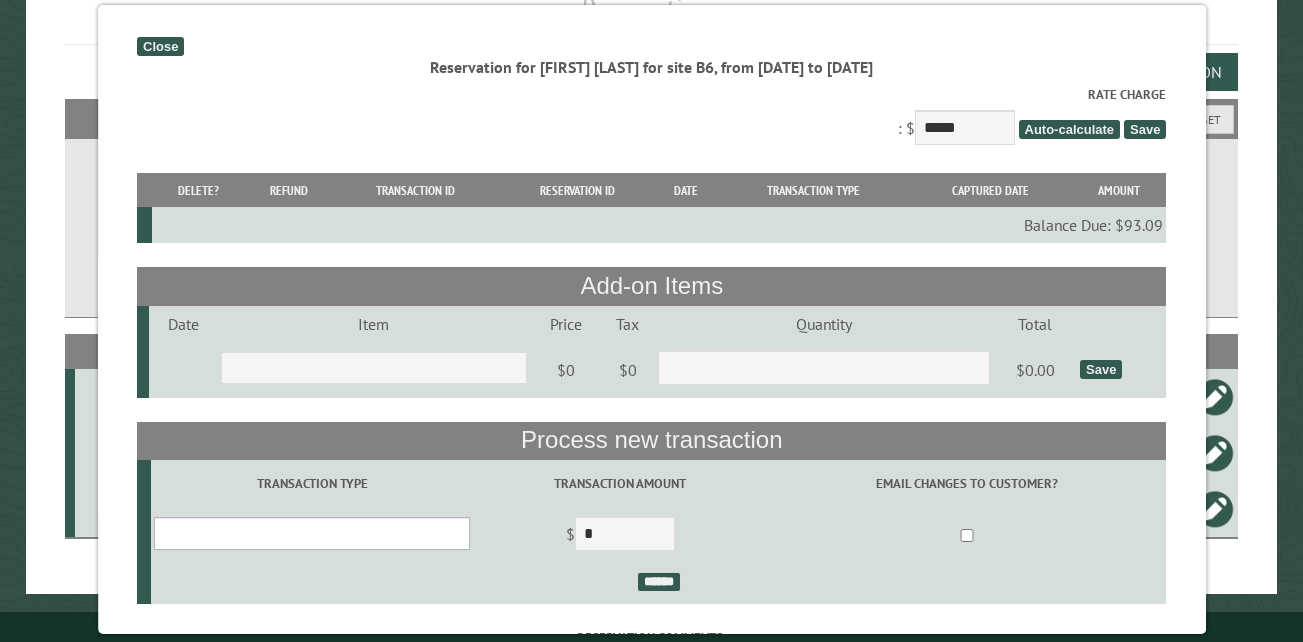 click on "**********" at bounding box center (312, 533) 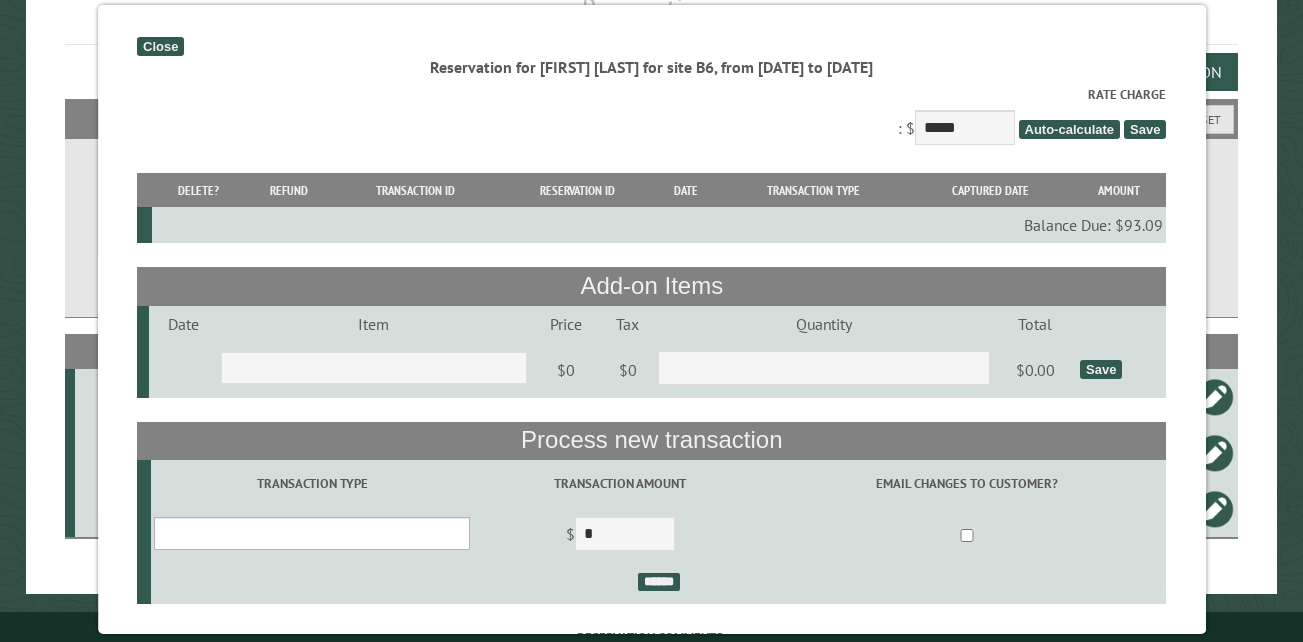 select on "*" 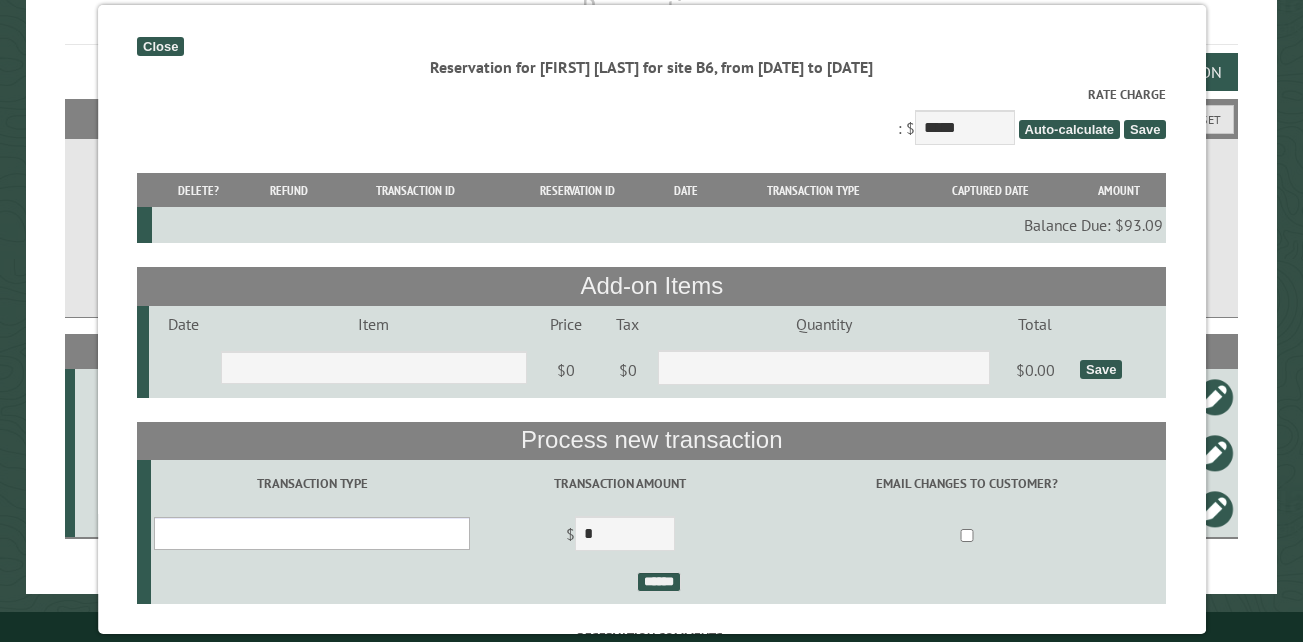click on "**********" at bounding box center [312, 533] 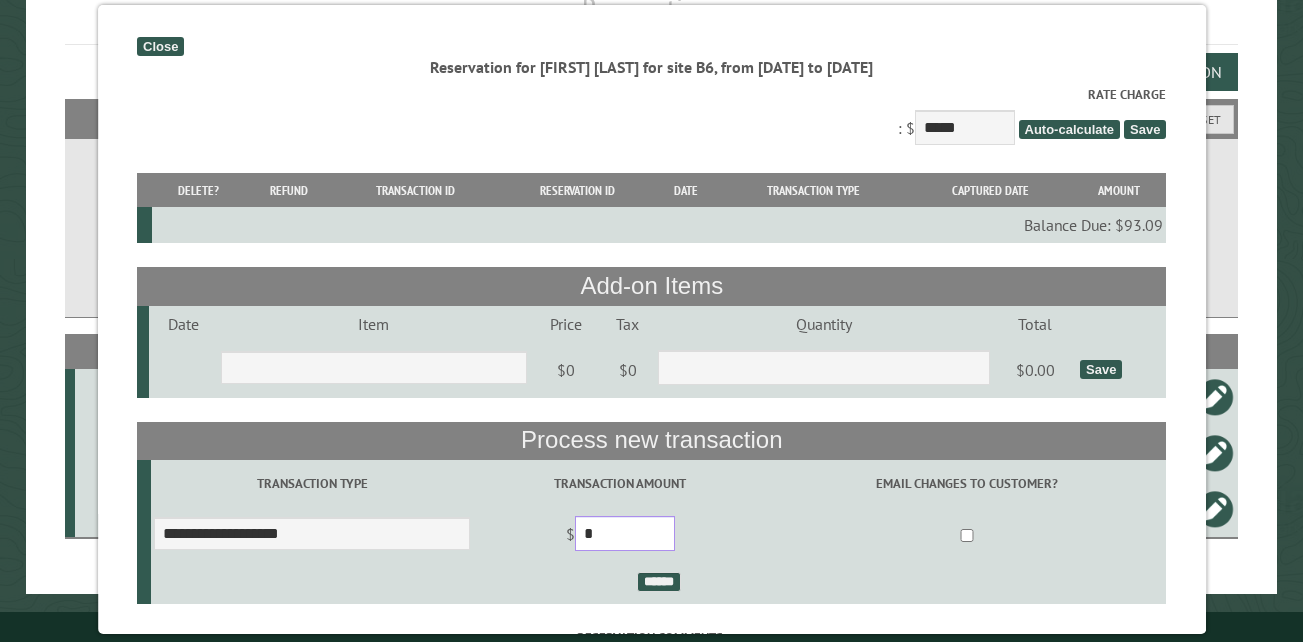 drag, startPoint x: 615, startPoint y: 543, endPoint x: 600, endPoint y: 543, distance: 15 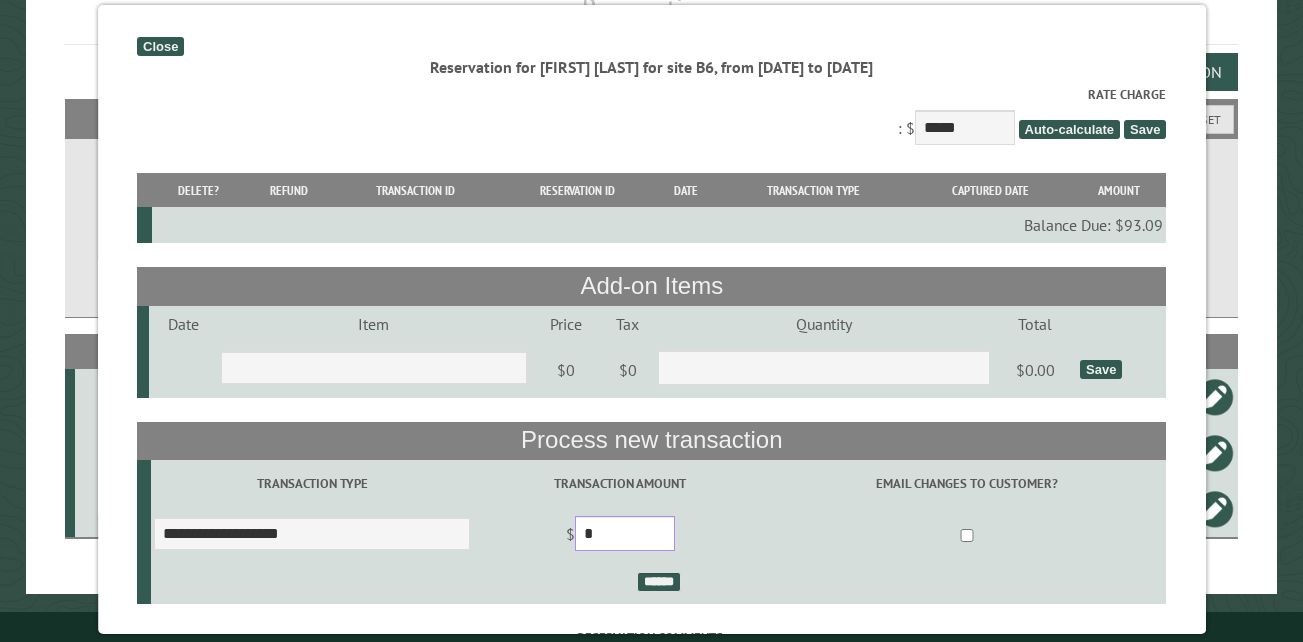click on "$ *" at bounding box center [619, 536] 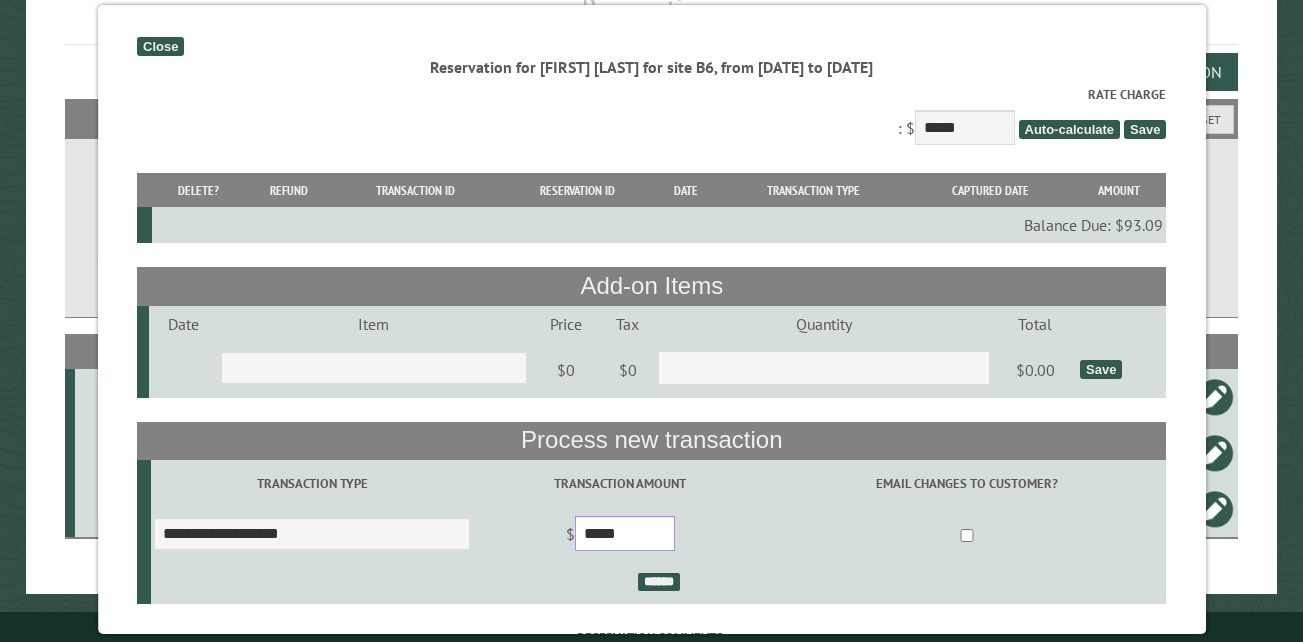 type on "*****" 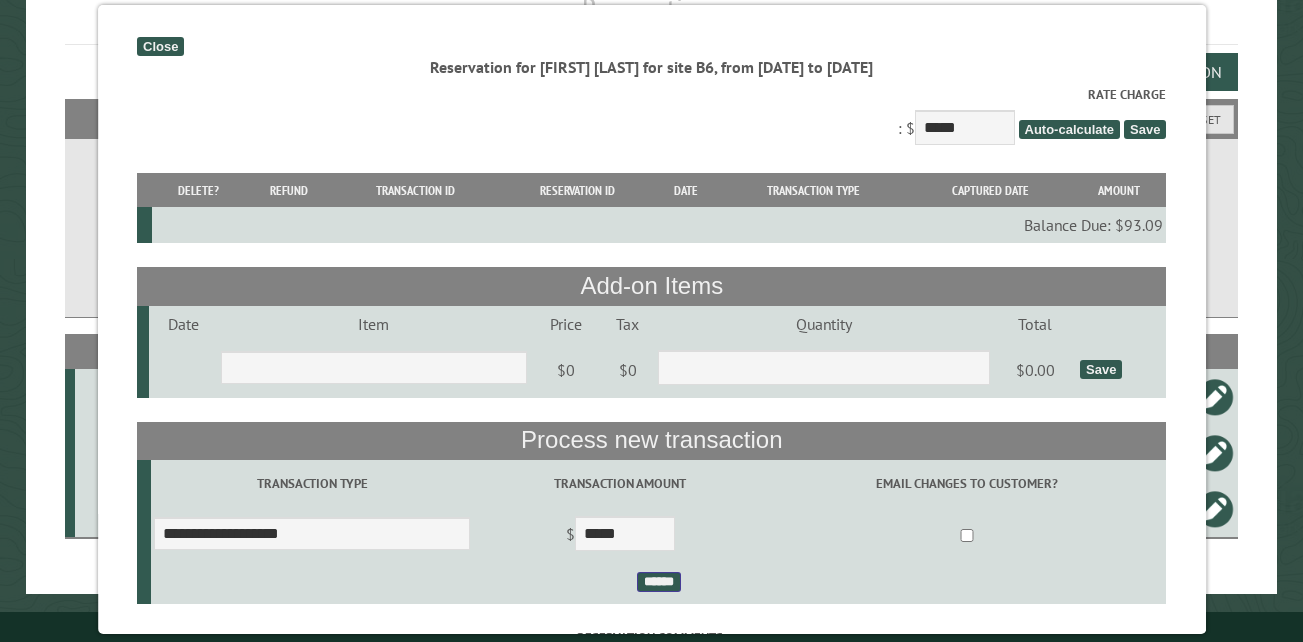 click on "******" at bounding box center [658, 582] 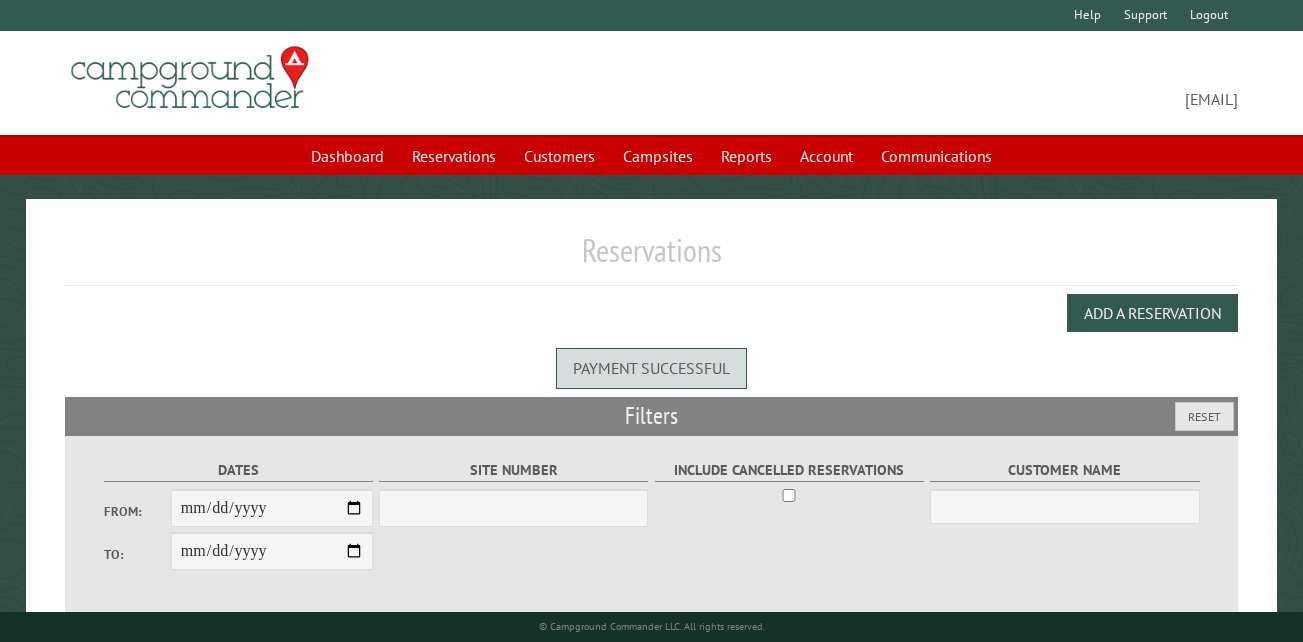 scroll, scrollTop: 0, scrollLeft: 0, axis: both 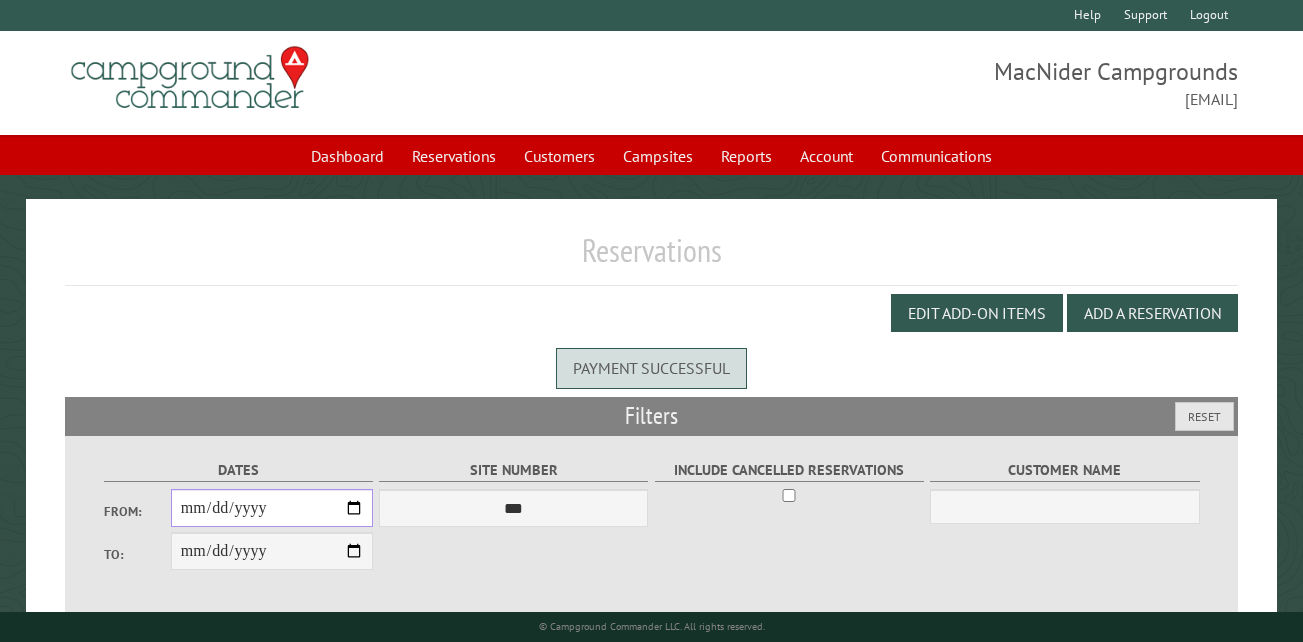 click on "From:" at bounding box center (272, 508) 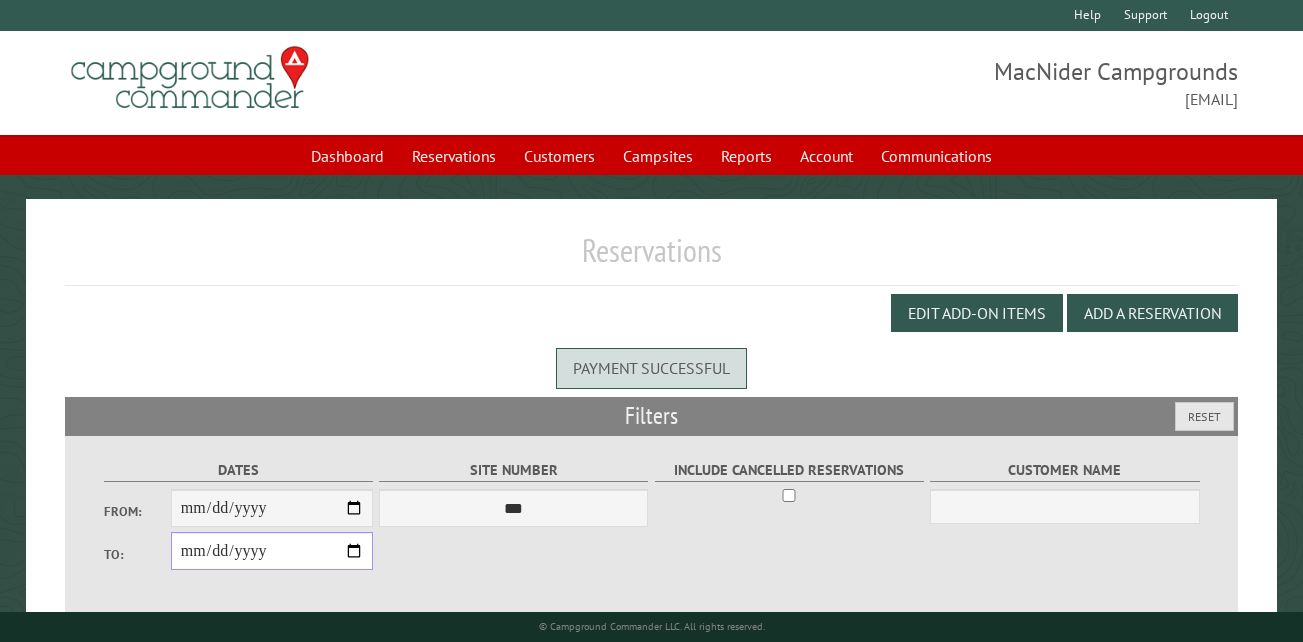 click on "**********" at bounding box center (272, 551) 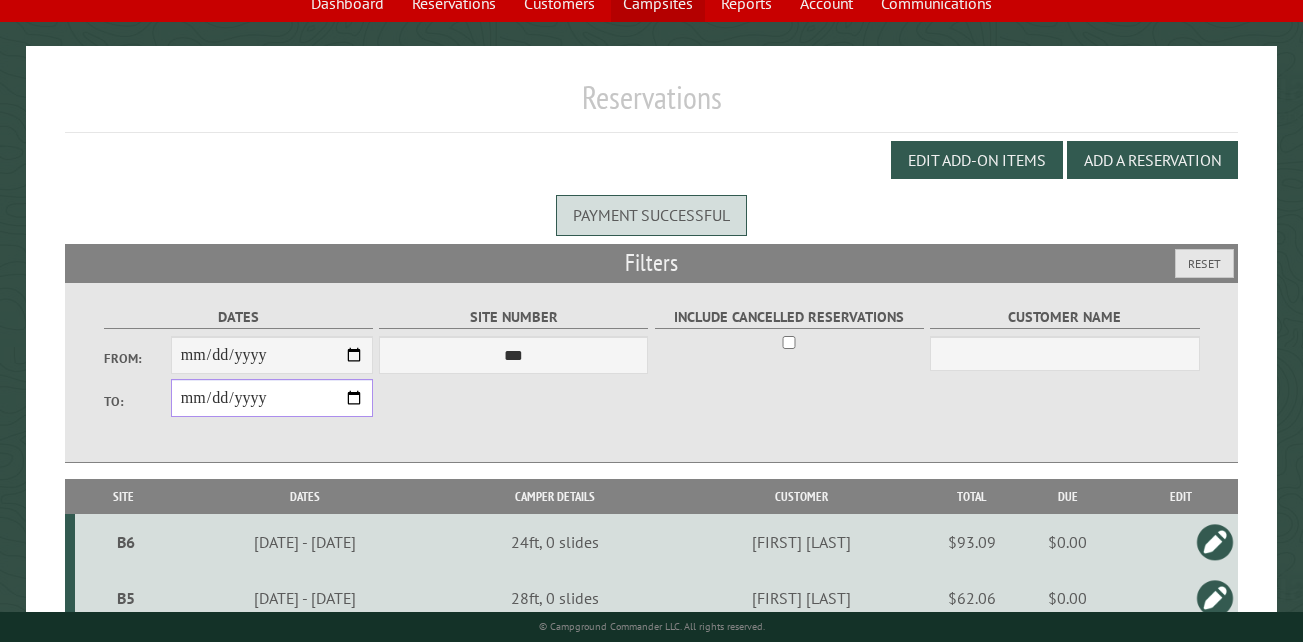 scroll, scrollTop: 0, scrollLeft: 0, axis: both 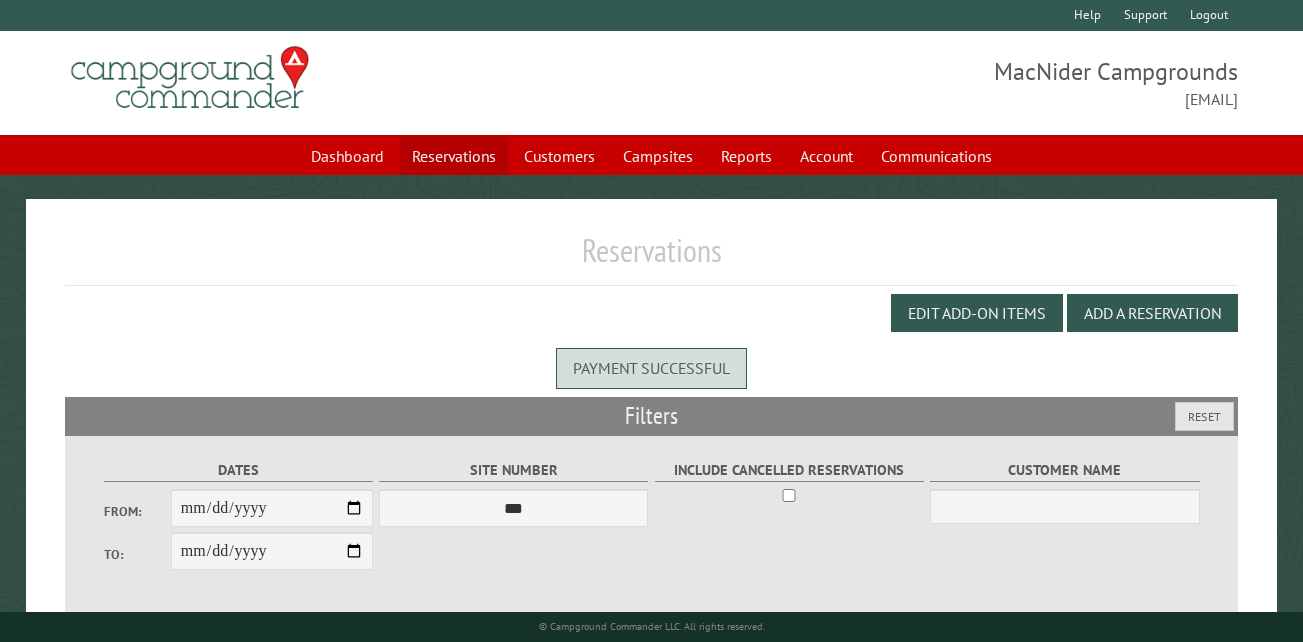 click on "Reservations" at bounding box center (454, 156) 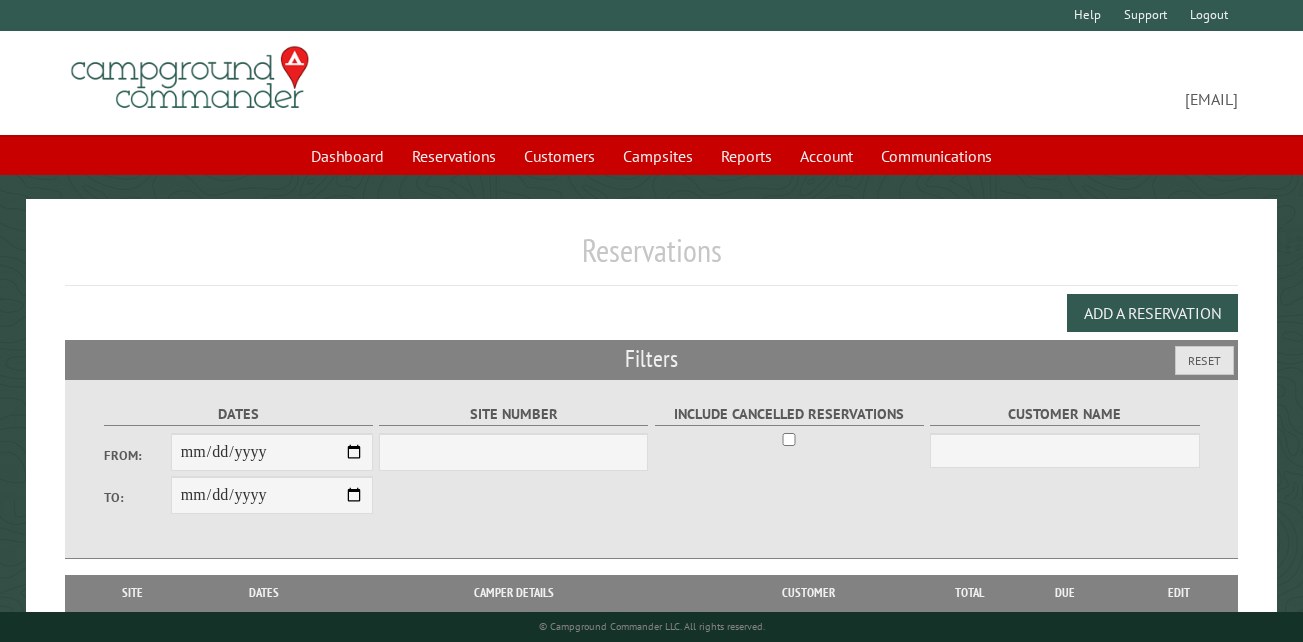 scroll, scrollTop: 0, scrollLeft: 0, axis: both 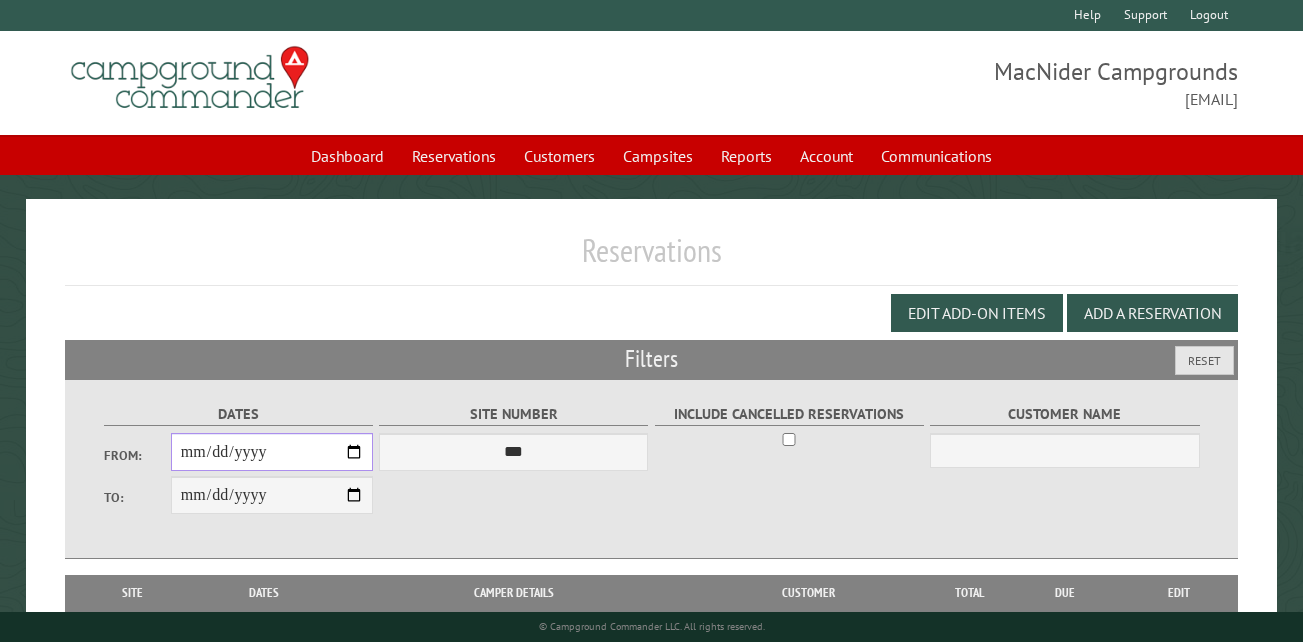 click on "From:" at bounding box center (272, 452) 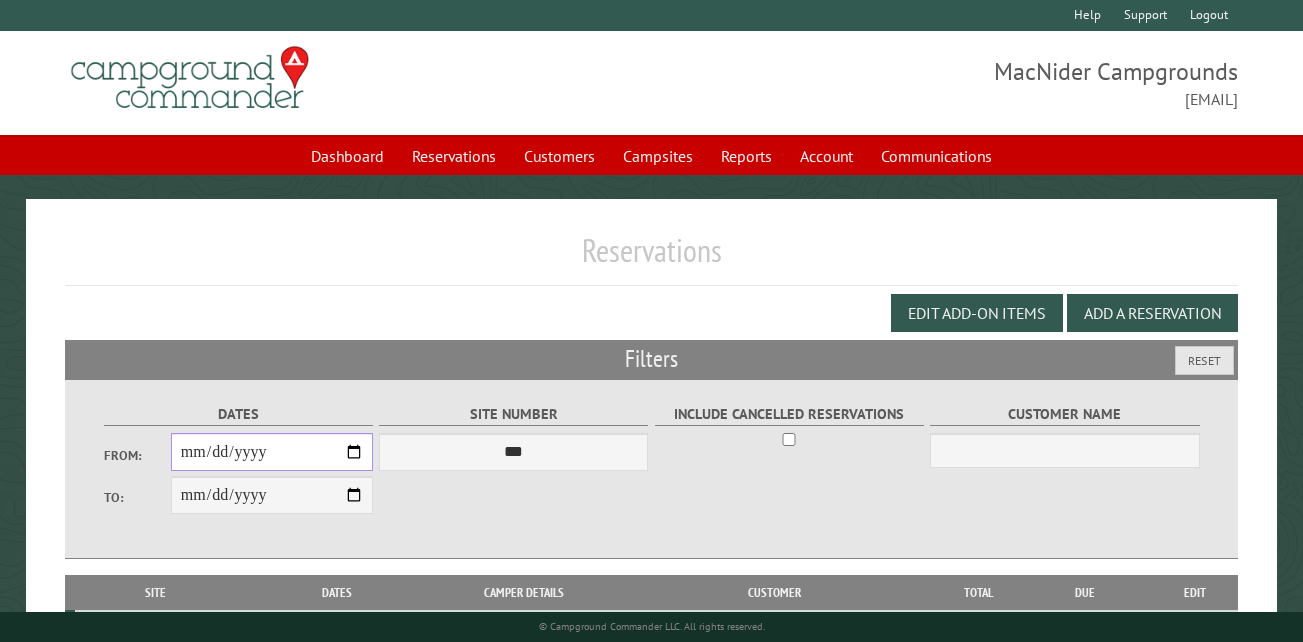 click on "**********" at bounding box center (272, 452) 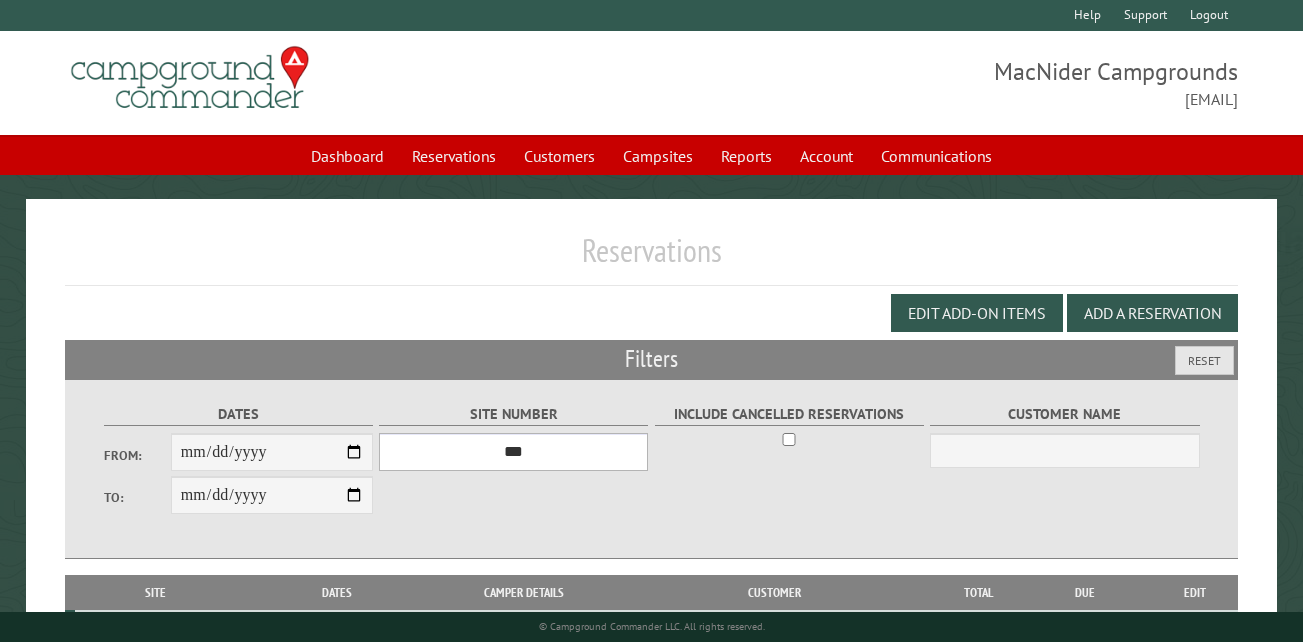click on "*** ** ** ** ** ** ** ** ** ** *** *** *** *** ** ** ** ** ** ** ** ** ** *** *** ** ** ** ** ** ** ********* ** ** ** ** ** ** ** ** ** *** *** *** *** *** *** ** ** ** ** ** ** ** ** ** *** *** *** *** *** *** ** ** ** ** ** ** ** ** ** ** ** ** ** ** ** ** ** ** ** ** ** ** ** ** *** *** *** *** *** ***" at bounding box center (513, 452) 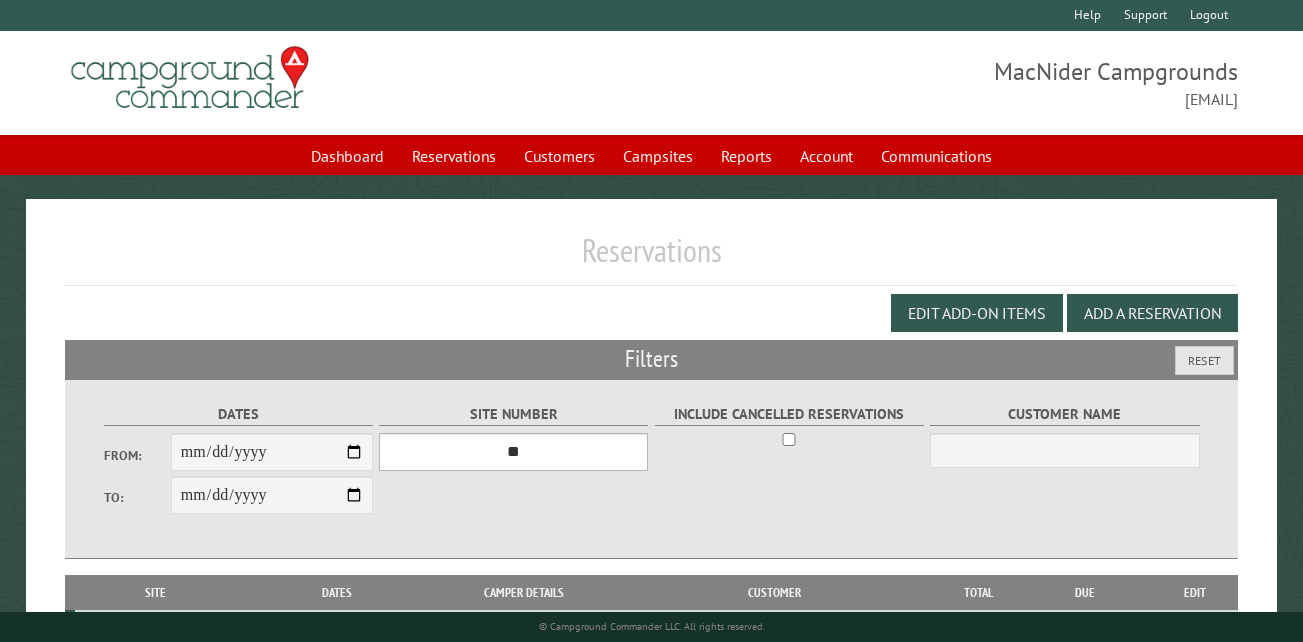 click on "*** ** ** ** ** ** ** ** ** ** *** *** *** *** ** ** ** ** ** ** ** ** ** *** *** ** ** ** ** ** ** ********* ** ** ** ** ** ** ** ** ** *** *** *** *** *** *** ** ** ** ** ** ** ** ** ** *** *** *** *** *** *** ** ** ** ** ** ** ** ** ** ** ** ** ** ** ** ** ** ** ** ** ** ** ** ** *** *** *** *** *** ***" at bounding box center [513, 452] 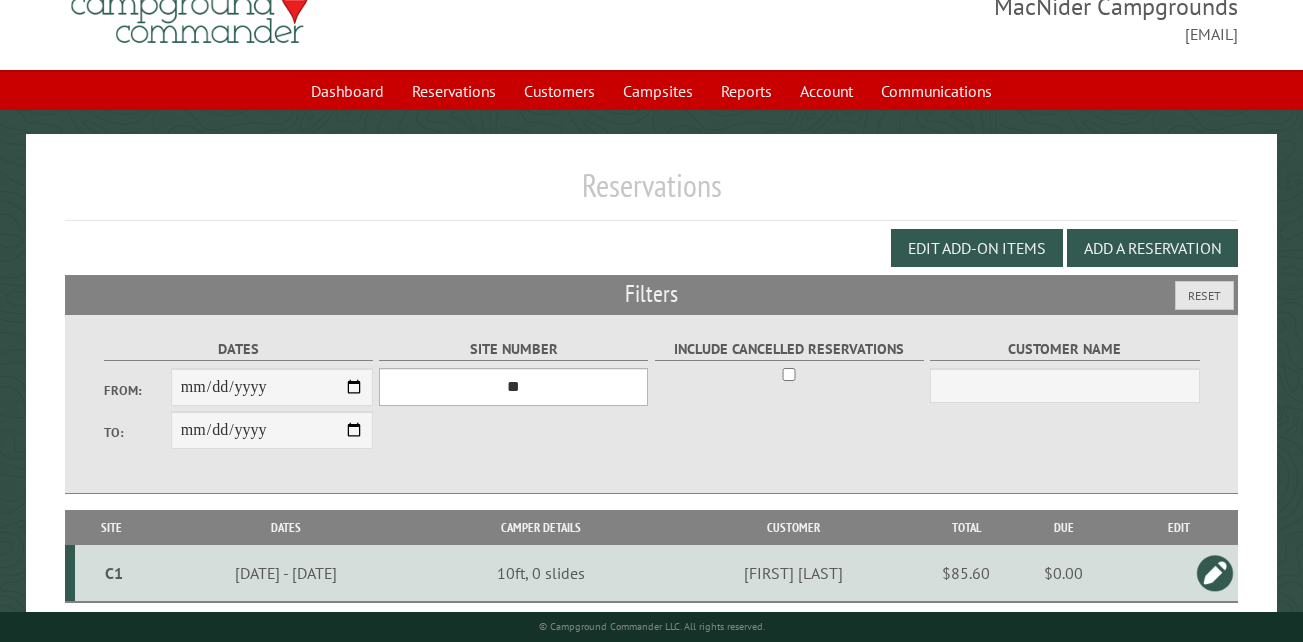 scroll, scrollTop: 100, scrollLeft: 0, axis: vertical 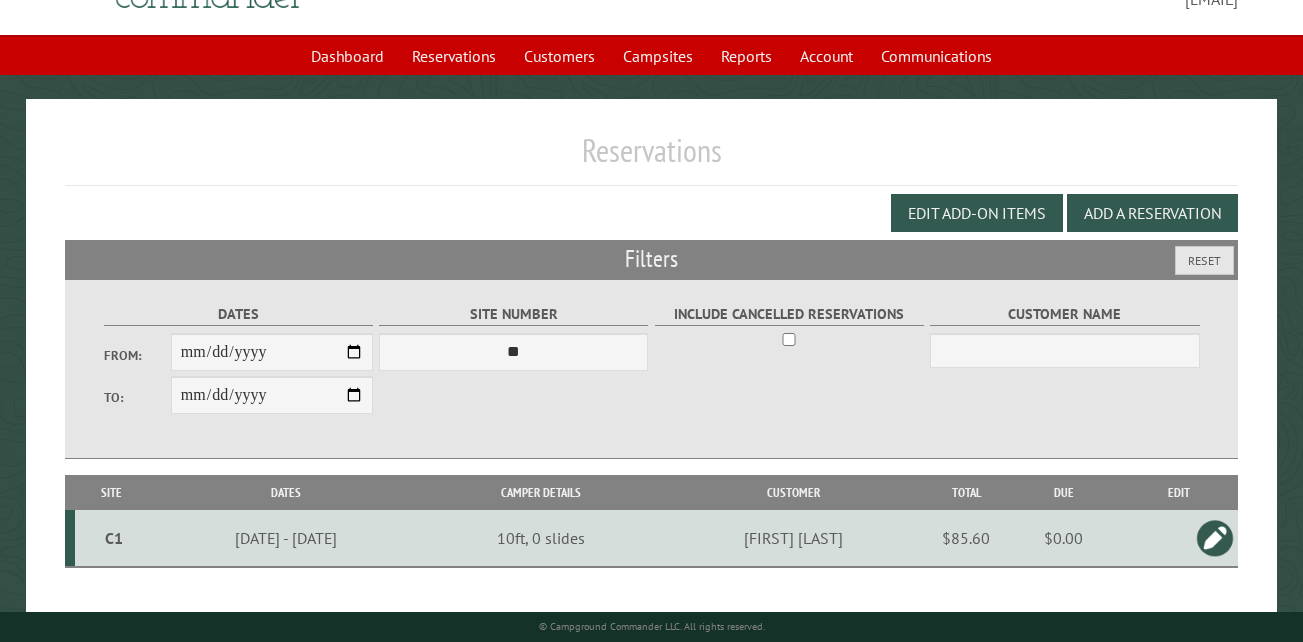 click at bounding box center [1215, 538] 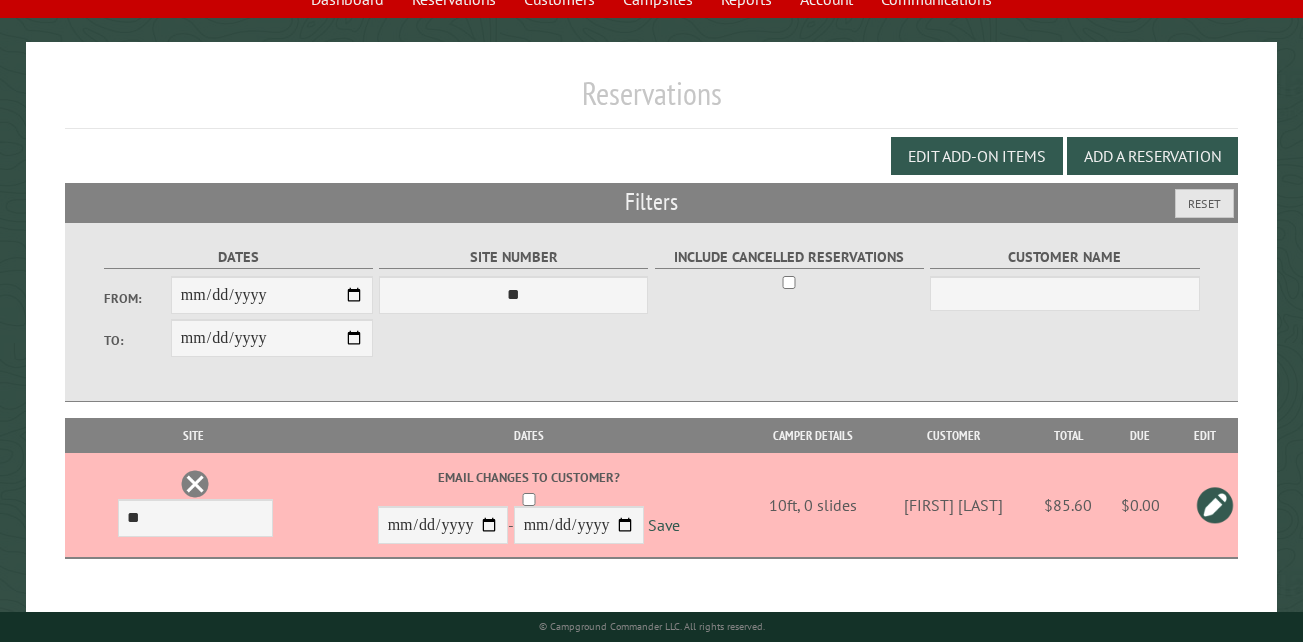 scroll, scrollTop: 183, scrollLeft: 0, axis: vertical 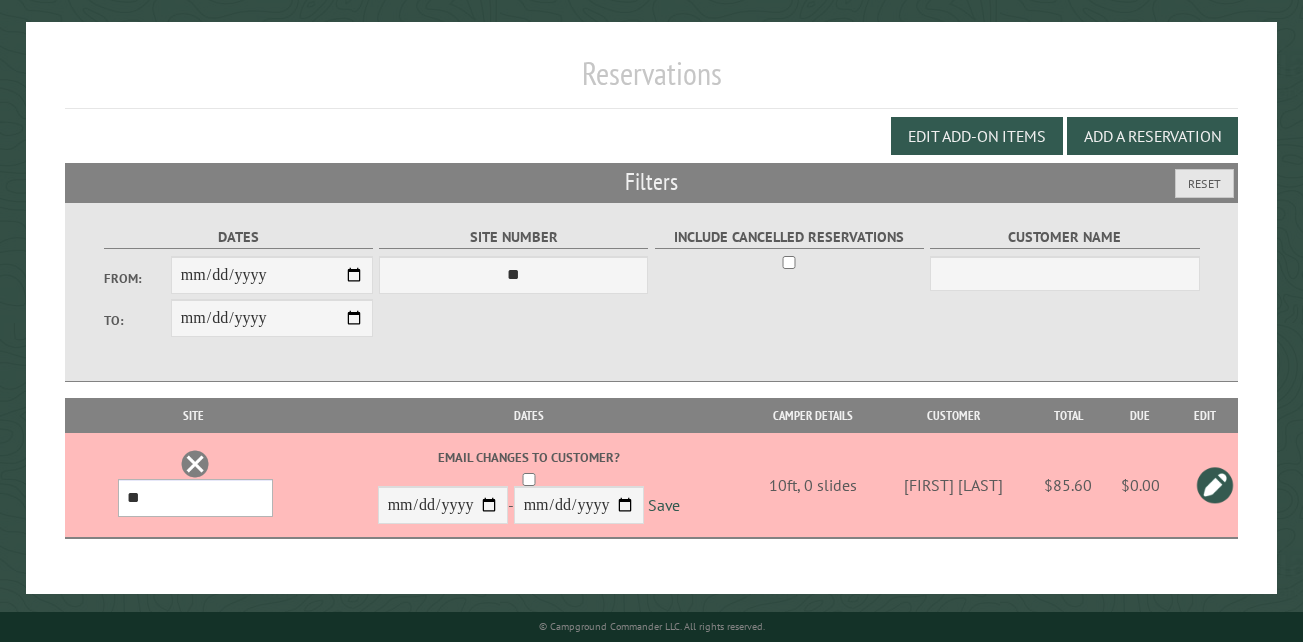 click on "*** ** ** ** ** ** ** ** ** ** *** *** *** *** ** ** ** ** ** ** ** ** ** *** *** ** ** ** ** ** ** ********* ** ** ** ** ** ** ** ** ** *** *** *** *** *** *** ** ** ** ** ** ** ** ** ** *** *** *** *** *** *** ** ** ** ** ** ** ** ** ** ** ** ** ** ** ** ** ** ** ** ** ** ** ** ** *** *** *** *** *** ***" at bounding box center [196, 498] 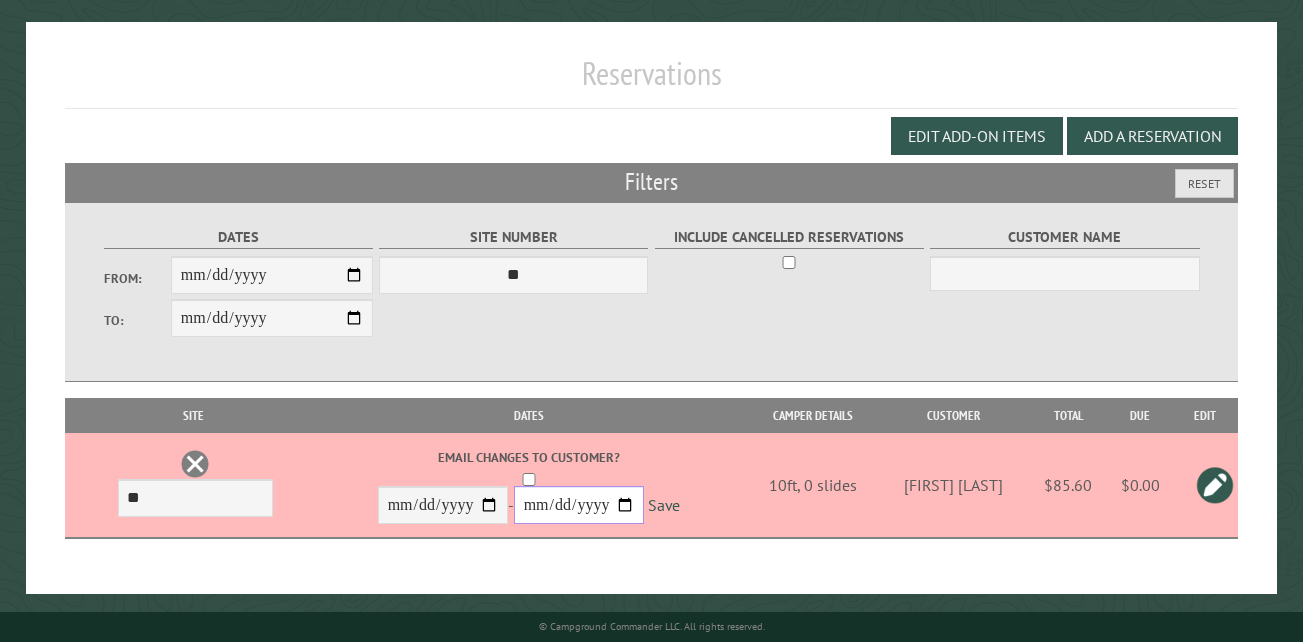 click on "**********" at bounding box center (579, 505) 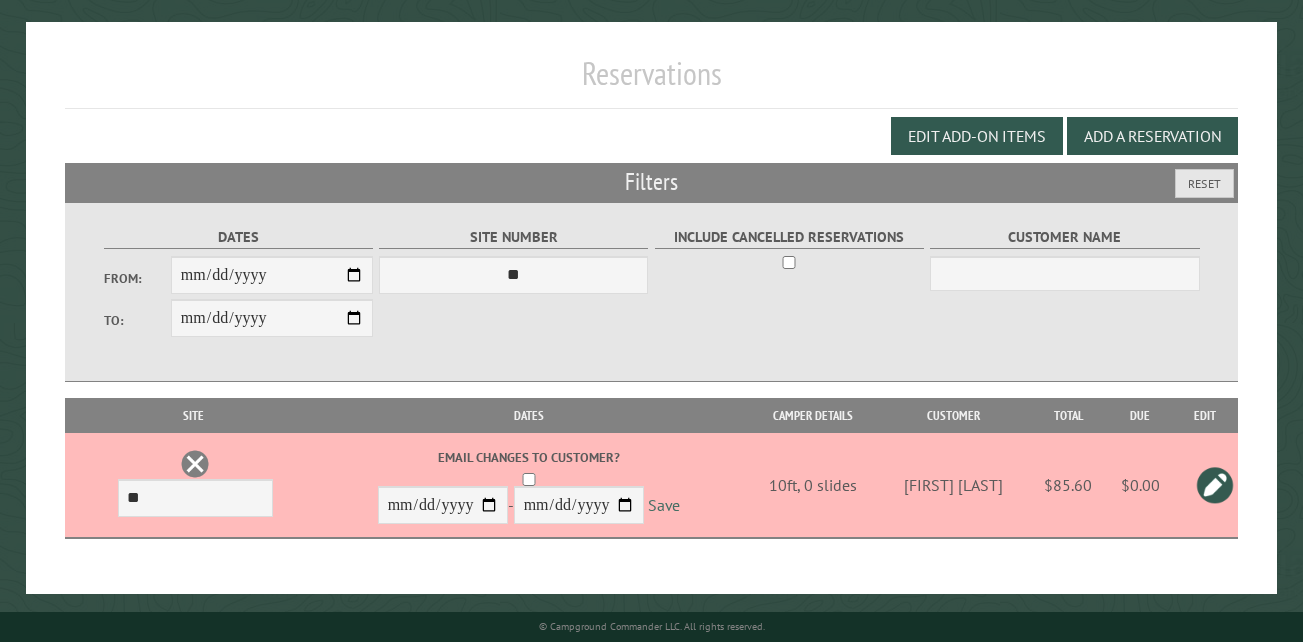 click on "Save" at bounding box center (664, 506) 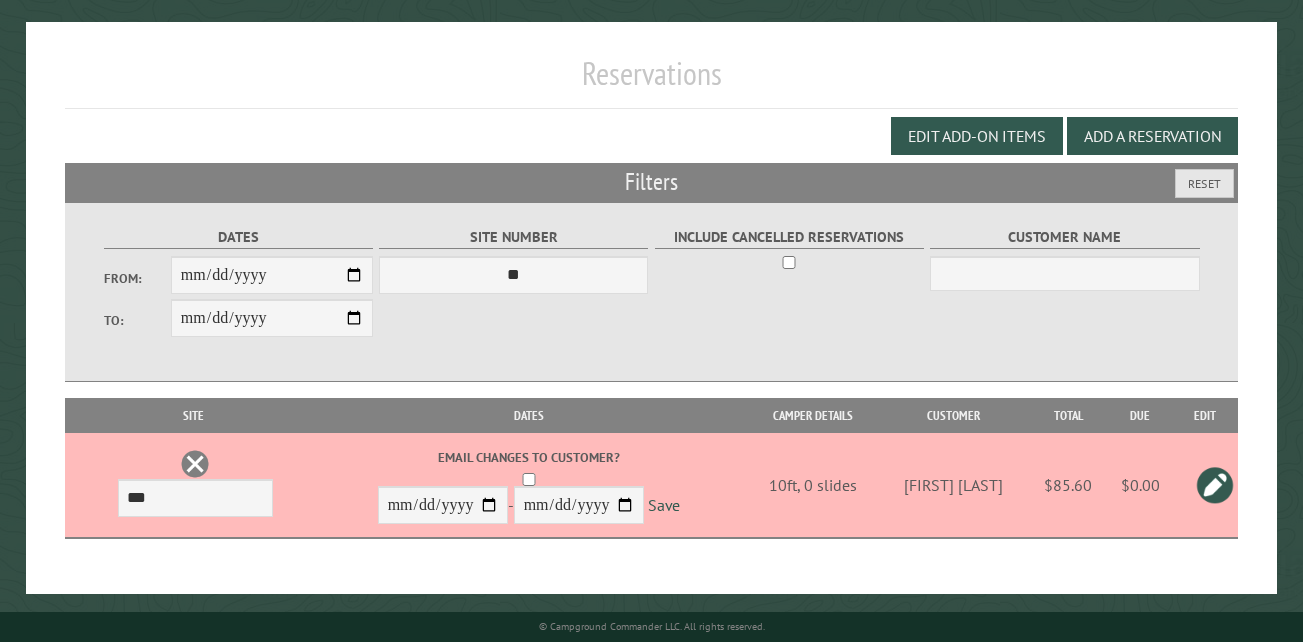 scroll, scrollTop: 119, scrollLeft: 0, axis: vertical 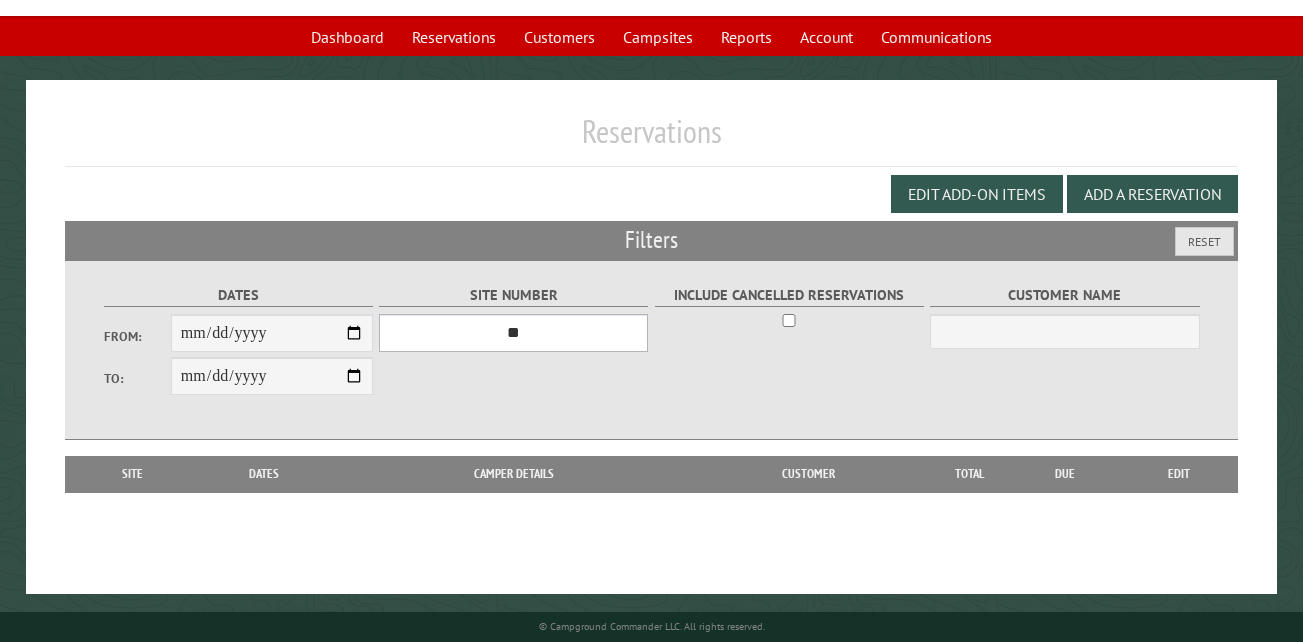 drag, startPoint x: 513, startPoint y: 330, endPoint x: 518, endPoint y: 339, distance: 10.29563 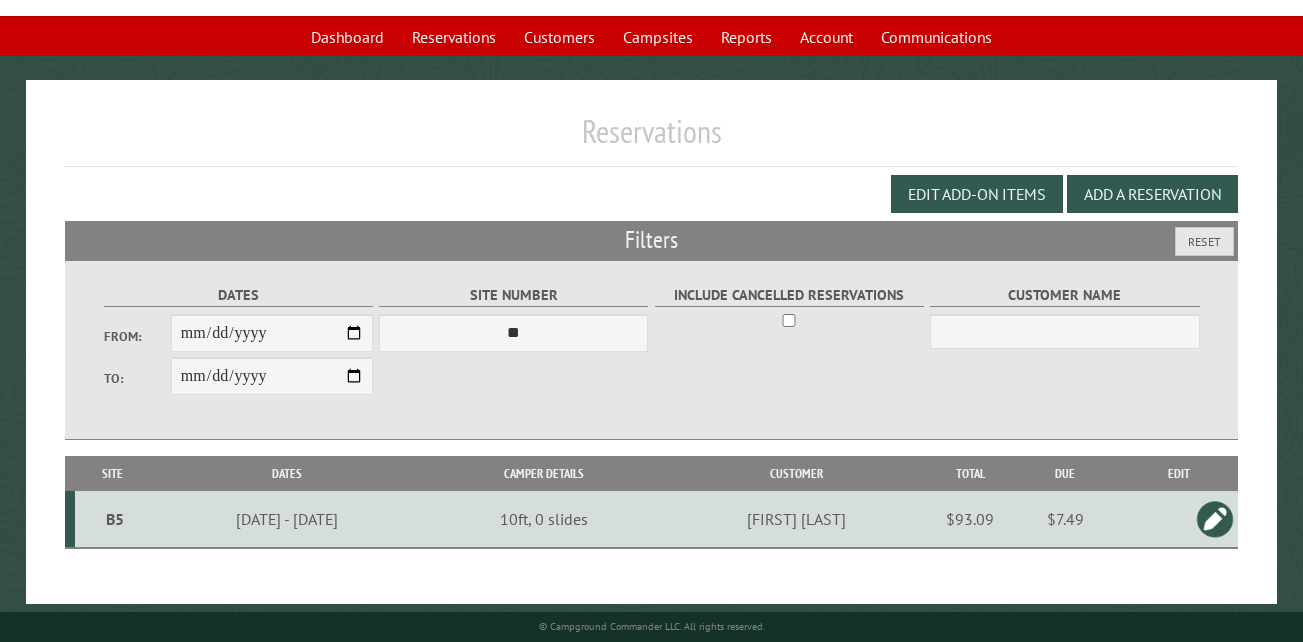 click on "B5" at bounding box center (114, 519) 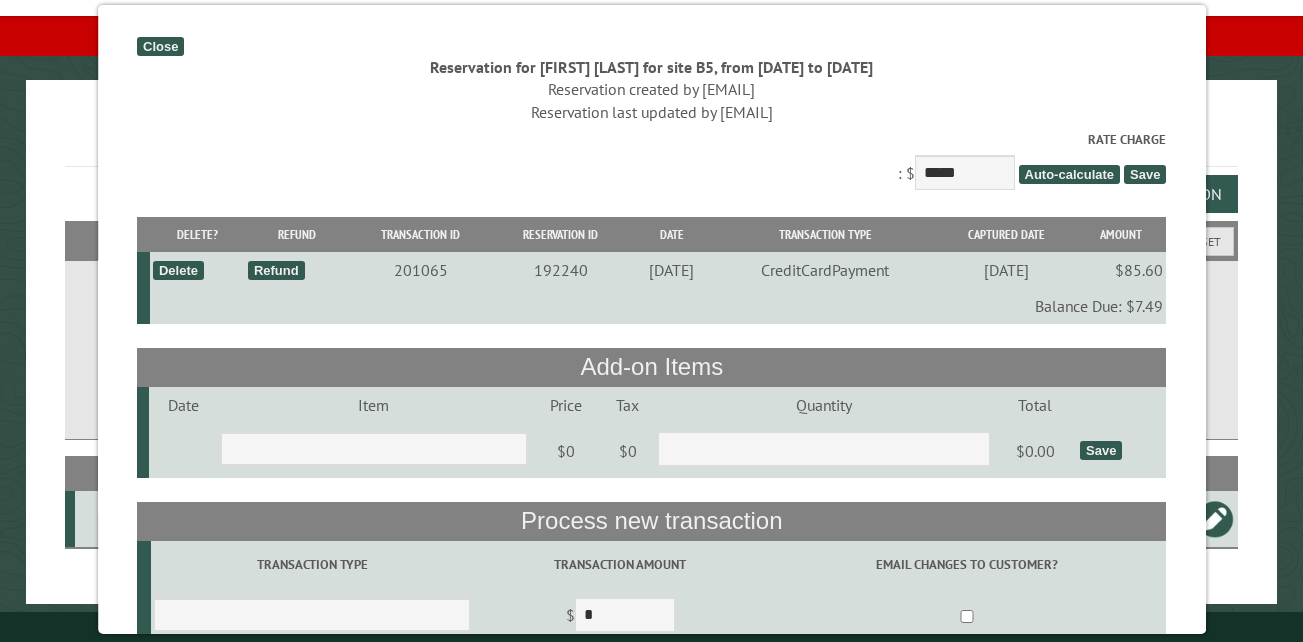 scroll, scrollTop: 100, scrollLeft: 0, axis: vertical 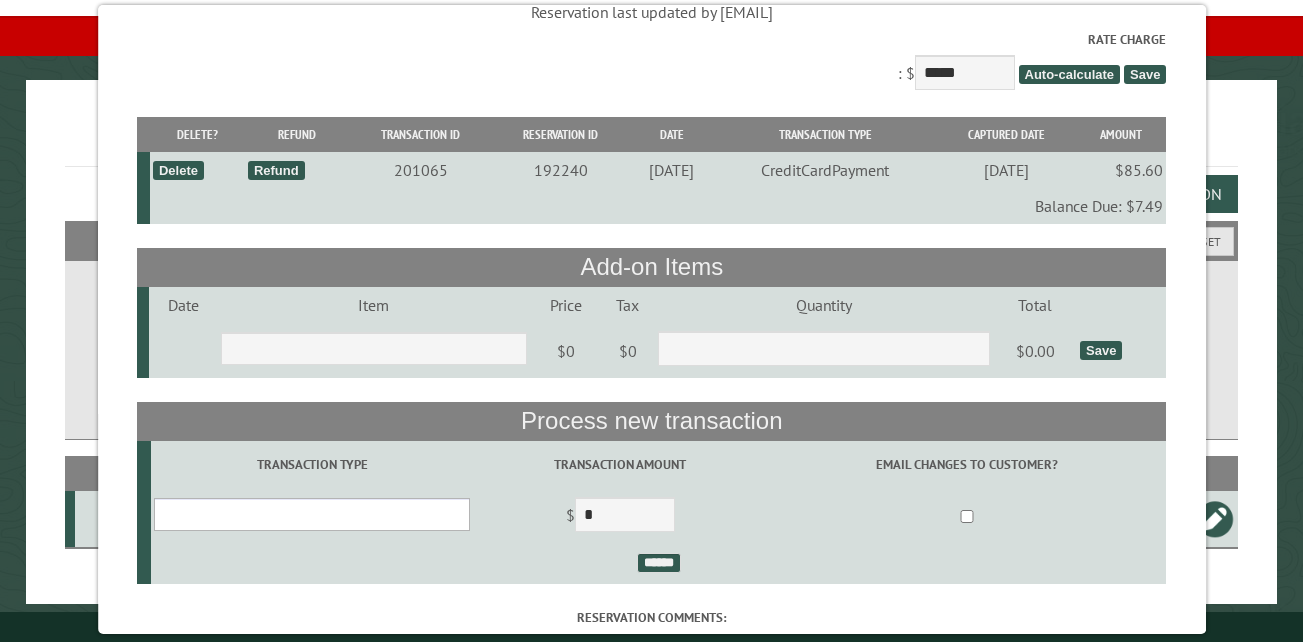 click on "**********" at bounding box center (312, 514) 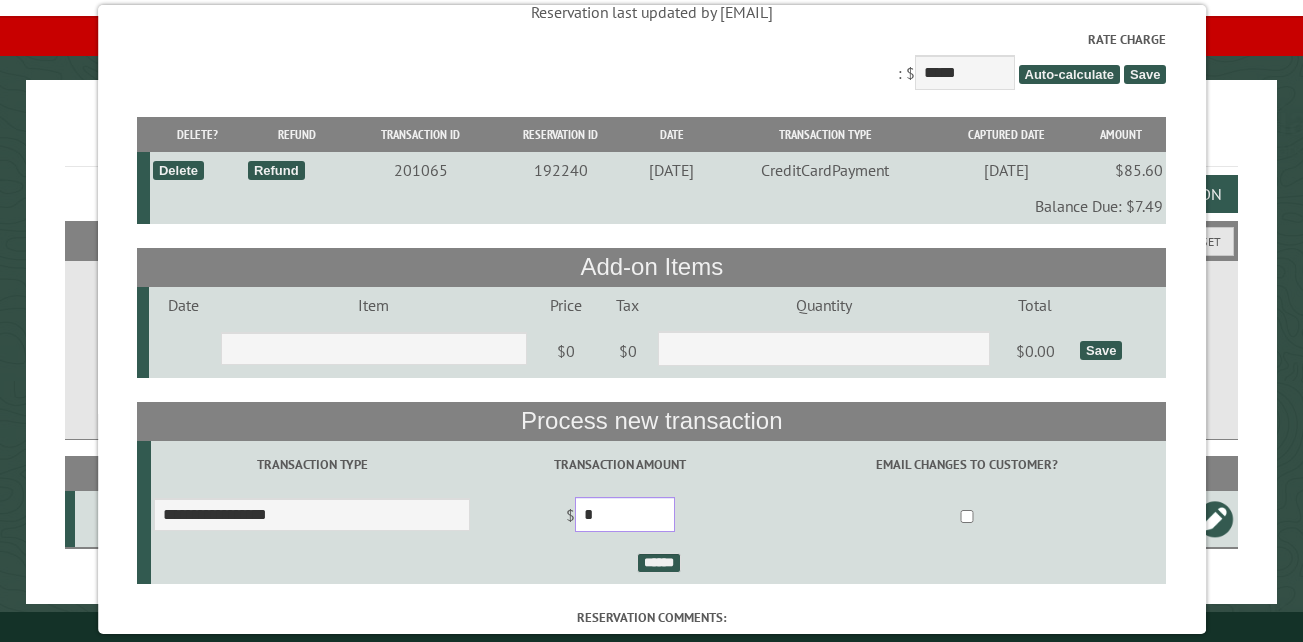 click on "*" at bounding box center [625, 514] 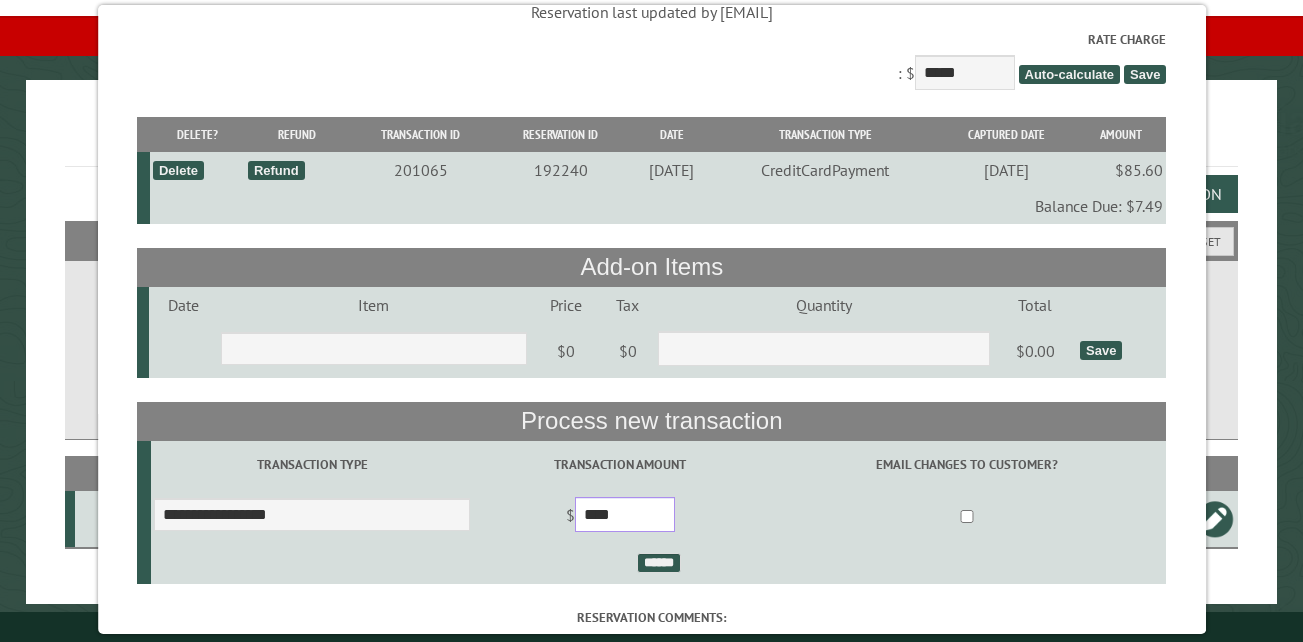type on "****" 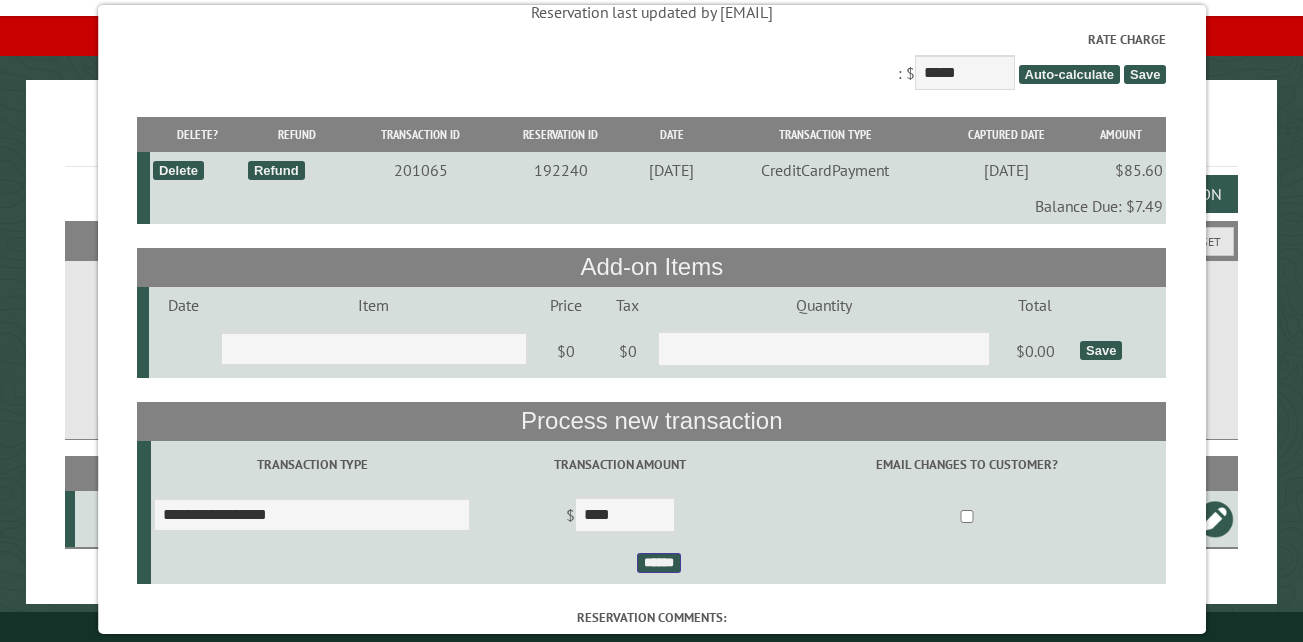 click on "******" at bounding box center (658, 563) 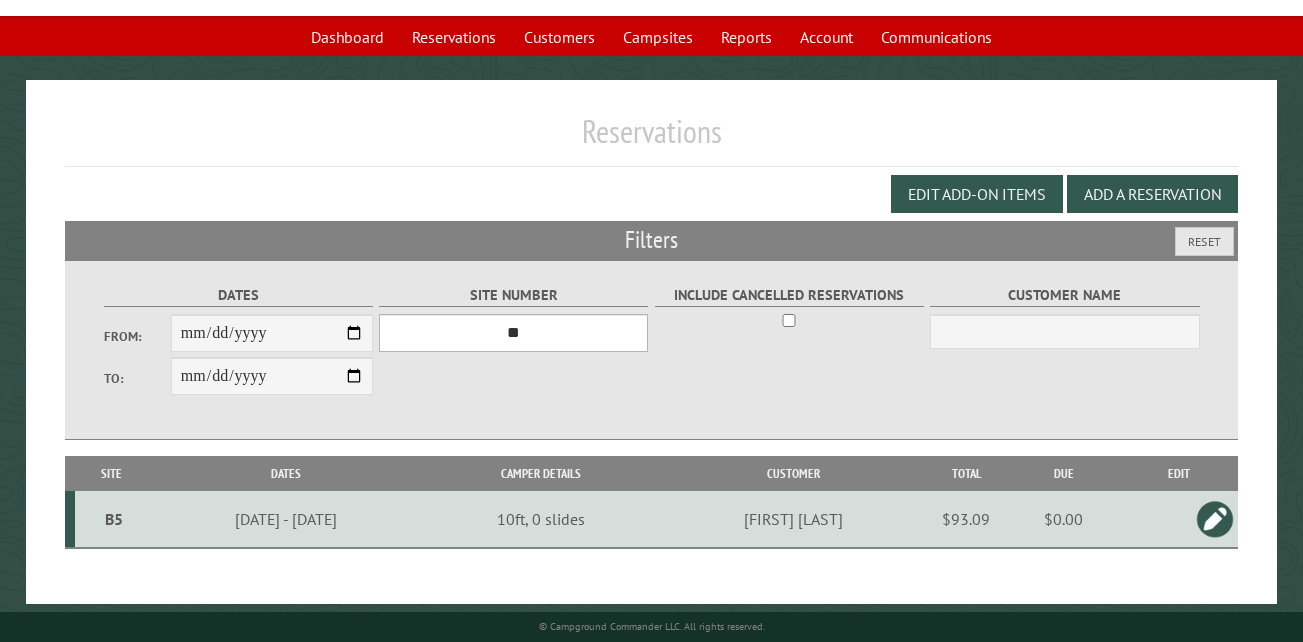 click on "*** ** ** ** ** ** ** ** ** ** *** *** *** *** ** ** ** ** ** ** ** ** ** *** *** ** ** ** ** ** ** ********* ** ** ** ** ** ** ** ** ** *** *** *** *** *** *** ** ** ** ** ** ** ** ** ** *** *** *** *** *** *** ** ** ** ** ** ** ** ** ** ** ** ** ** ** ** ** ** ** ** ** ** ** ** ** *** *** *** *** *** ***" at bounding box center (513, 333) 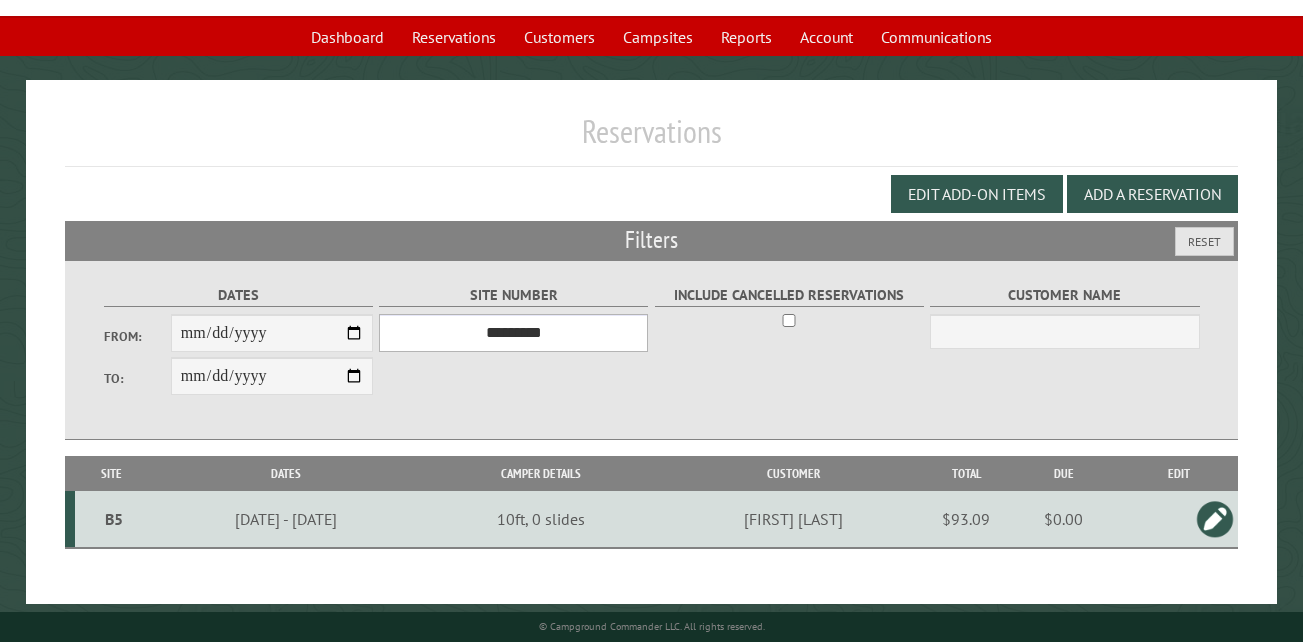 click on "*** ** ** ** ** ** ** ** ** ** *** *** *** *** ** ** ** ** ** ** ** ** ** *** *** ** ** ** ** ** ** ********* ** ** ** ** ** ** ** ** ** *** *** *** *** *** *** ** ** ** ** ** ** ** ** ** *** *** *** *** *** *** ** ** ** ** ** ** ** ** ** ** ** ** ** ** ** ** ** ** ** ** ** ** ** ** *** *** *** *** *** ***" at bounding box center [513, 333] 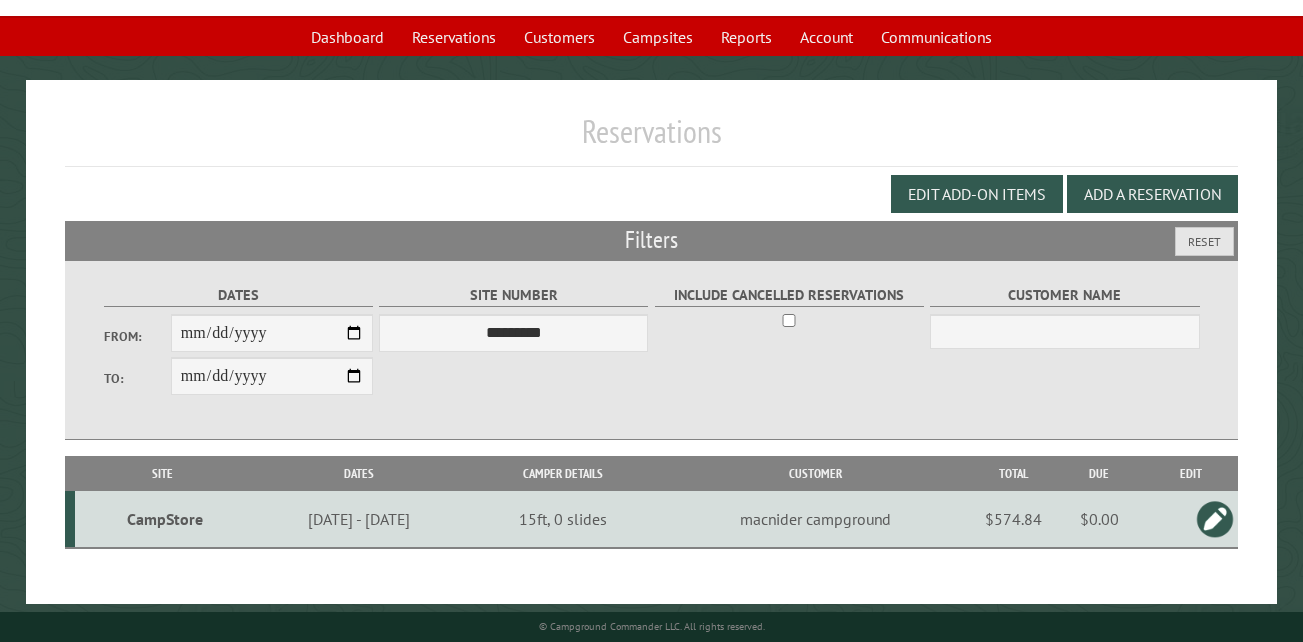 click on "CampStore" at bounding box center (165, 519) 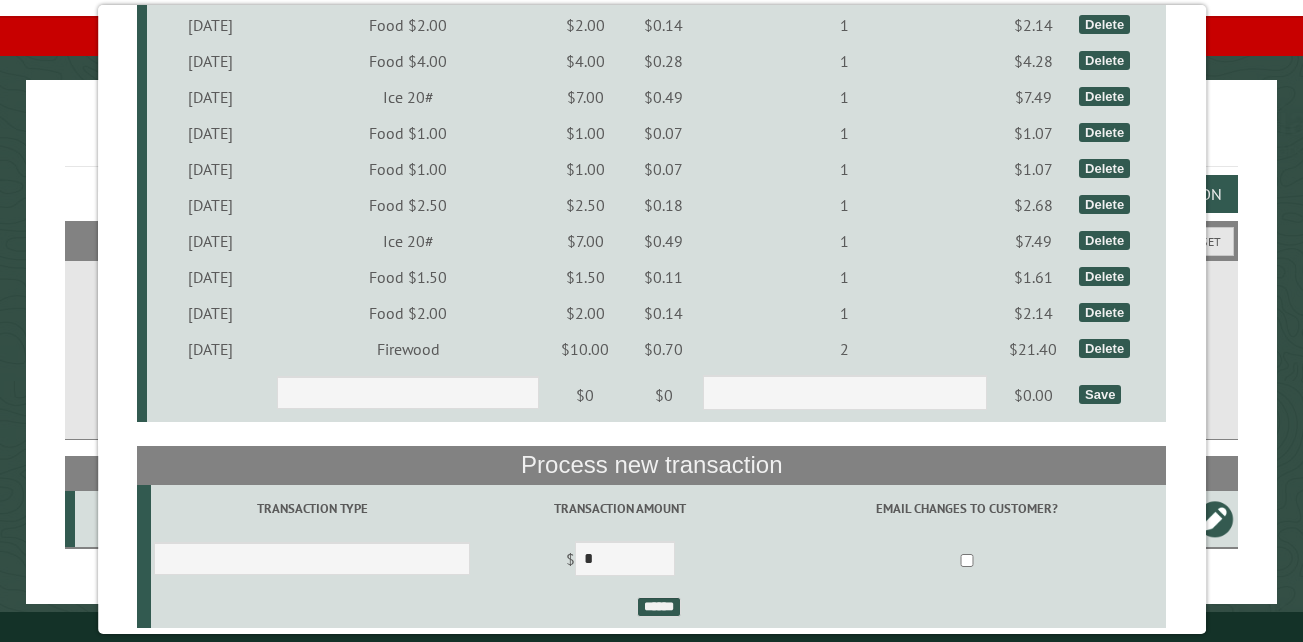 scroll, scrollTop: 7700, scrollLeft: 0, axis: vertical 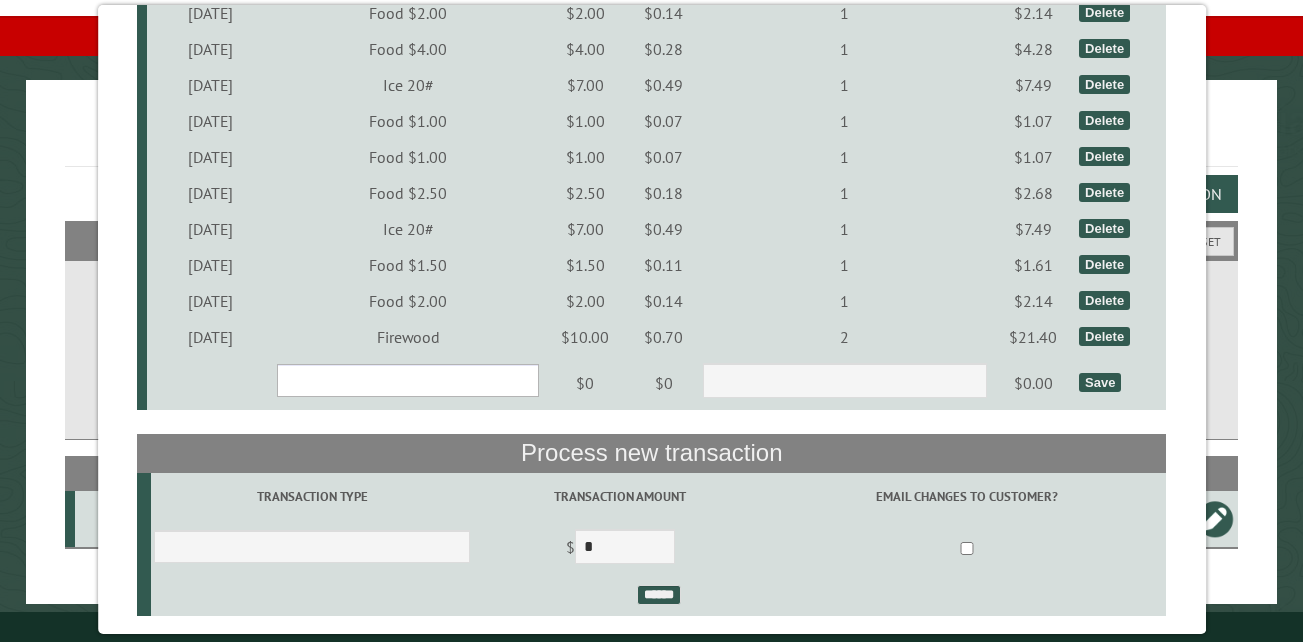 click on "**********" at bounding box center [408, 380] 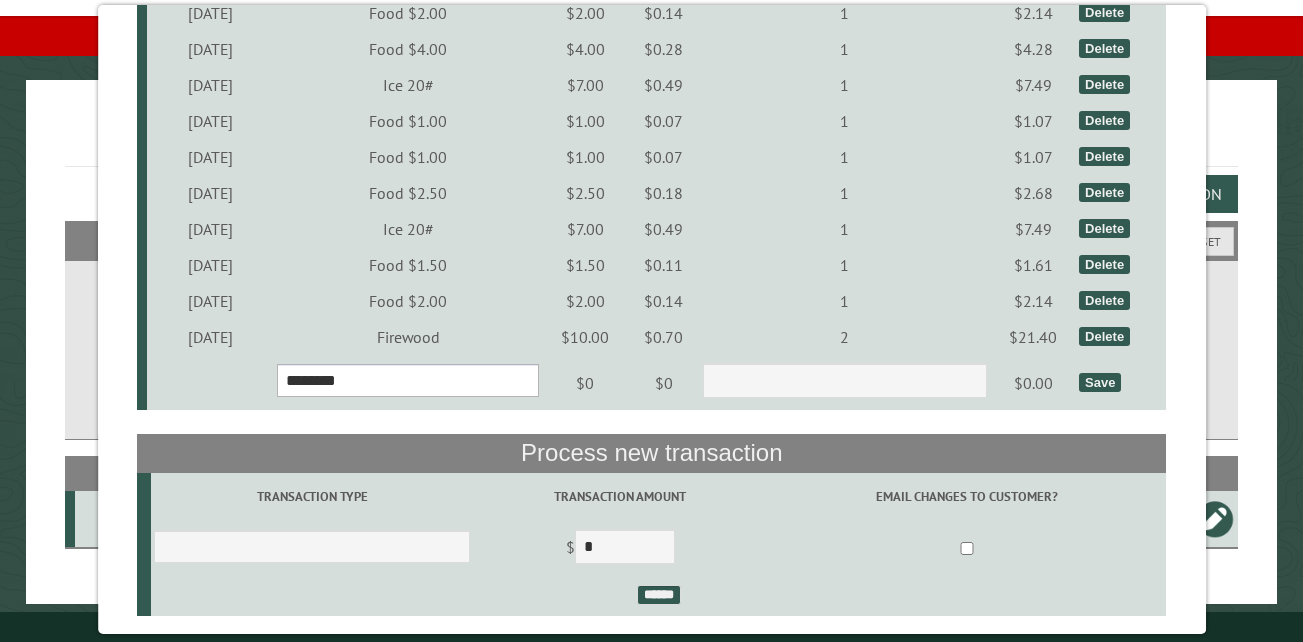 click on "**********" at bounding box center [408, 380] 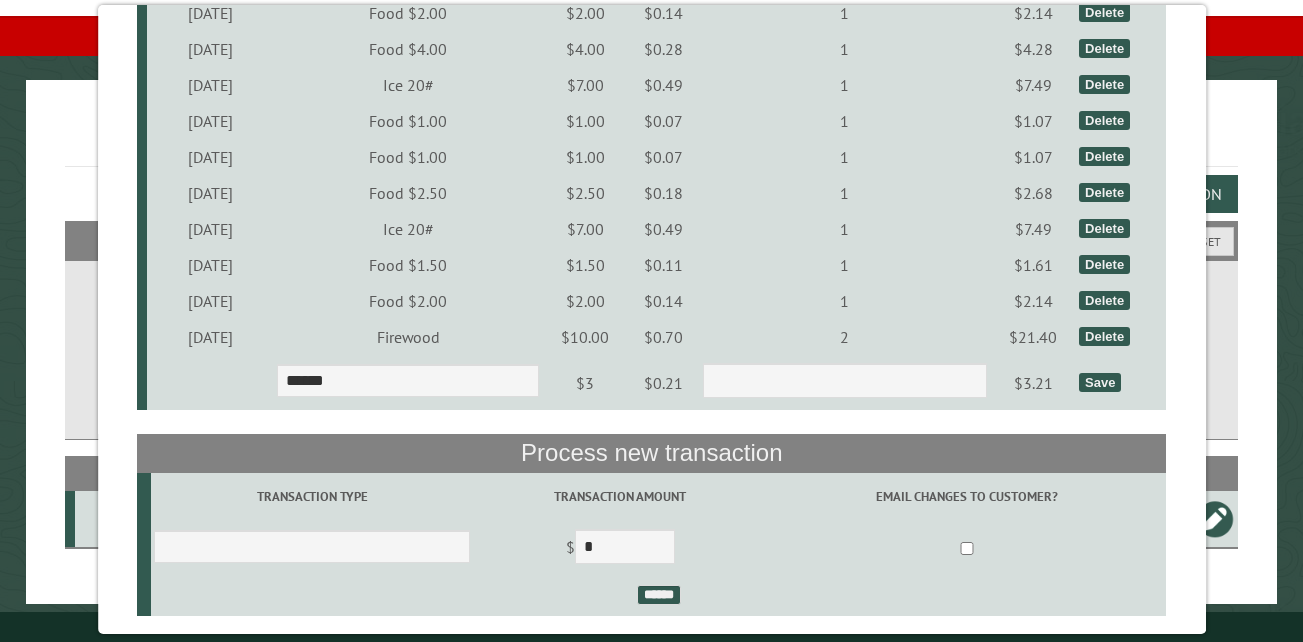 click on "Save" at bounding box center [1100, 382] 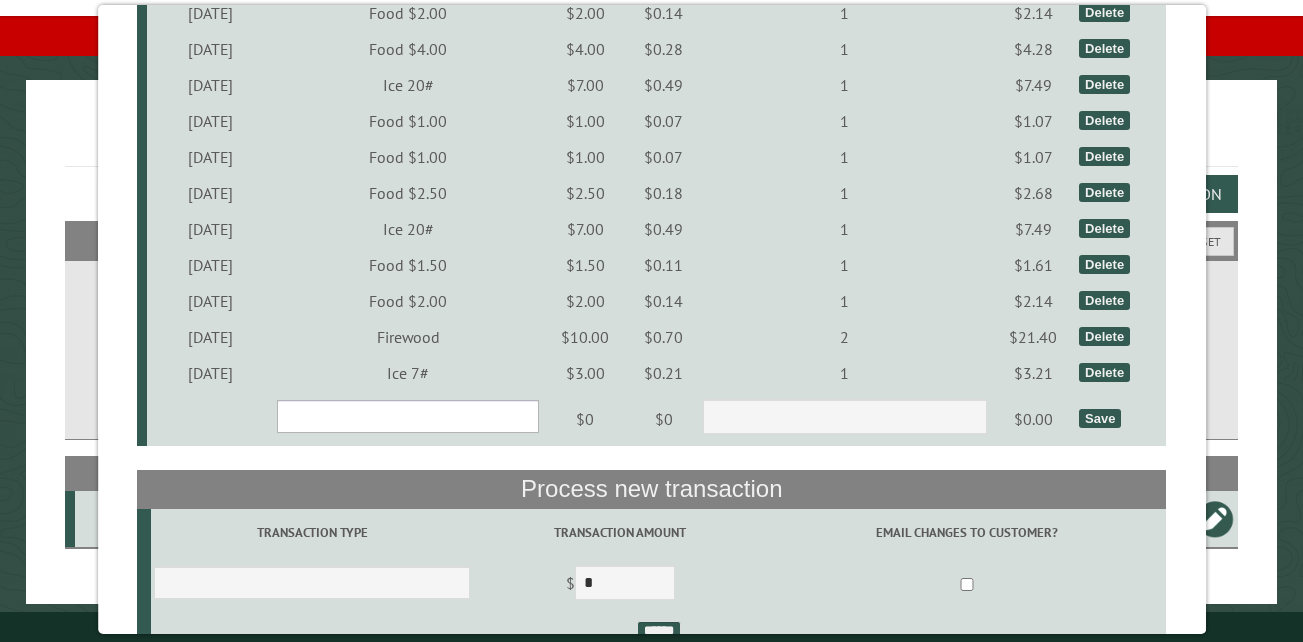 click on "**********" at bounding box center (408, 416) 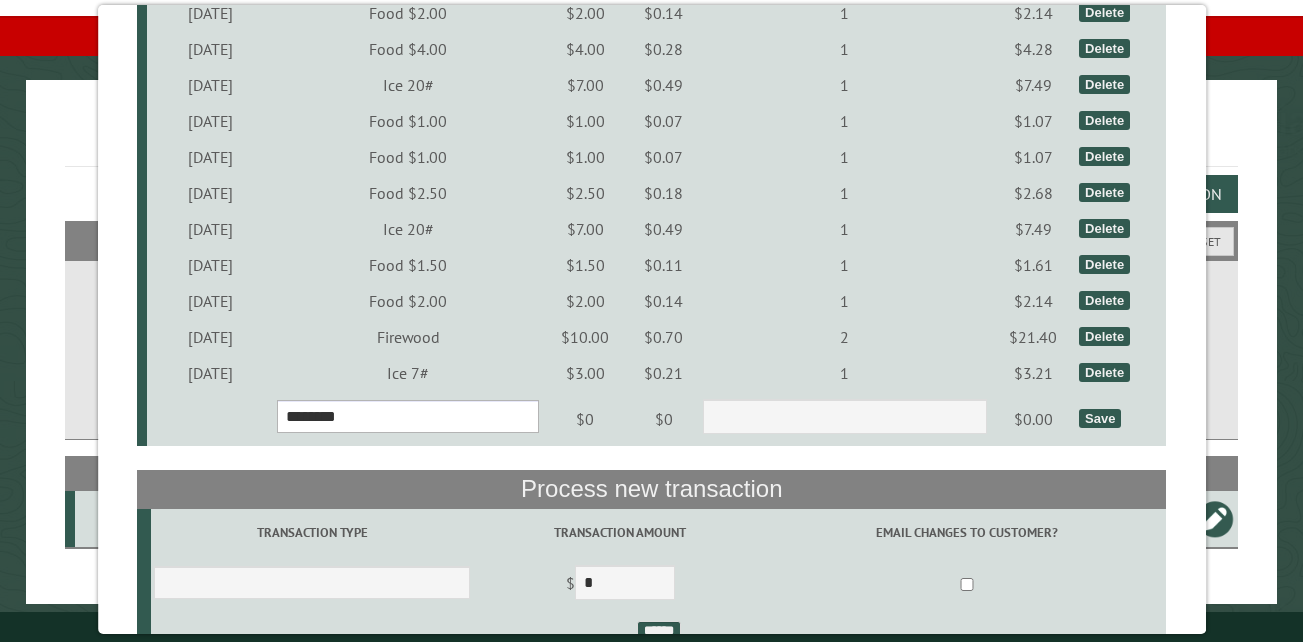 click on "**********" at bounding box center [408, 416] 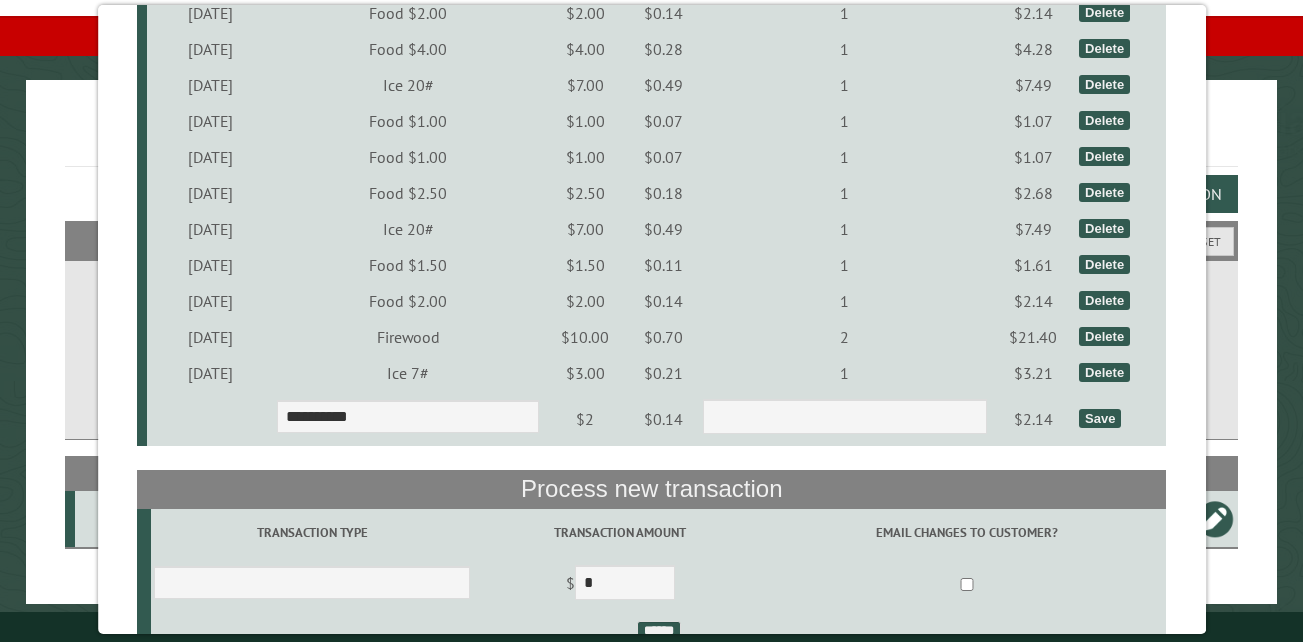 click on "Save" at bounding box center [1100, 418] 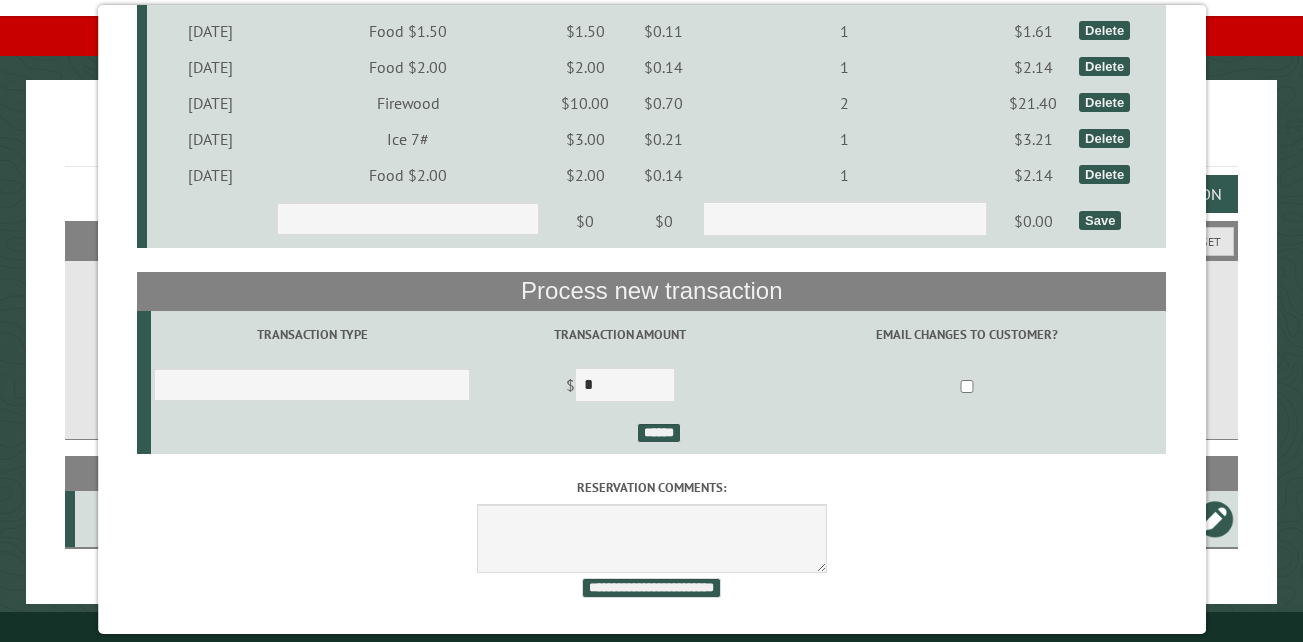 scroll, scrollTop: 7954, scrollLeft: 0, axis: vertical 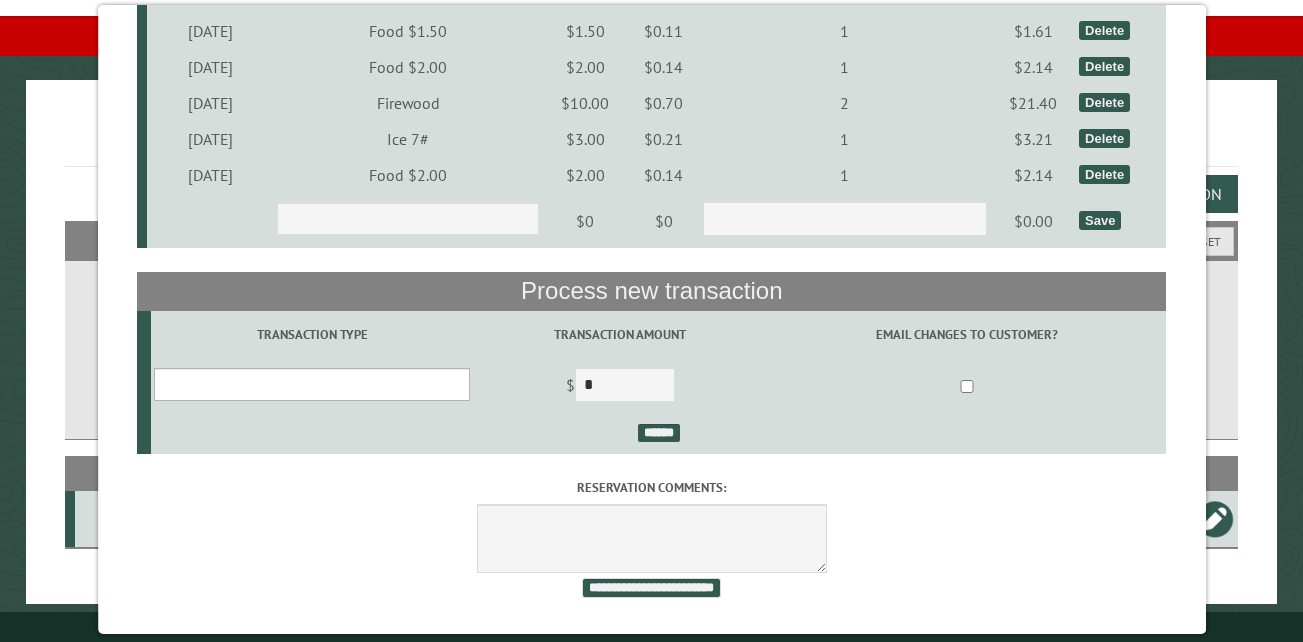 click on "**********" at bounding box center [312, 384] 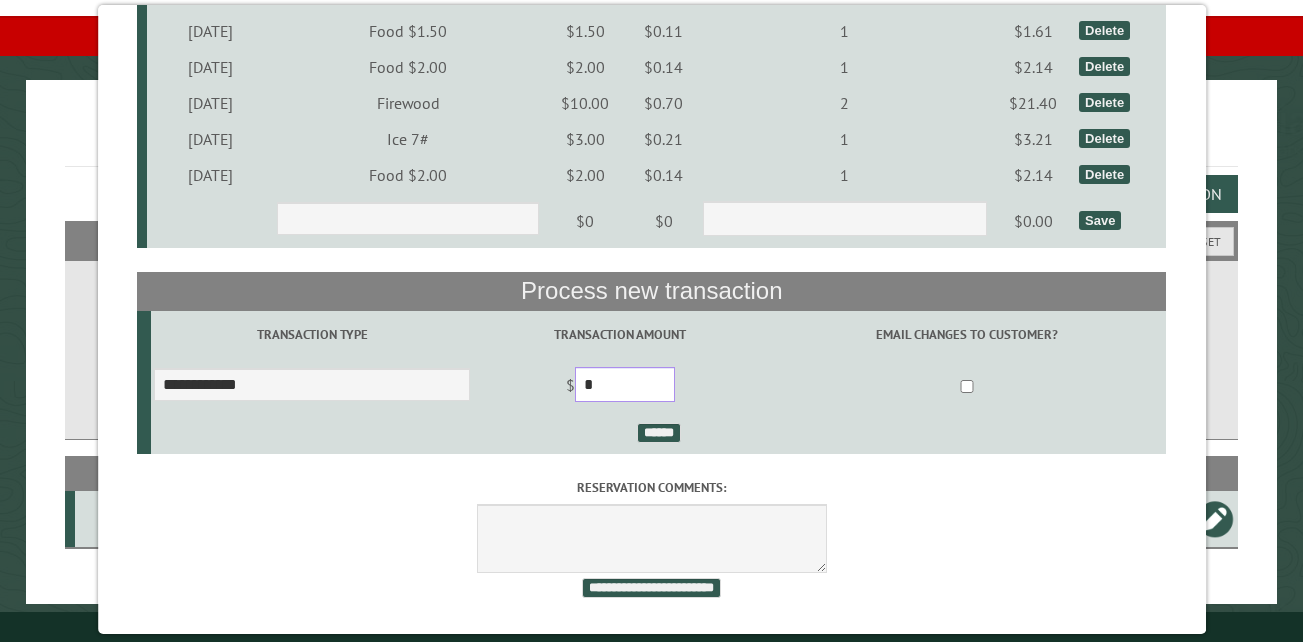 click on "*" at bounding box center [625, 384] 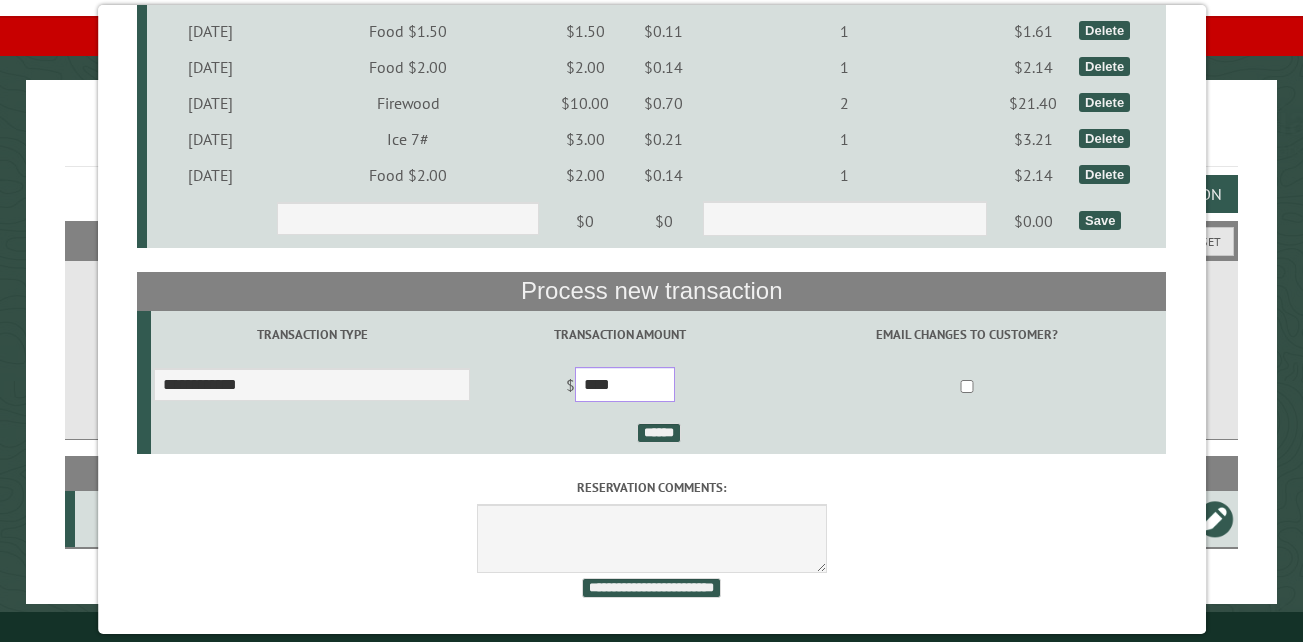type on "****" 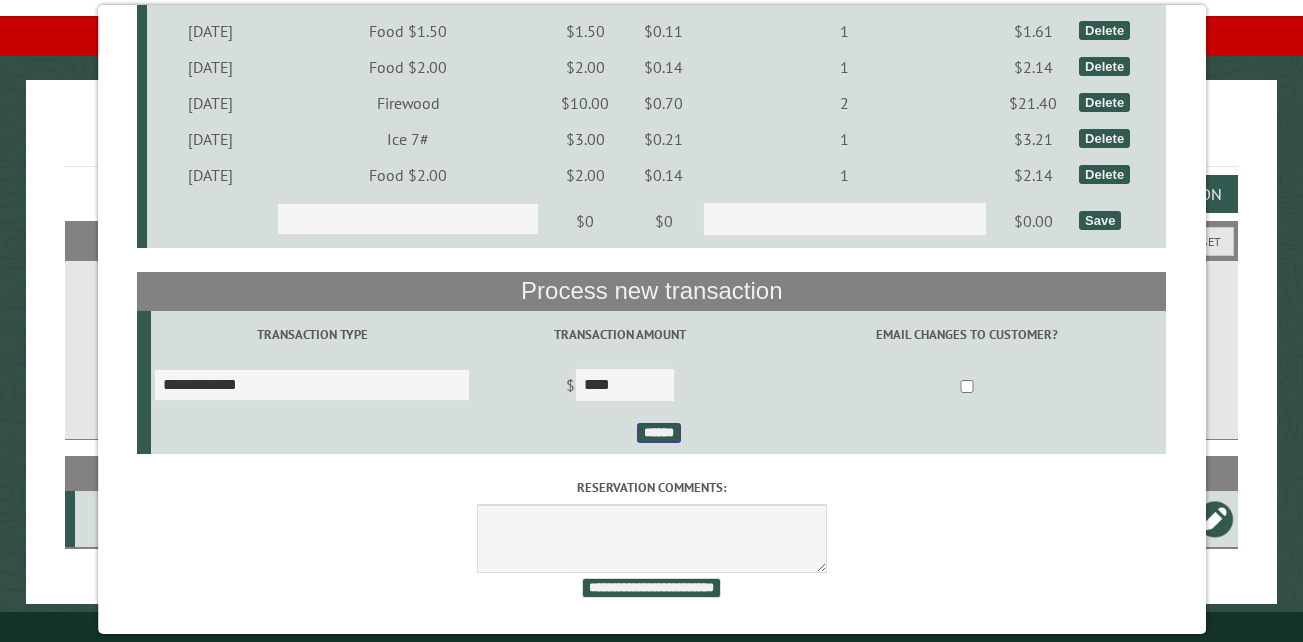 click on "******" at bounding box center (658, 433) 